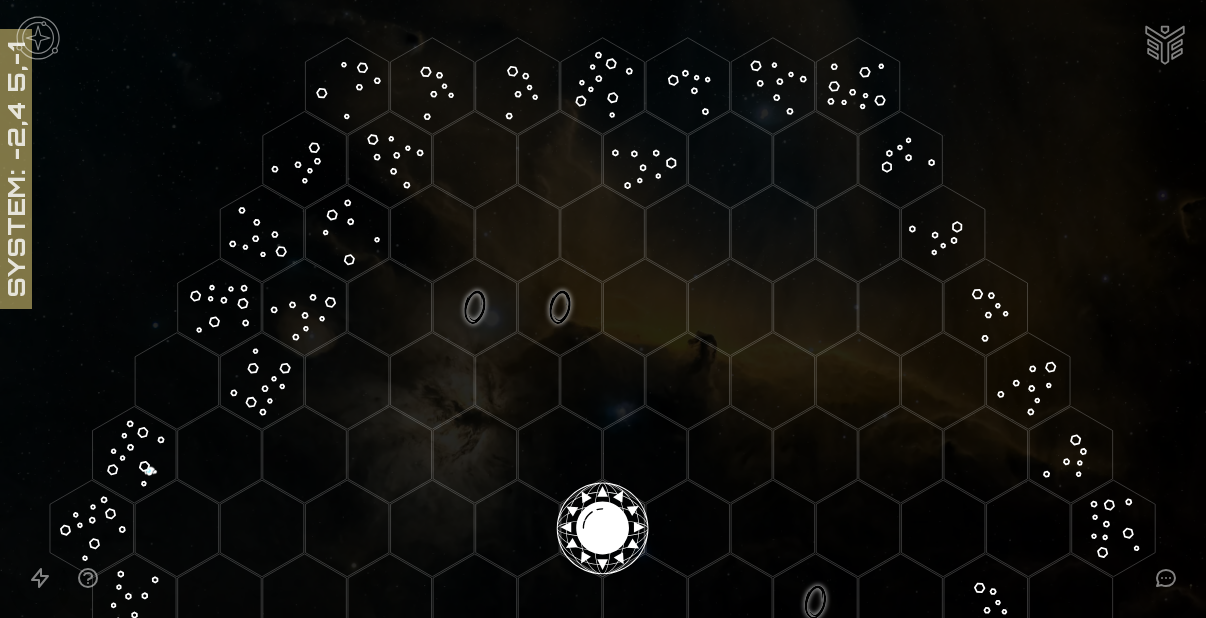 scroll, scrollTop: 0, scrollLeft: 0, axis: both 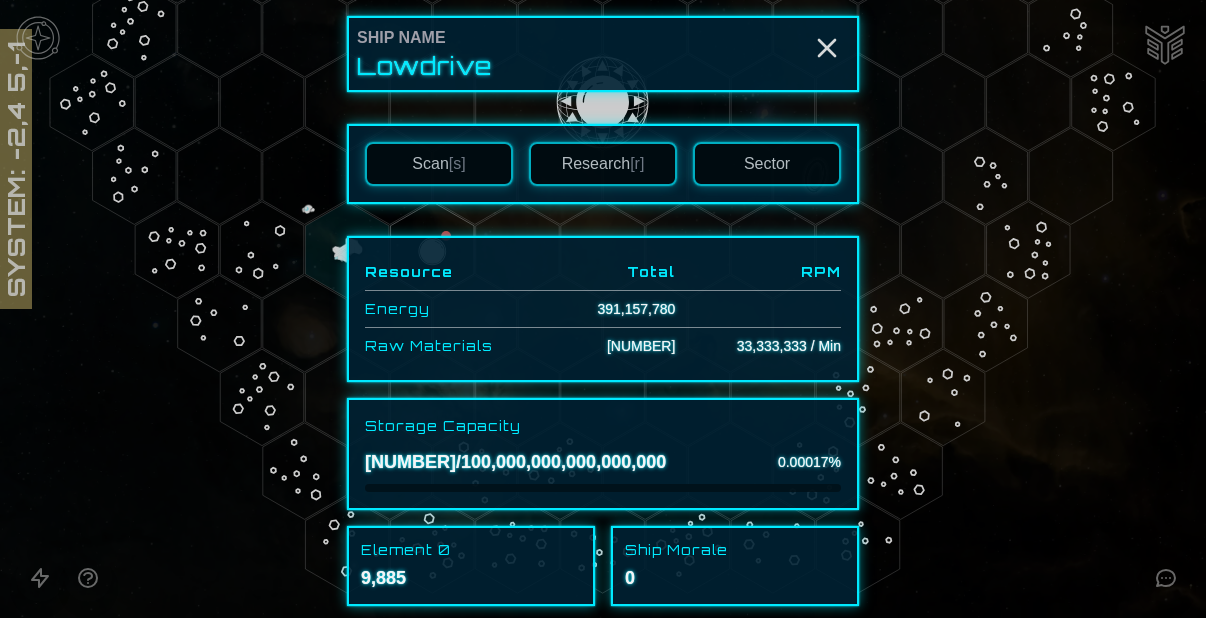 click on "Research  [r]" at bounding box center [603, 164] 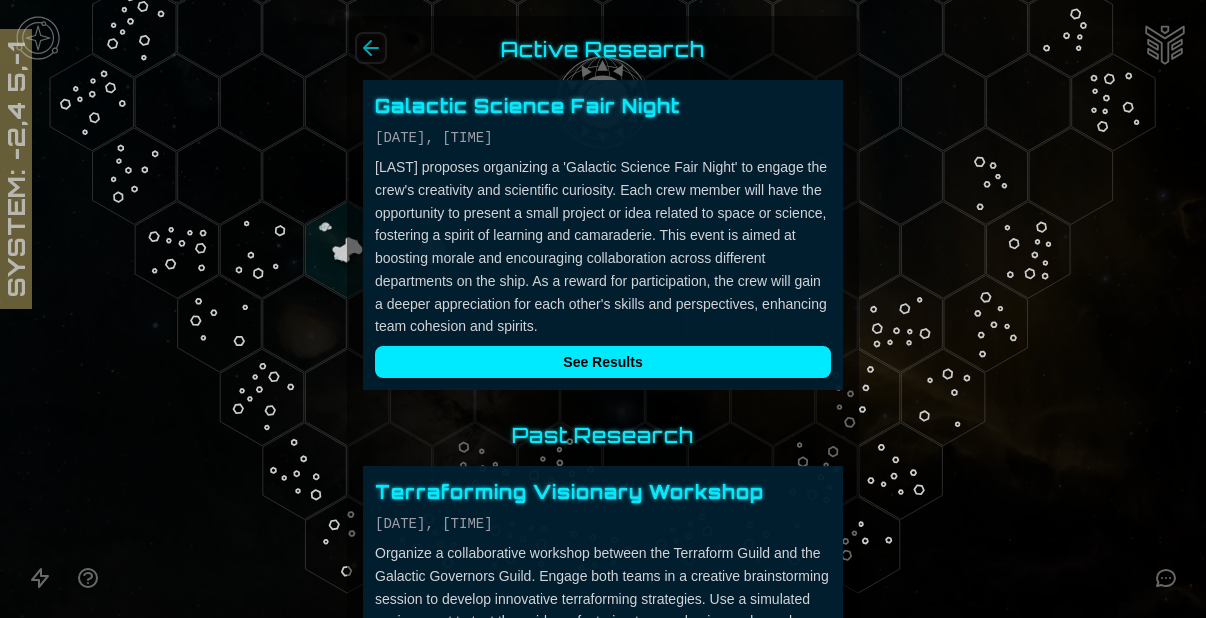 click 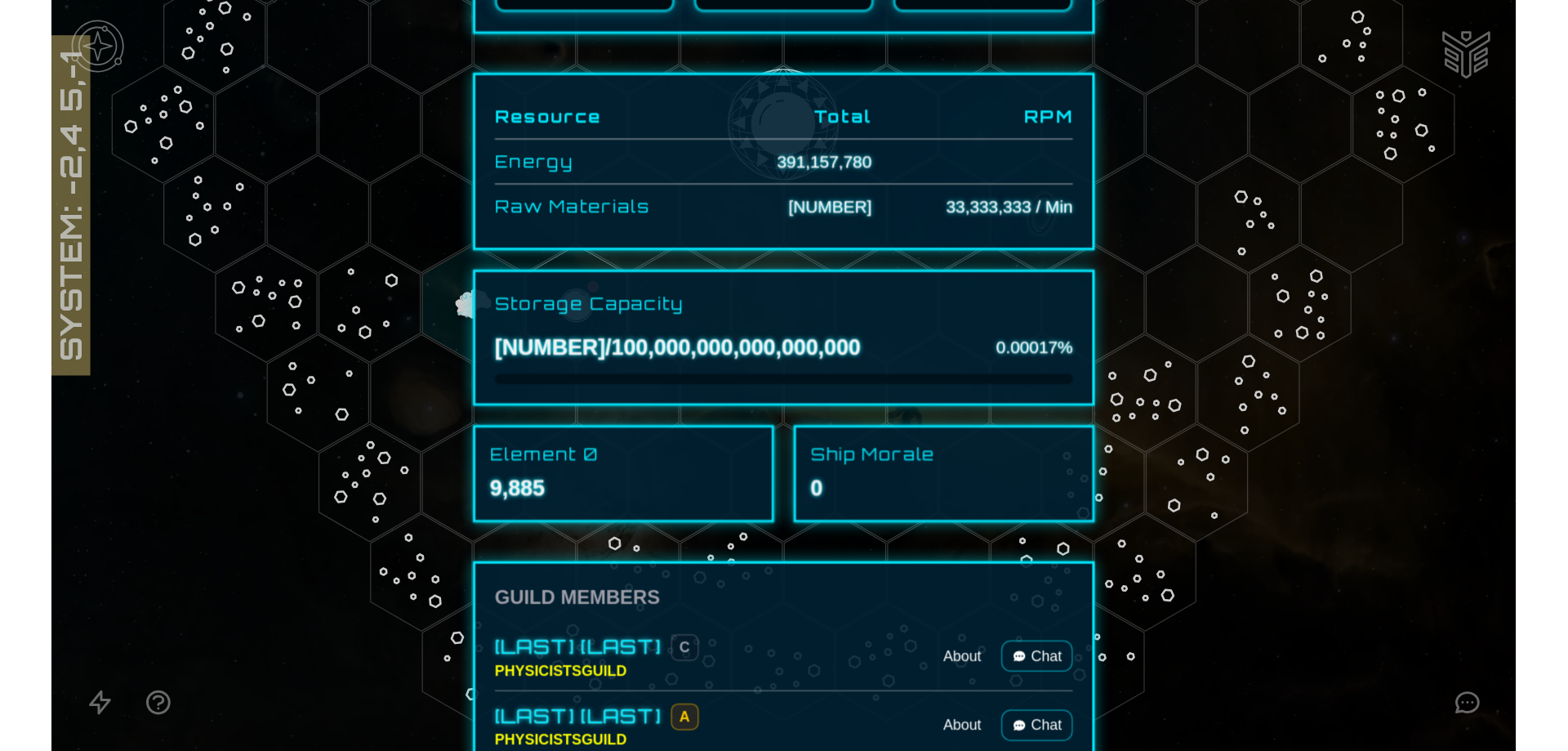 scroll, scrollTop: 0, scrollLeft: 0, axis: both 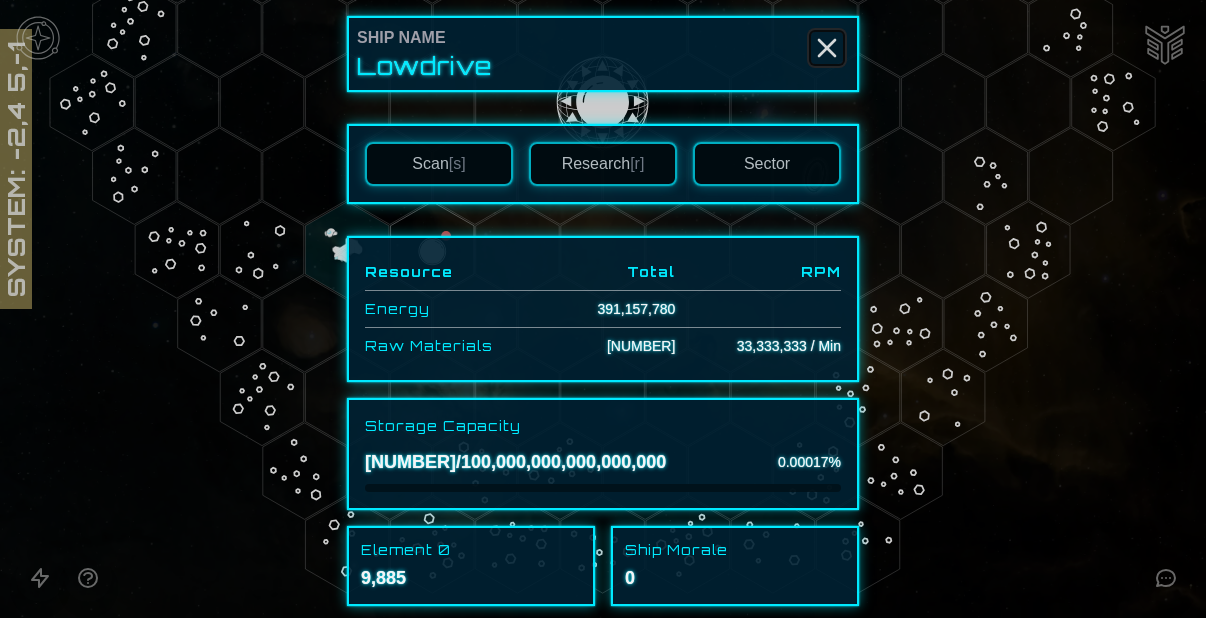 click 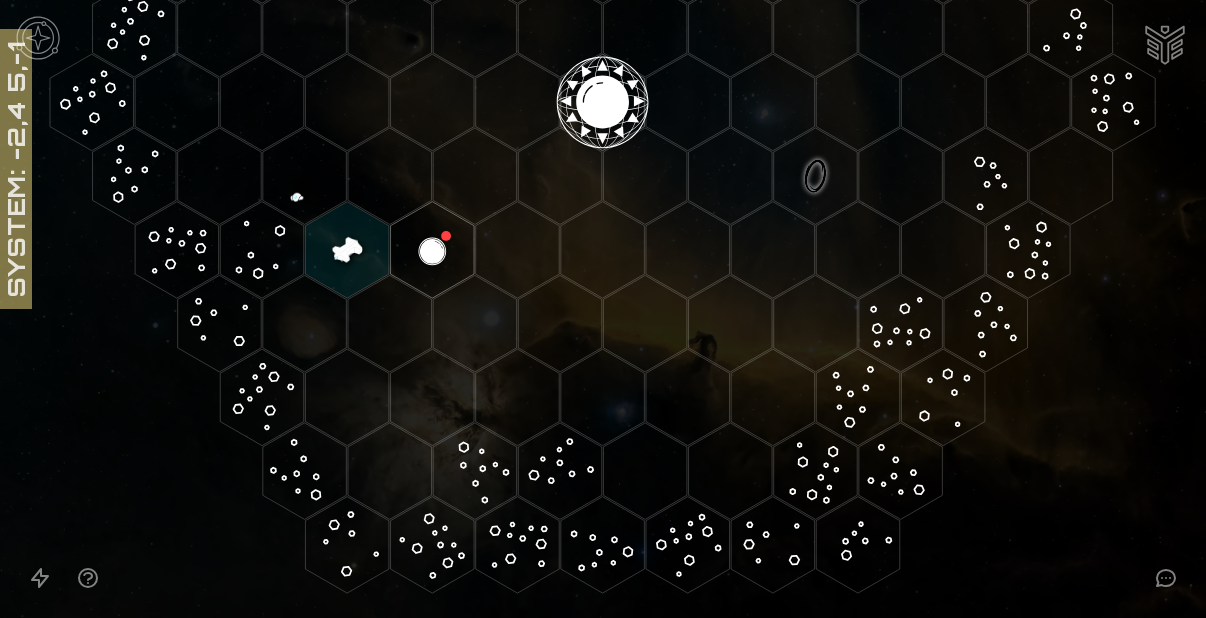 click 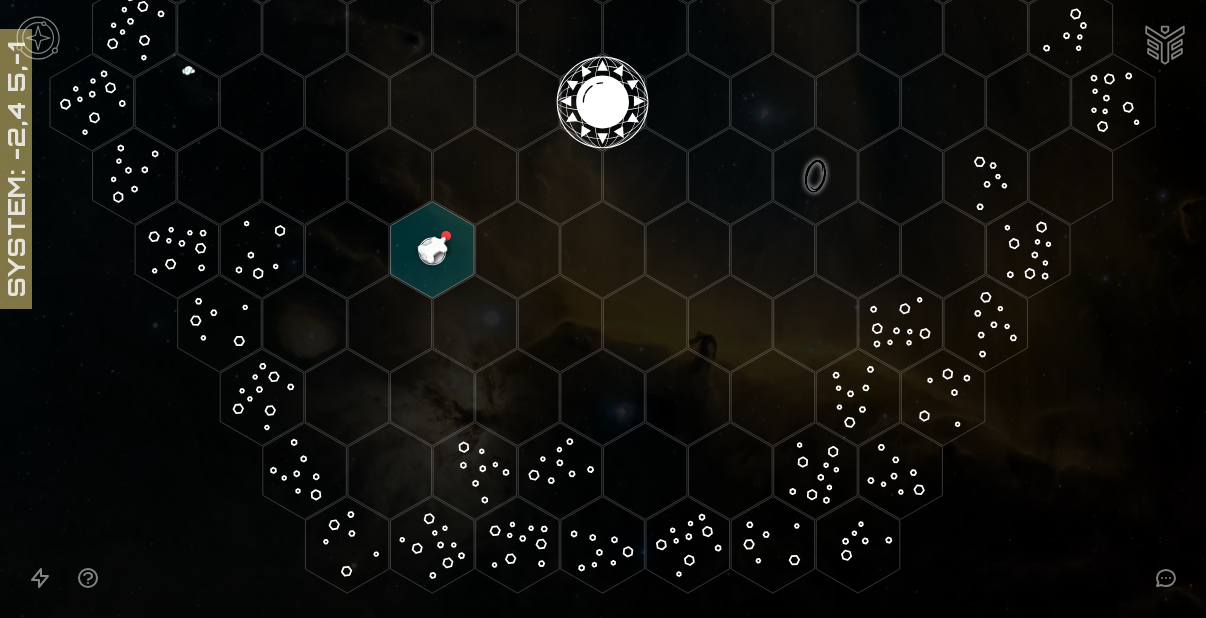 click 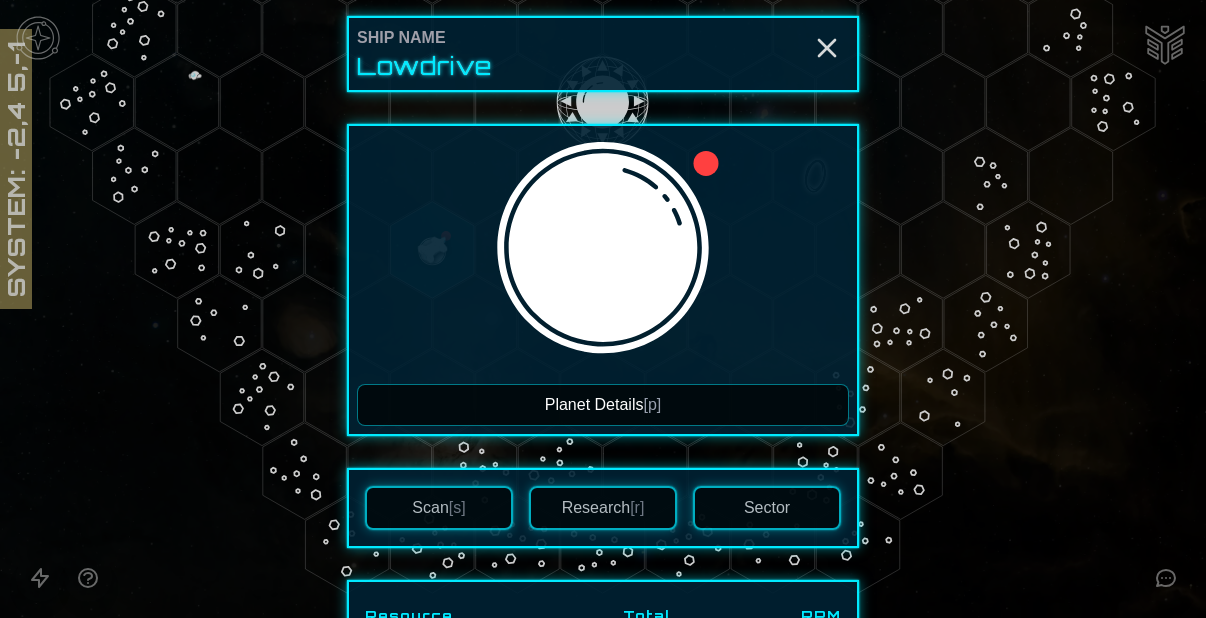 click on "Planet Details  [p]" at bounding box center [603, 405] 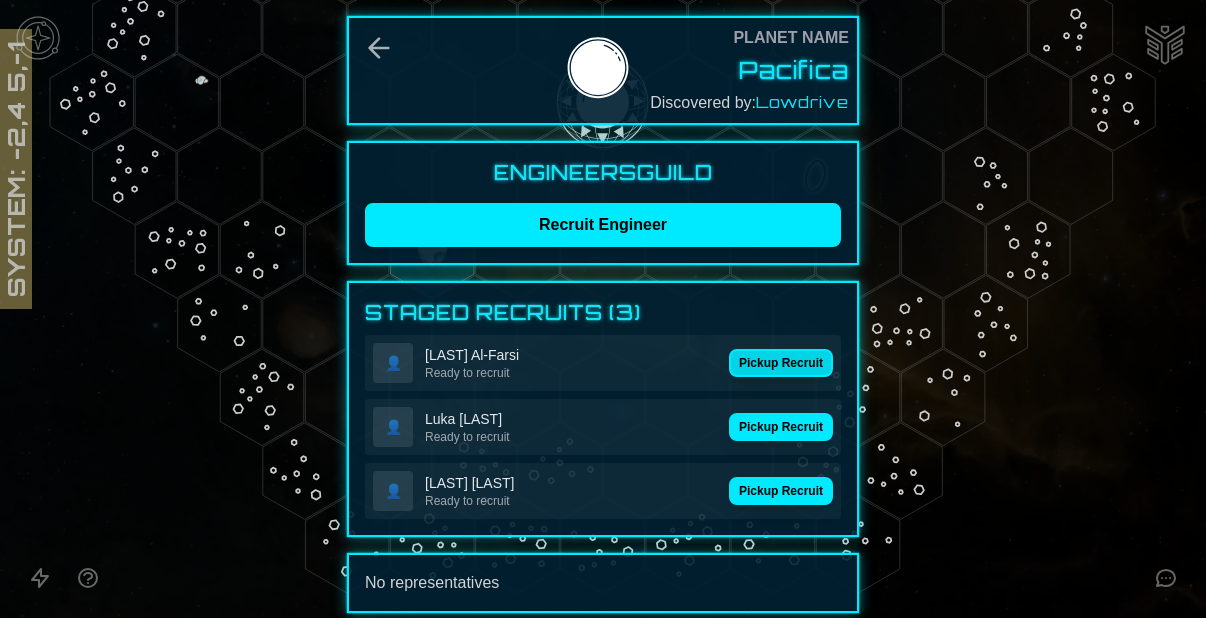 click on "Pickup Recruit" at bounding box center (781, 363) 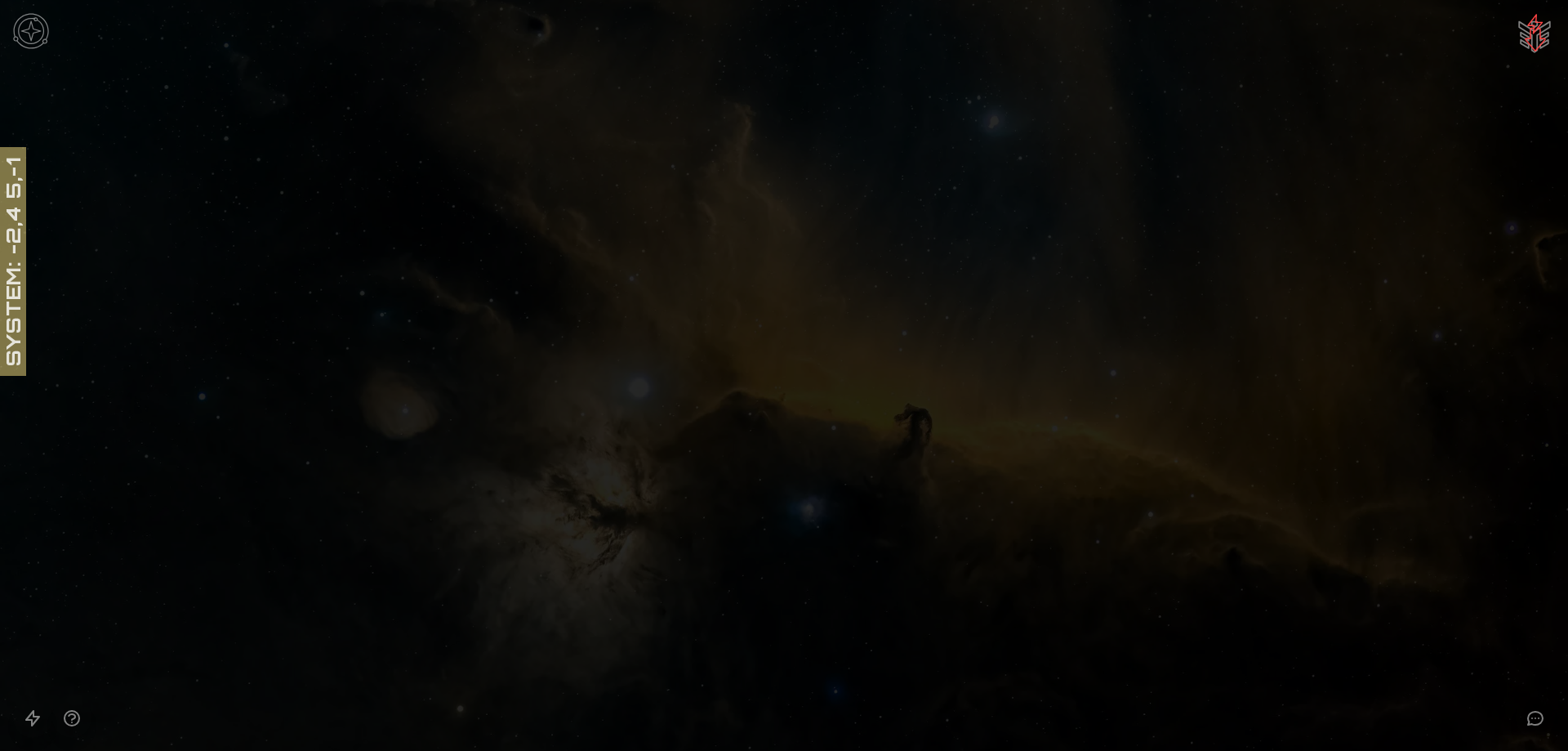 scroll, scrollTop: 0, scrollLeft: 0, axis: both 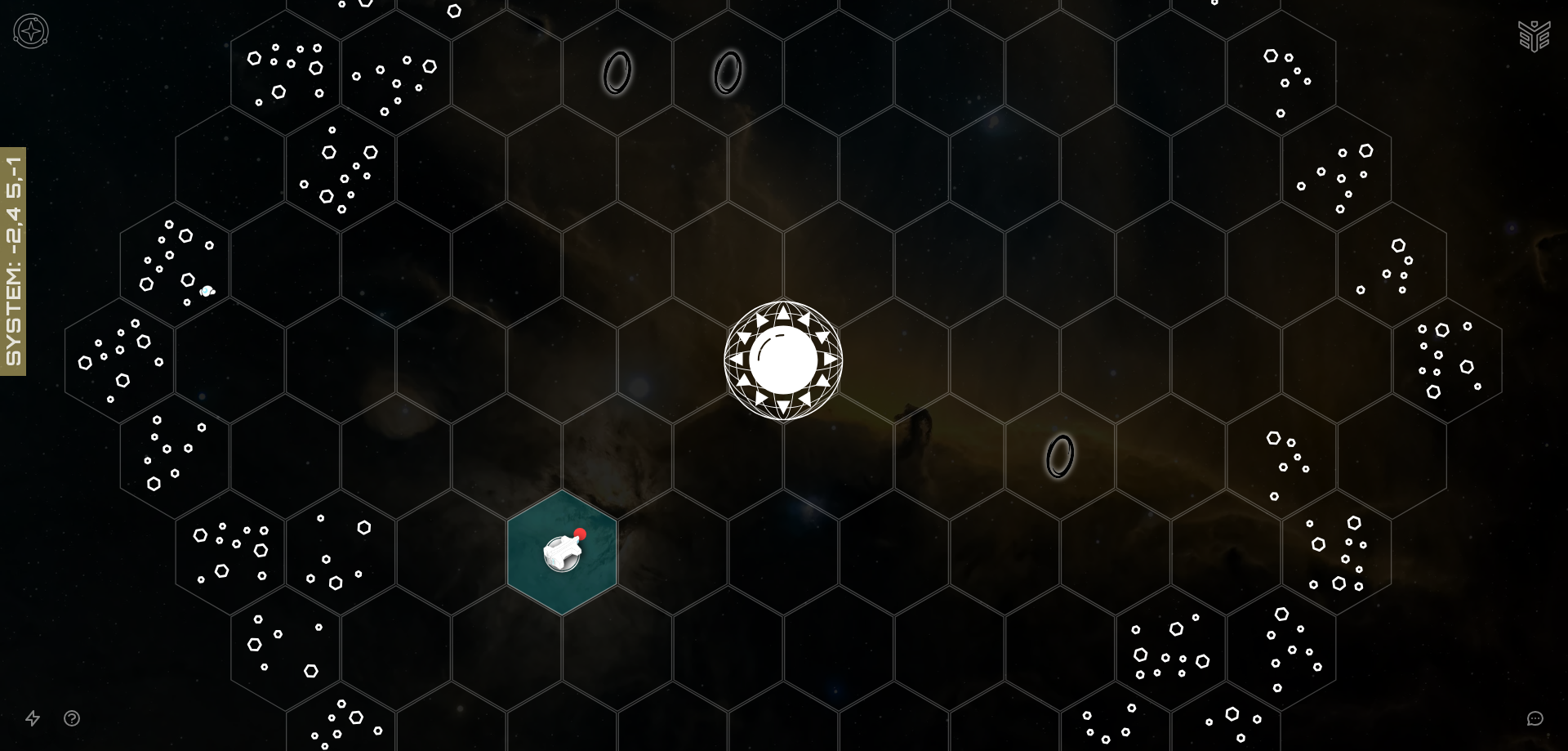 click 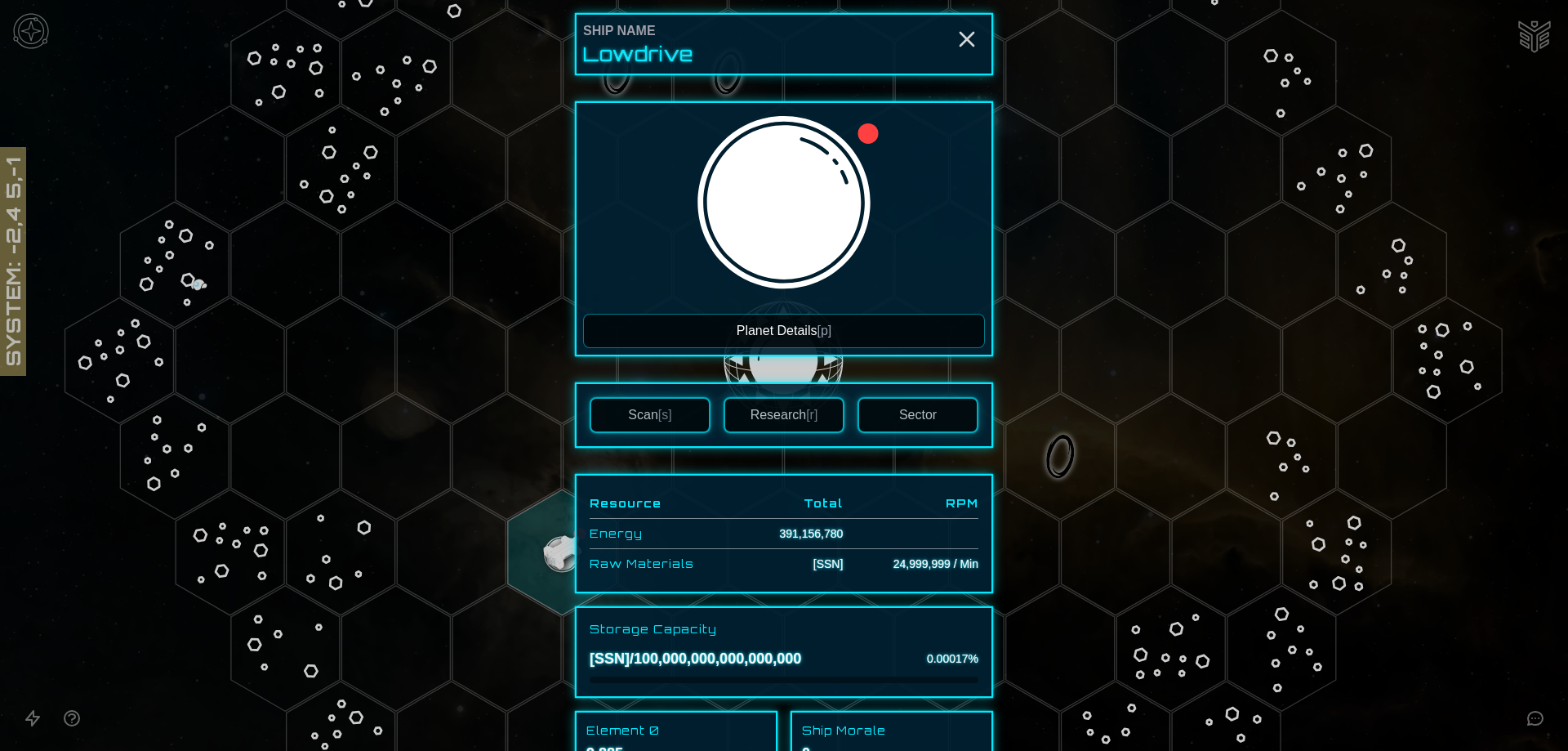 click on "Planet Details  [p]" at bounding box center (784, 331) 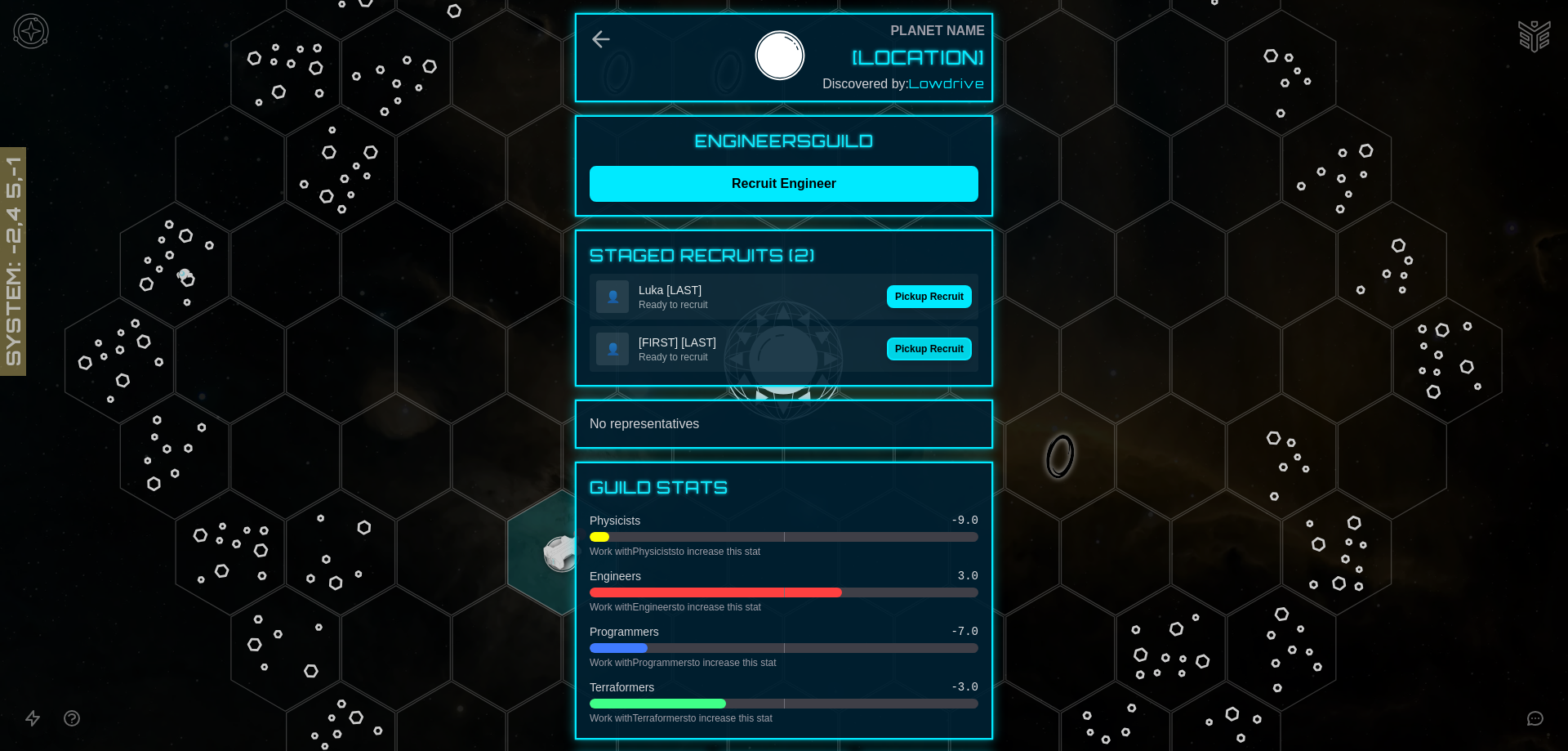 click on "Pickup Recruit" at bounding box center [929, 349] 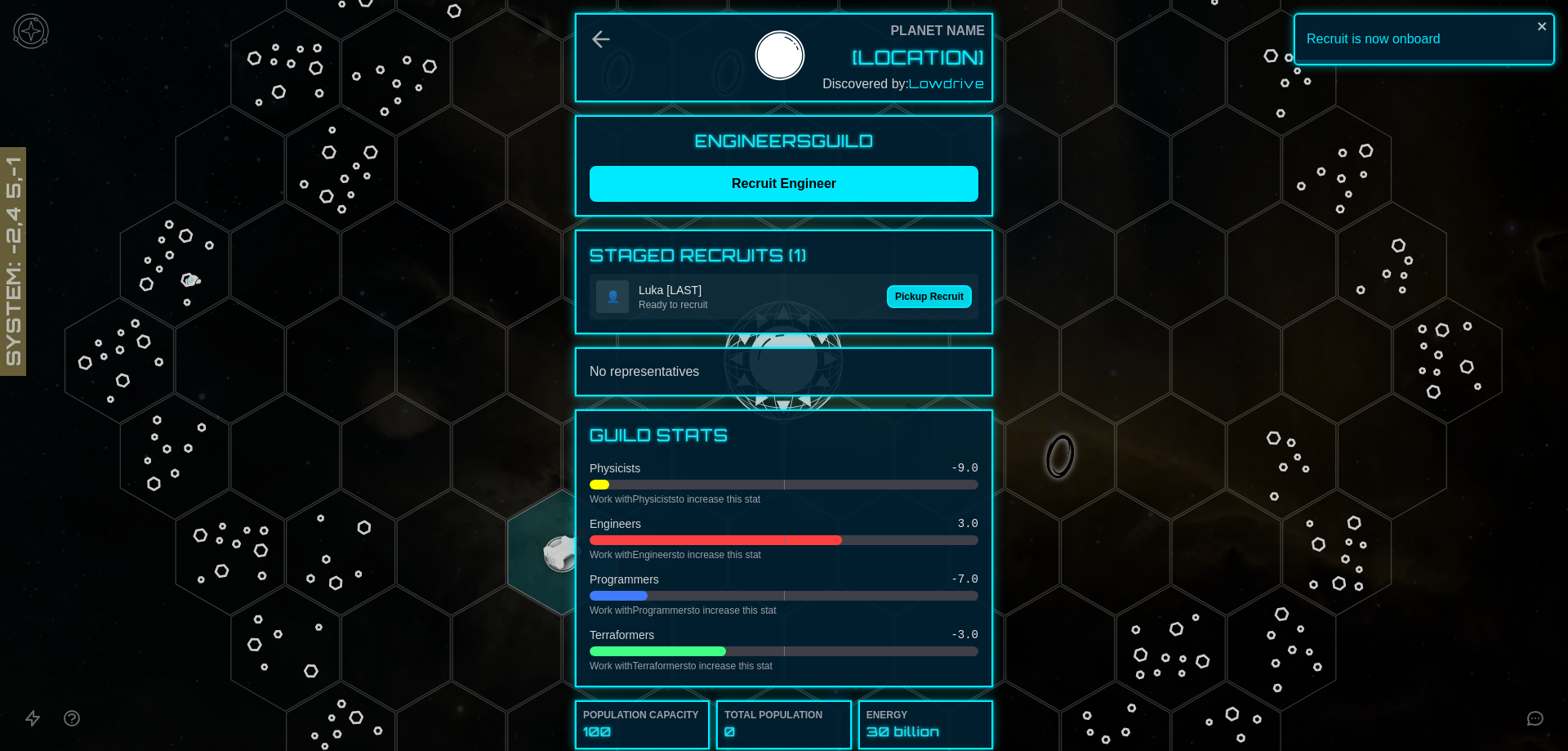 click on "Pickup Recruit" at bounding box center [929, 297] 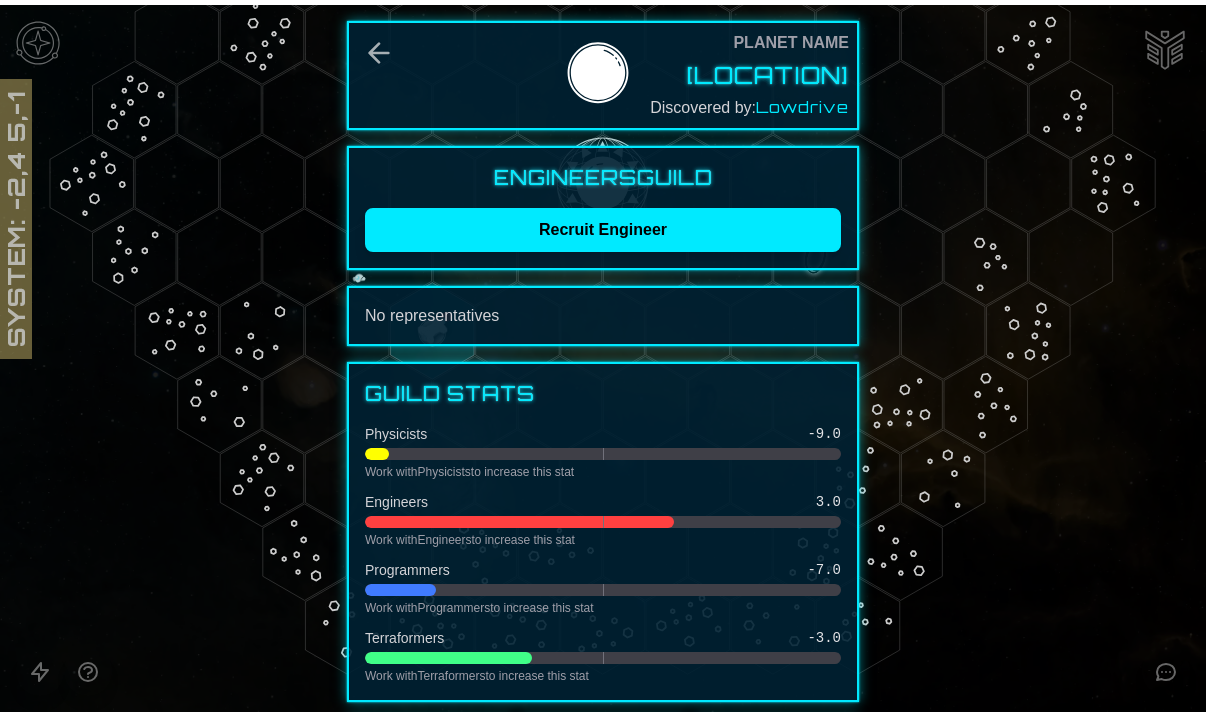 scroll, scrollTop: 328, scrollLeft: 0, axis: vertical 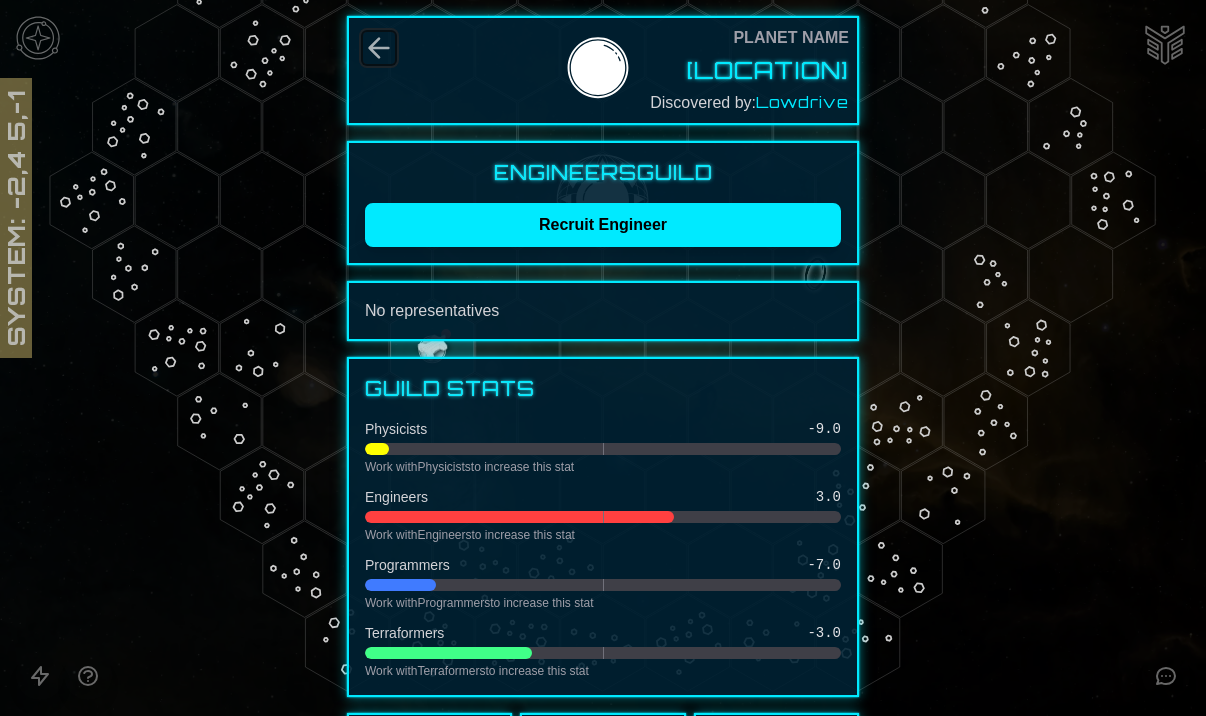 click 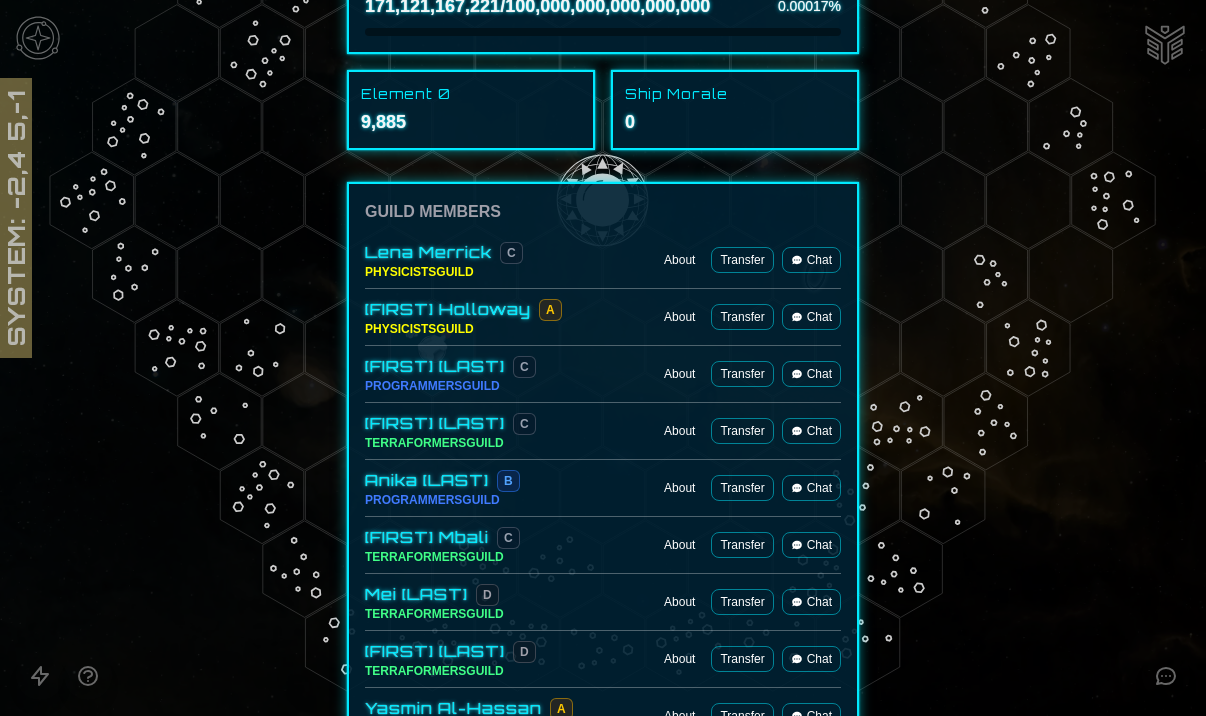 scroll, scrollTop: 1200, scrollLeft: 0, axis: vertical 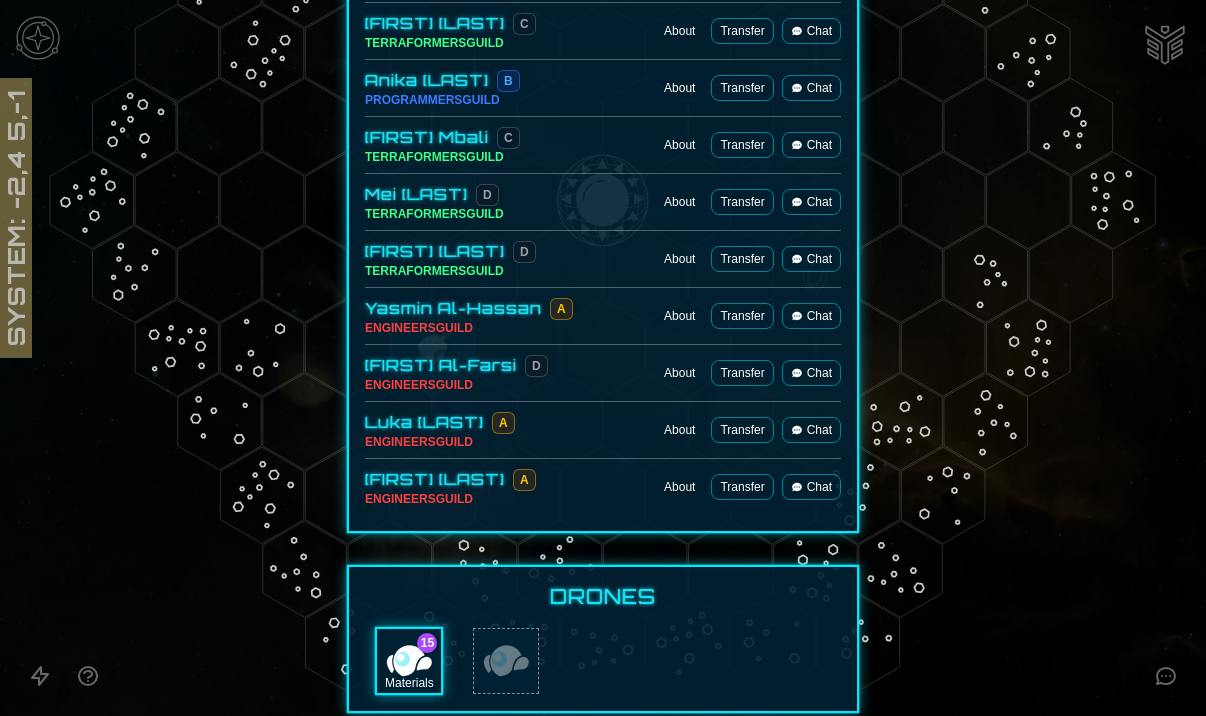click on "Transfer" at bounding box center (742, 316) 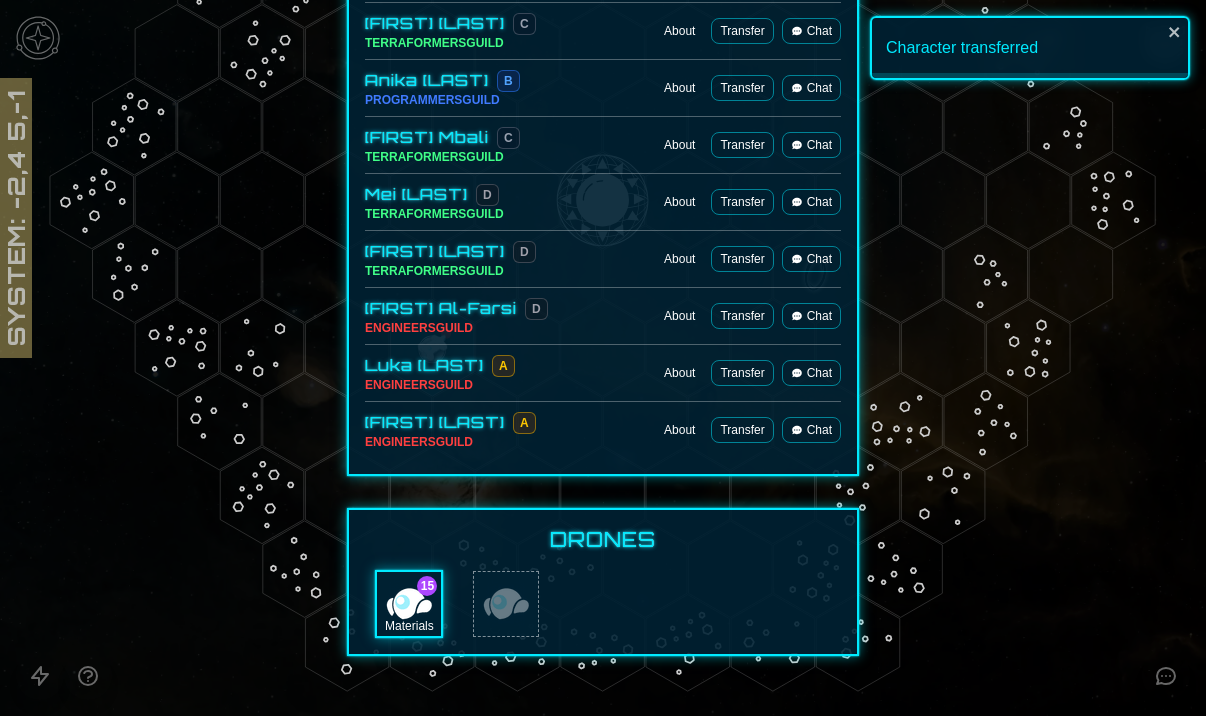 click on "Transfer" at bounding box center [742, 316] 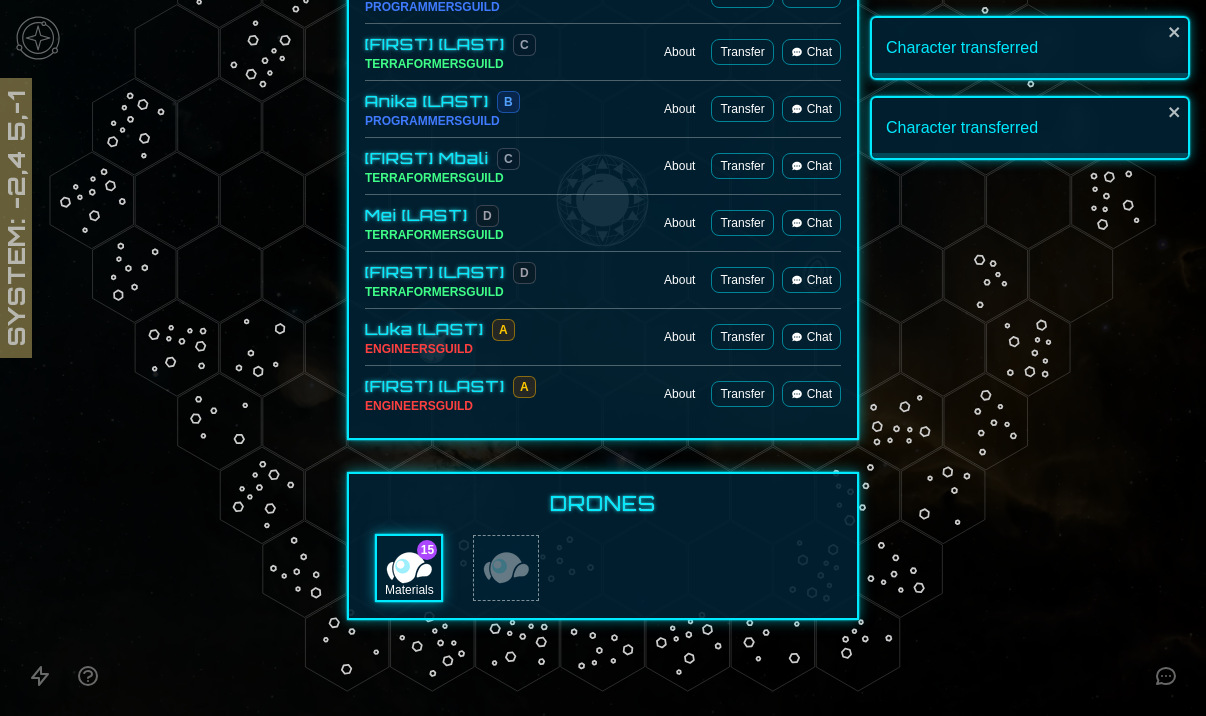 scroll, scrollTop: 1179, scrollLeft: 0, axis: vertical 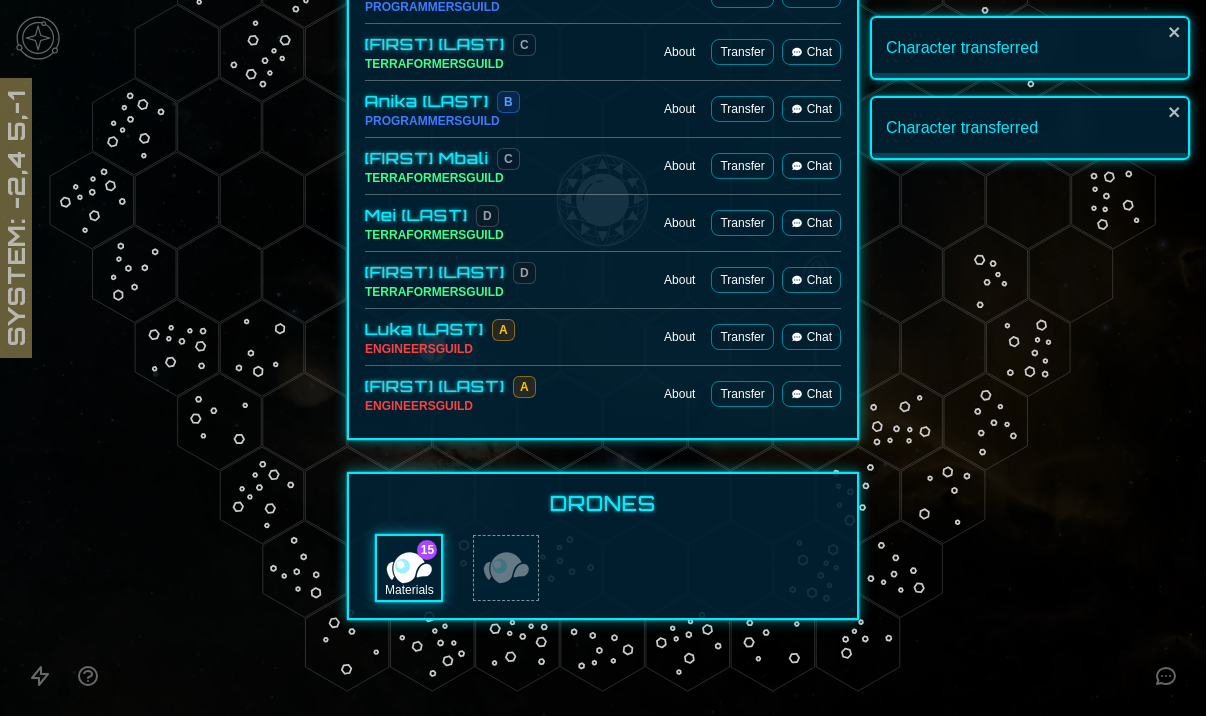 click on "Transfer" at bounding box center [742, 337] 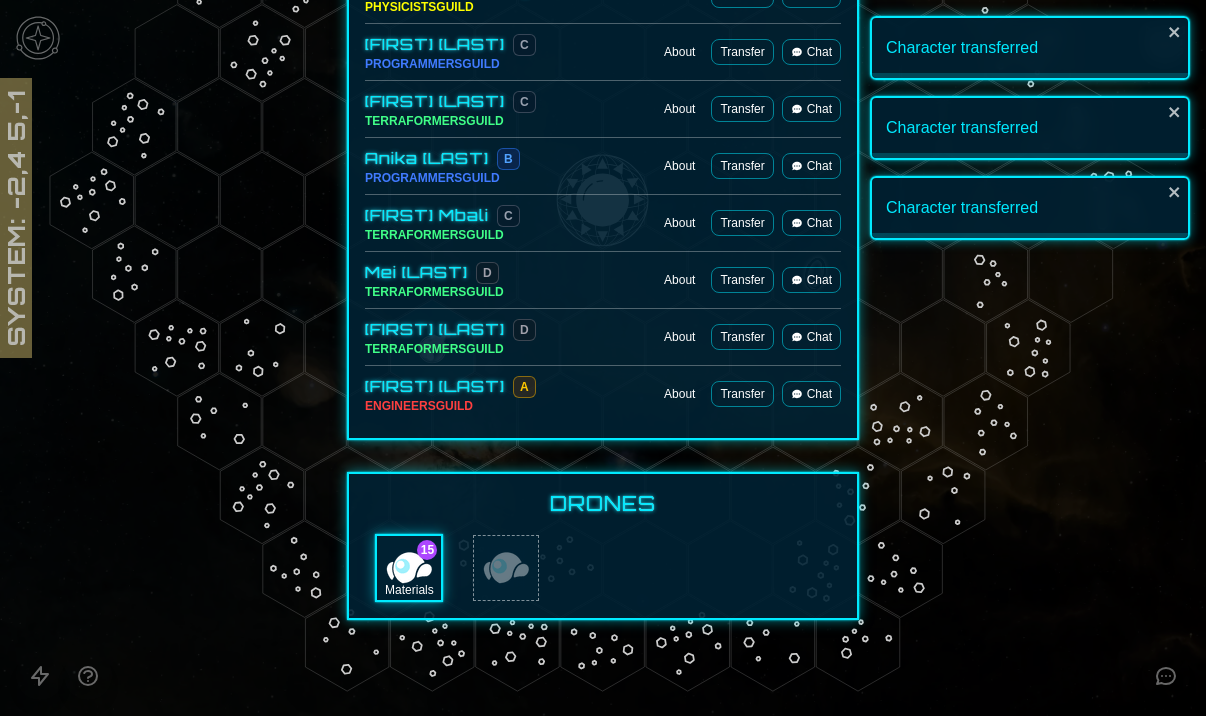 scroll, scrollTop: 1122, scrollLeft: 0, axis: vertical 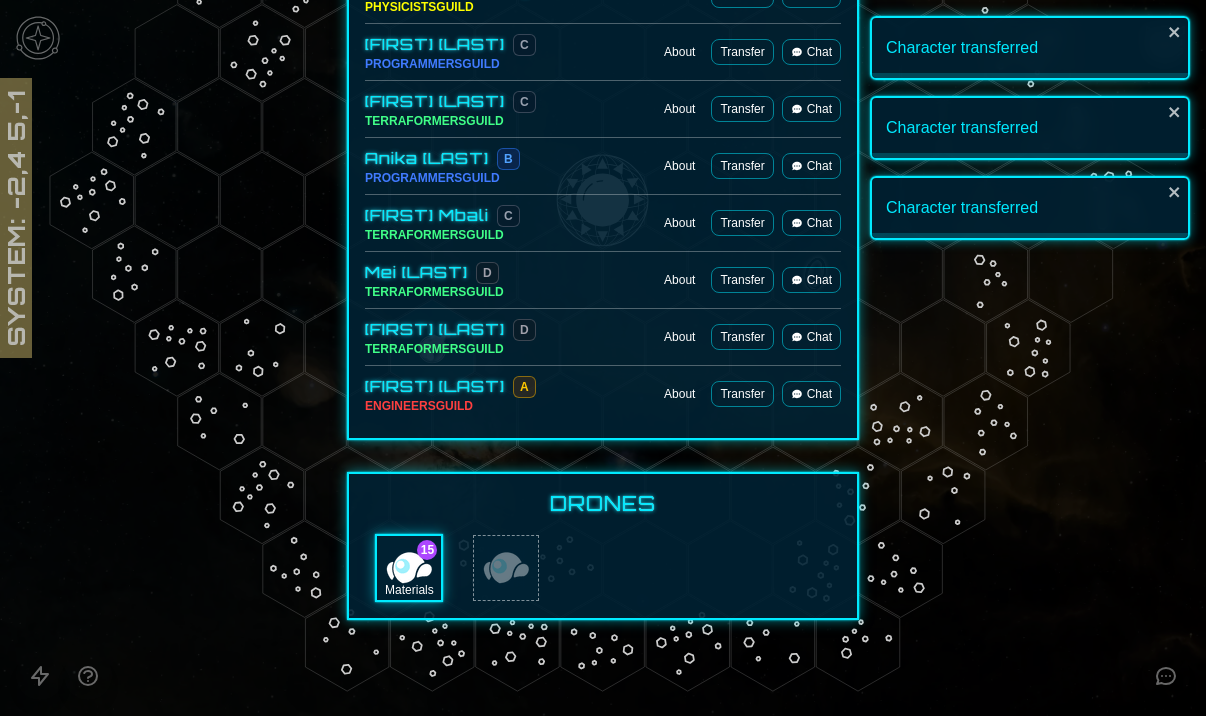 click on "Transfer" at bounding box center [742, 394] 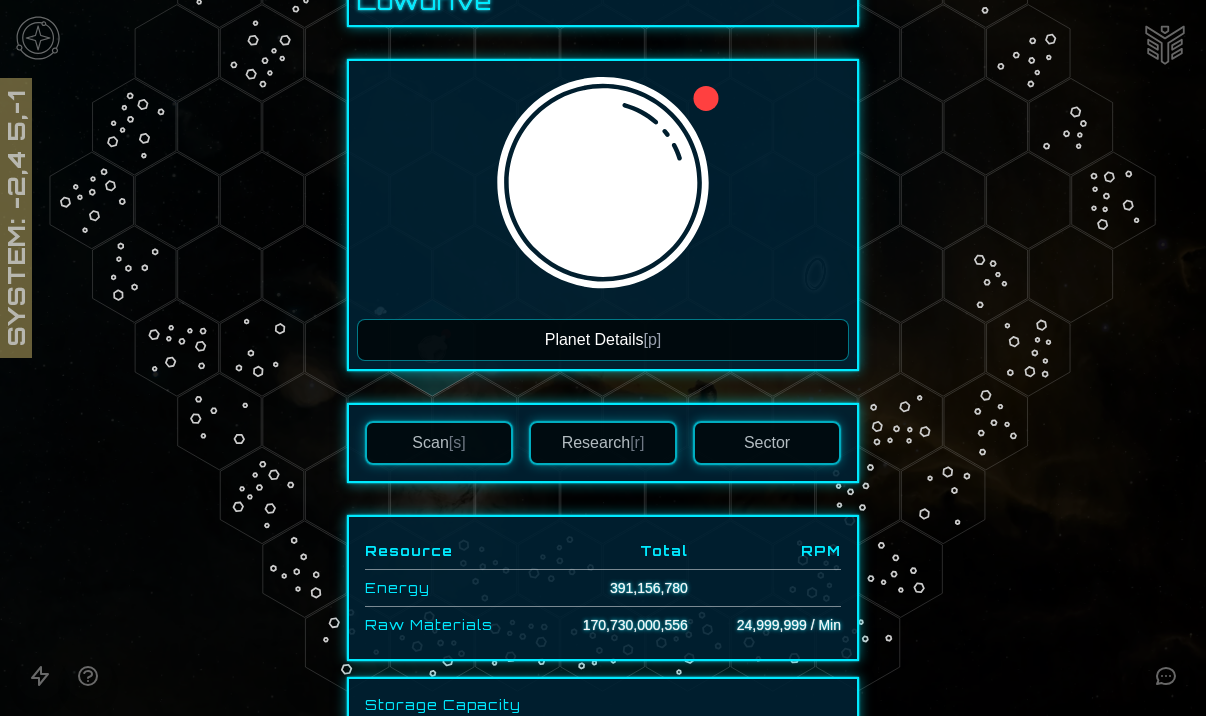 scroll, scrollTop: 165, scrollLeft: 0, axis: vertical 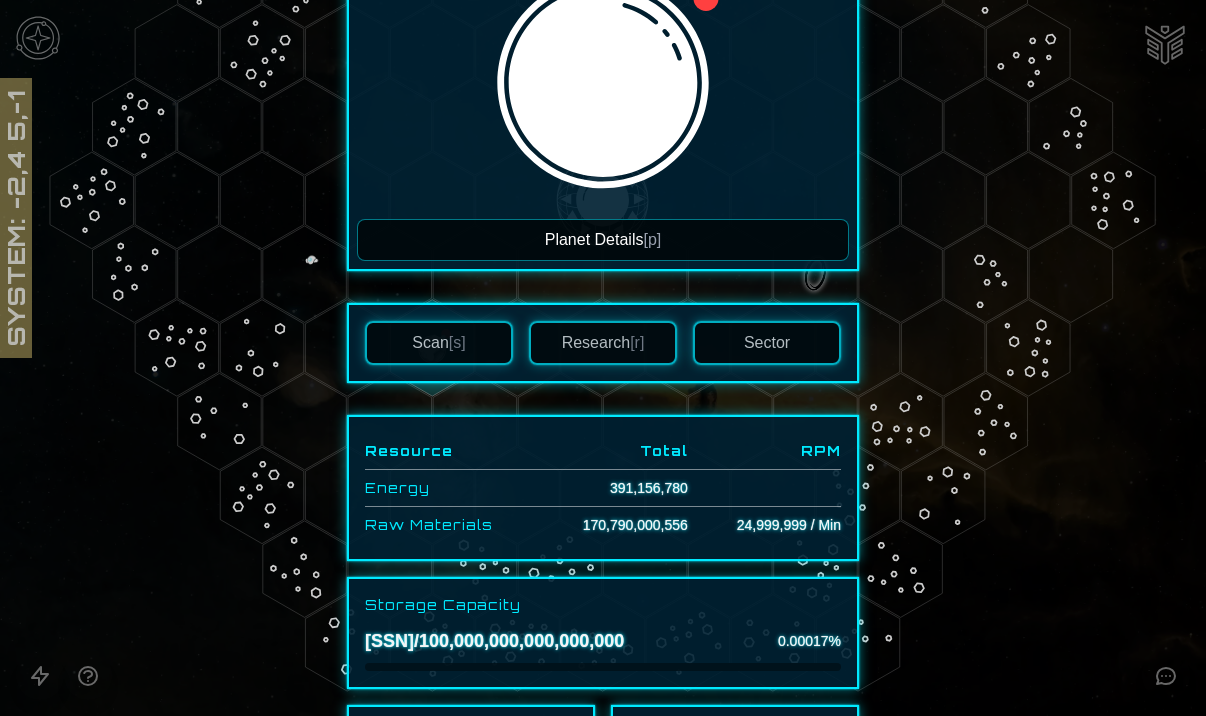 click on "Planet Details  [p]" at bounding box center [603, 240] 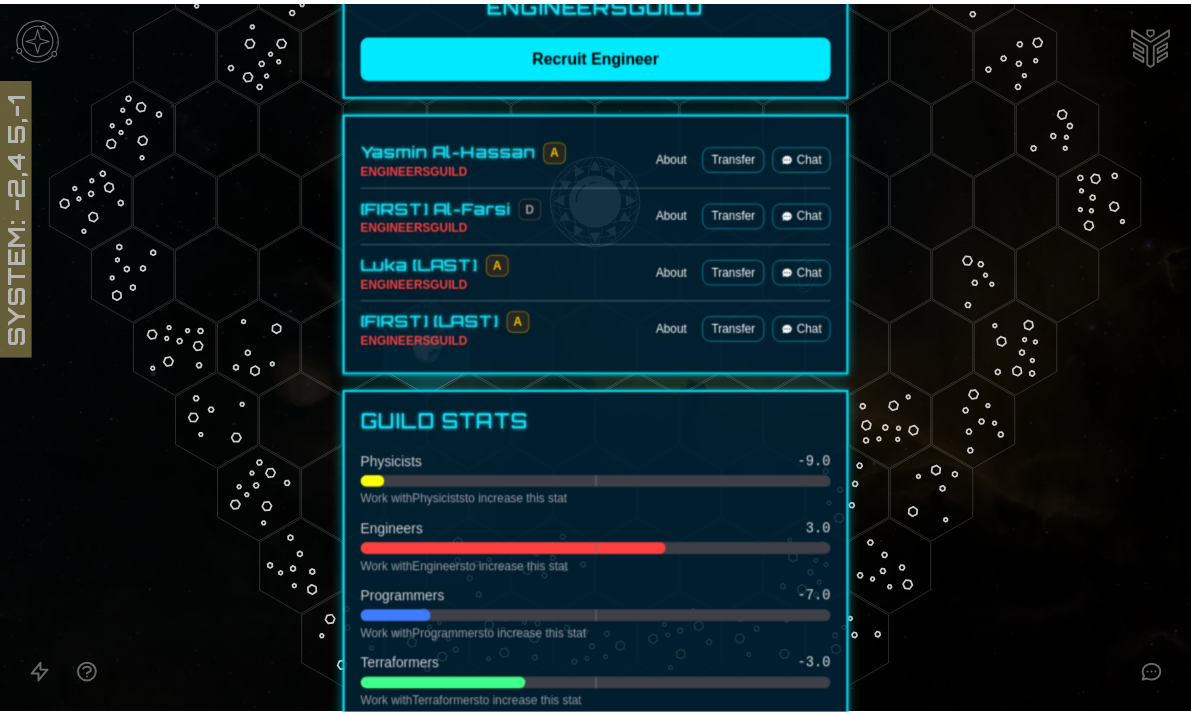 scroll, scrollTop: 133, scrollLeft: 0, axis: vertical 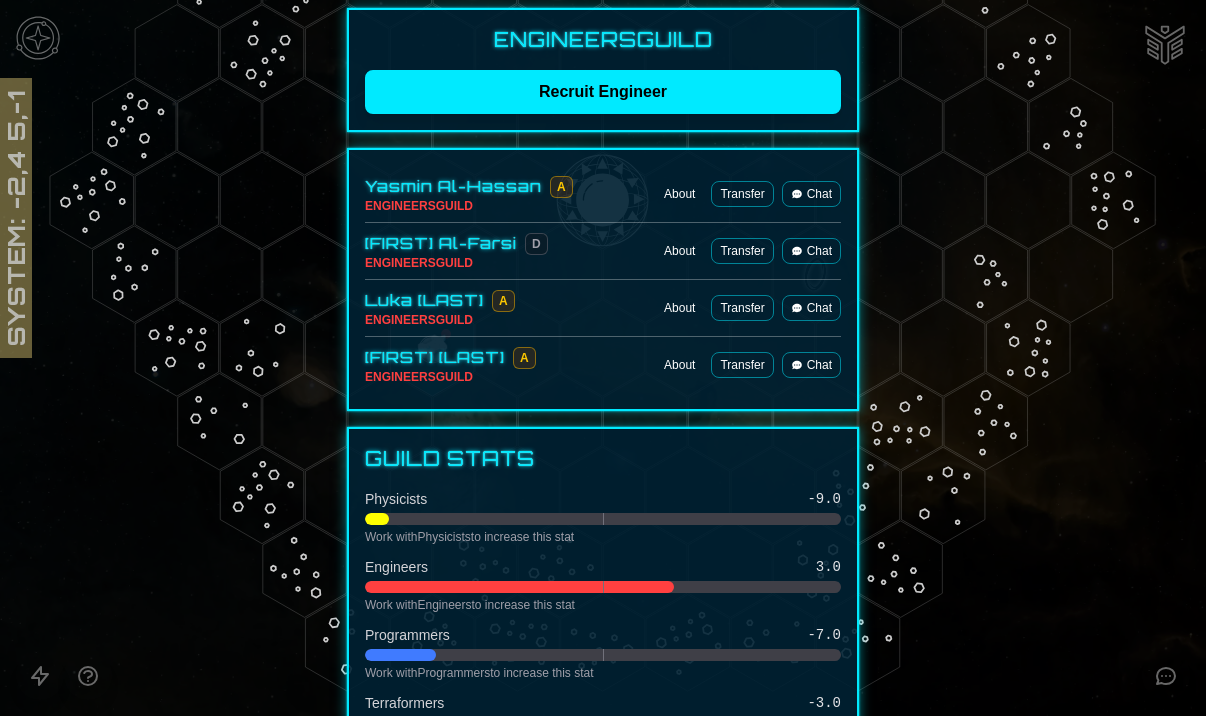 click on "Chat" at bounding box center (811, 308) 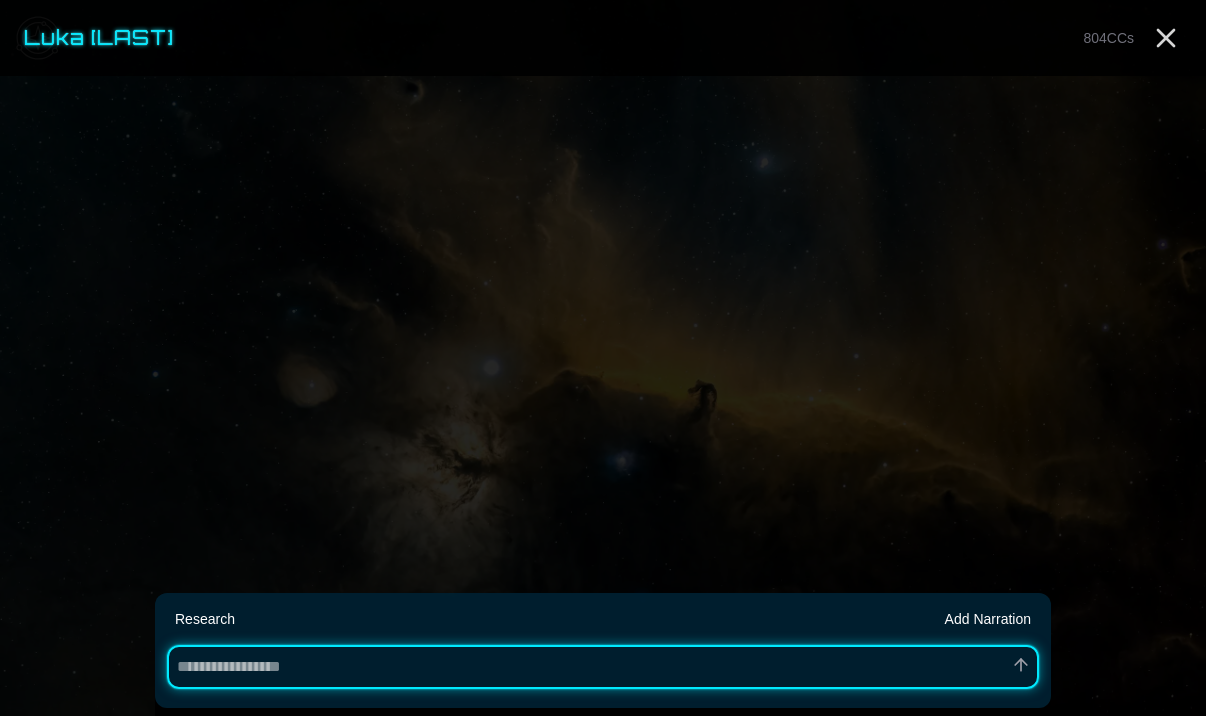 type on "*" 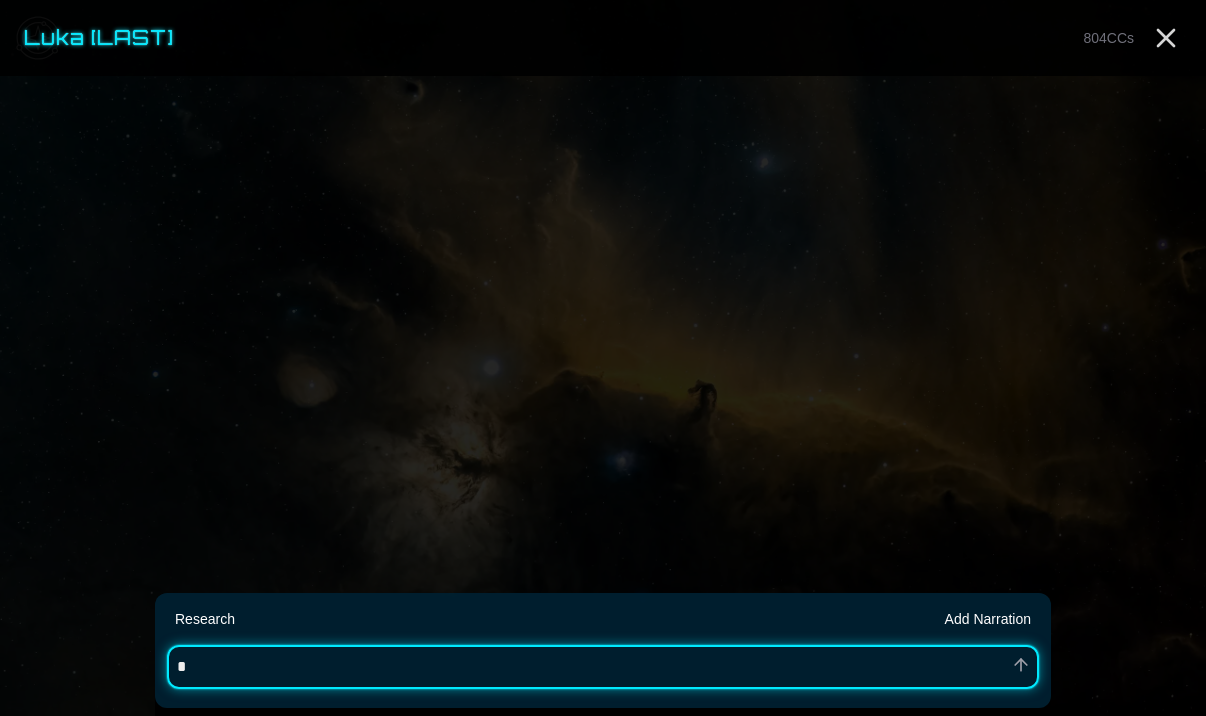 type on "*" 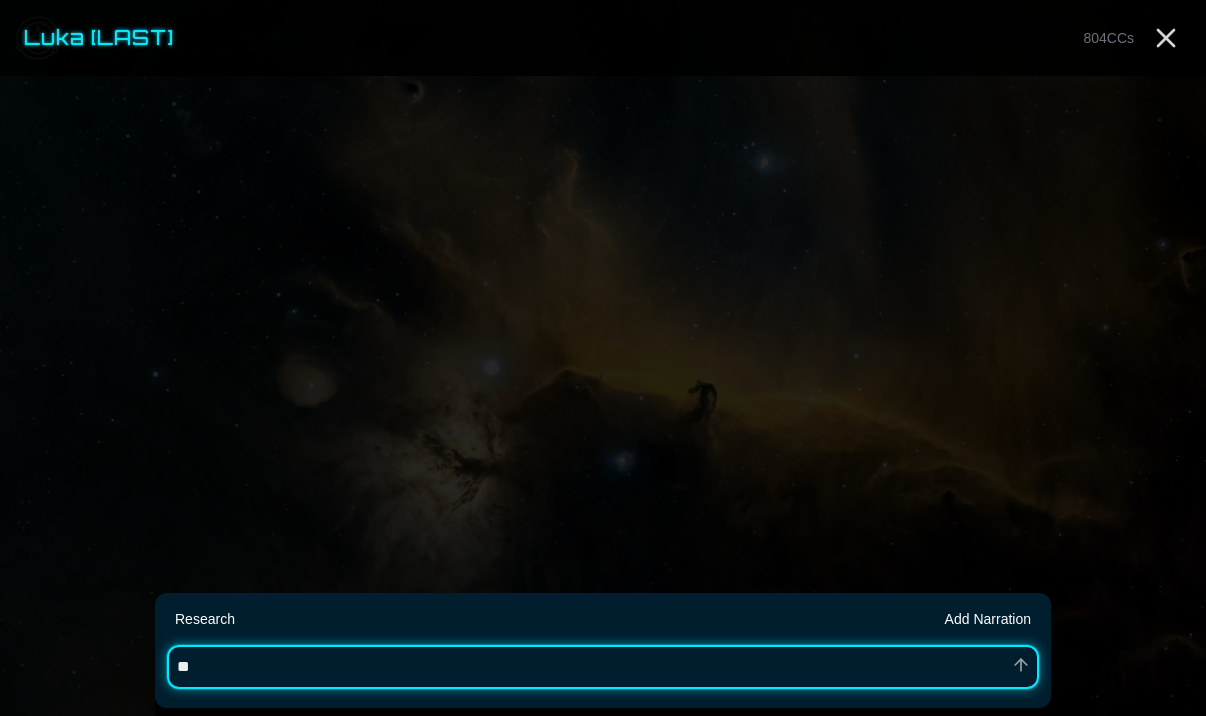 type on "*" 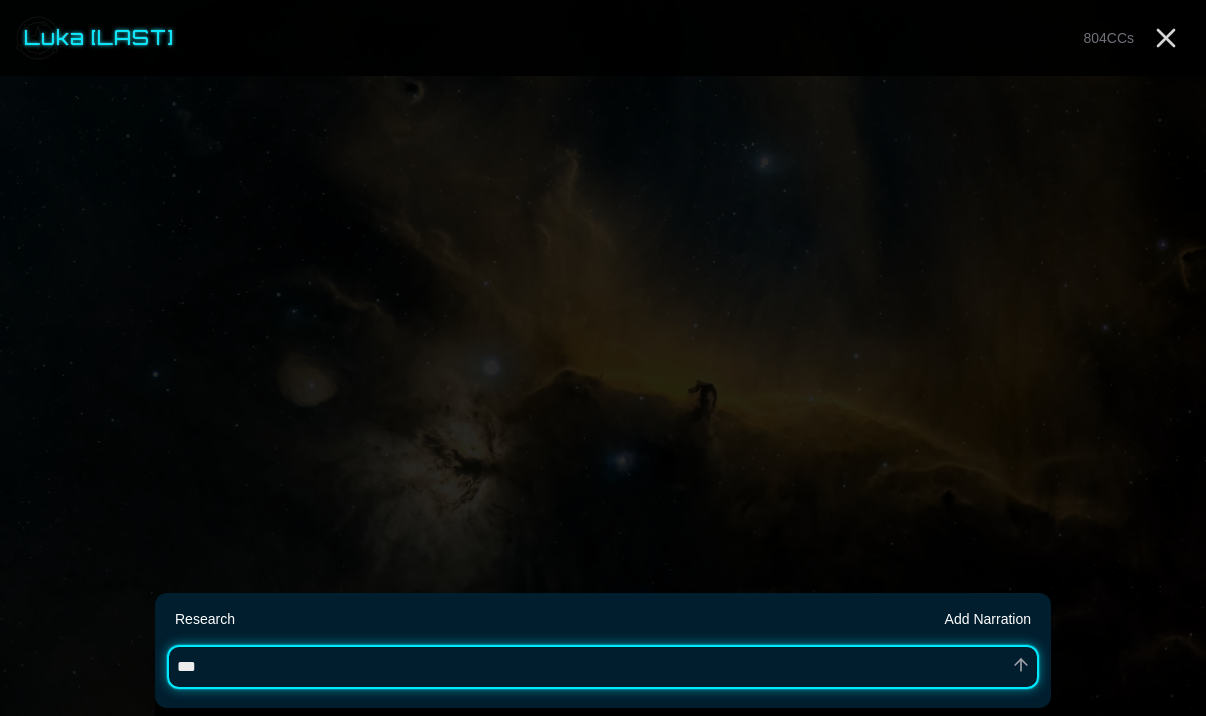 type on "*" 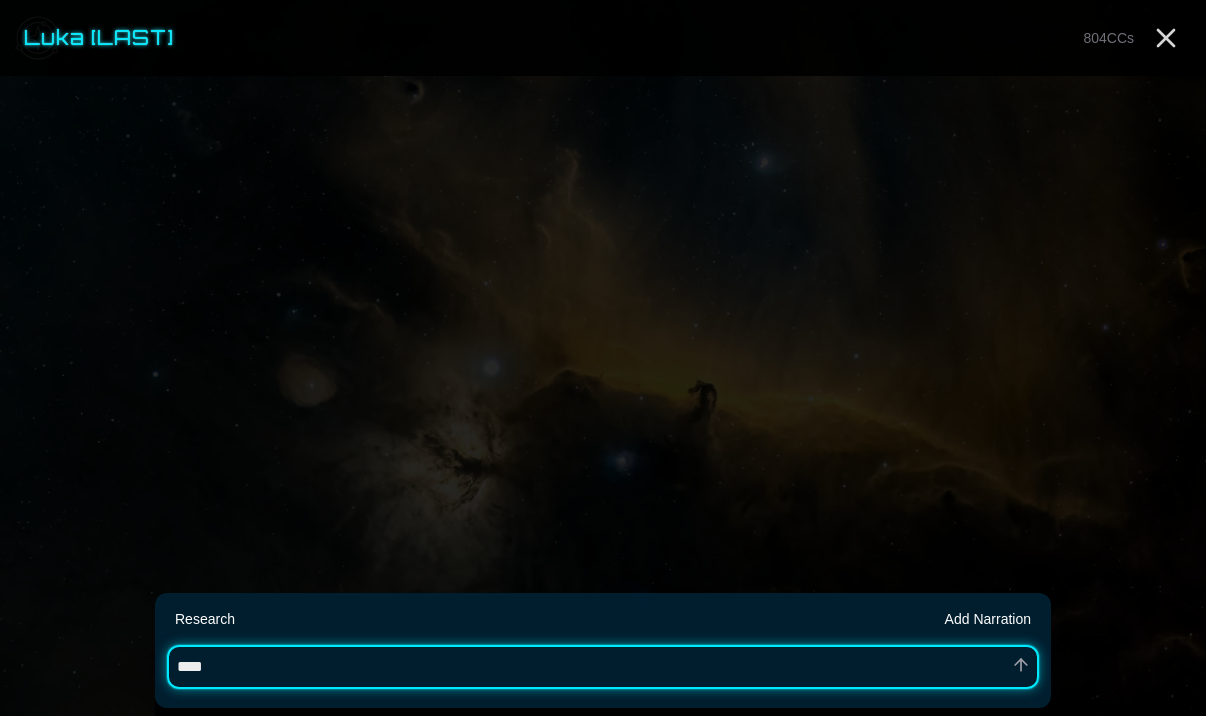 type on "*" 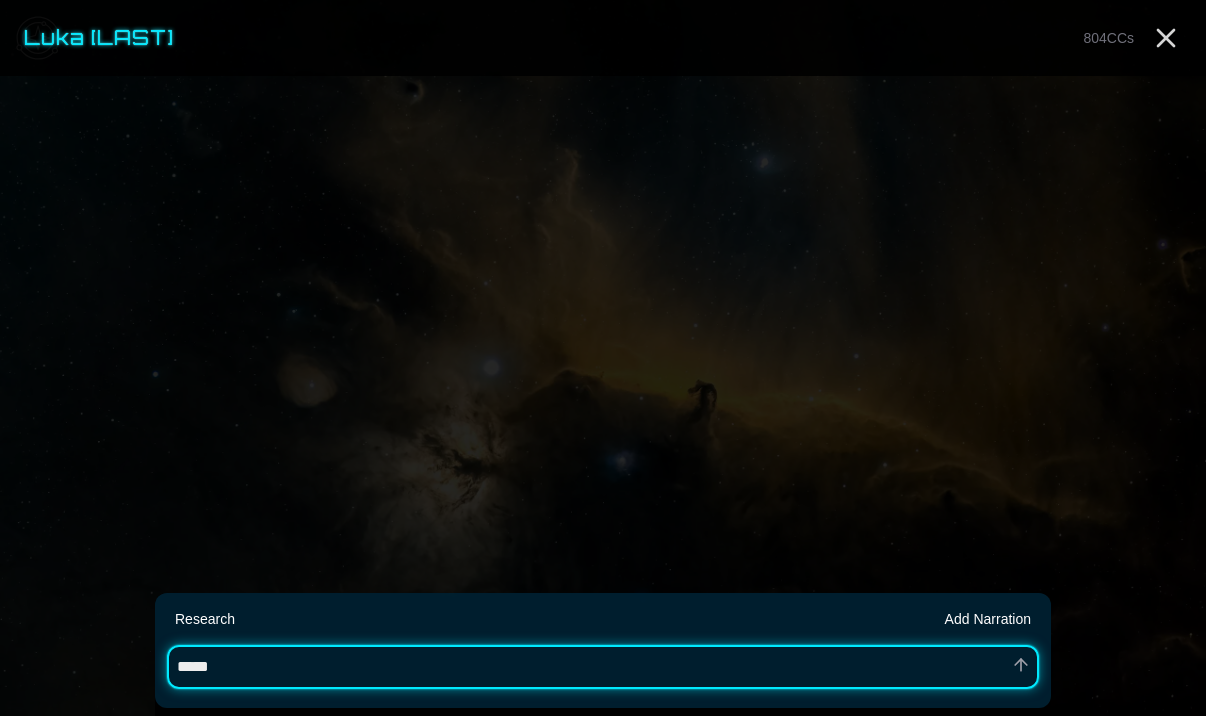 type on "*" 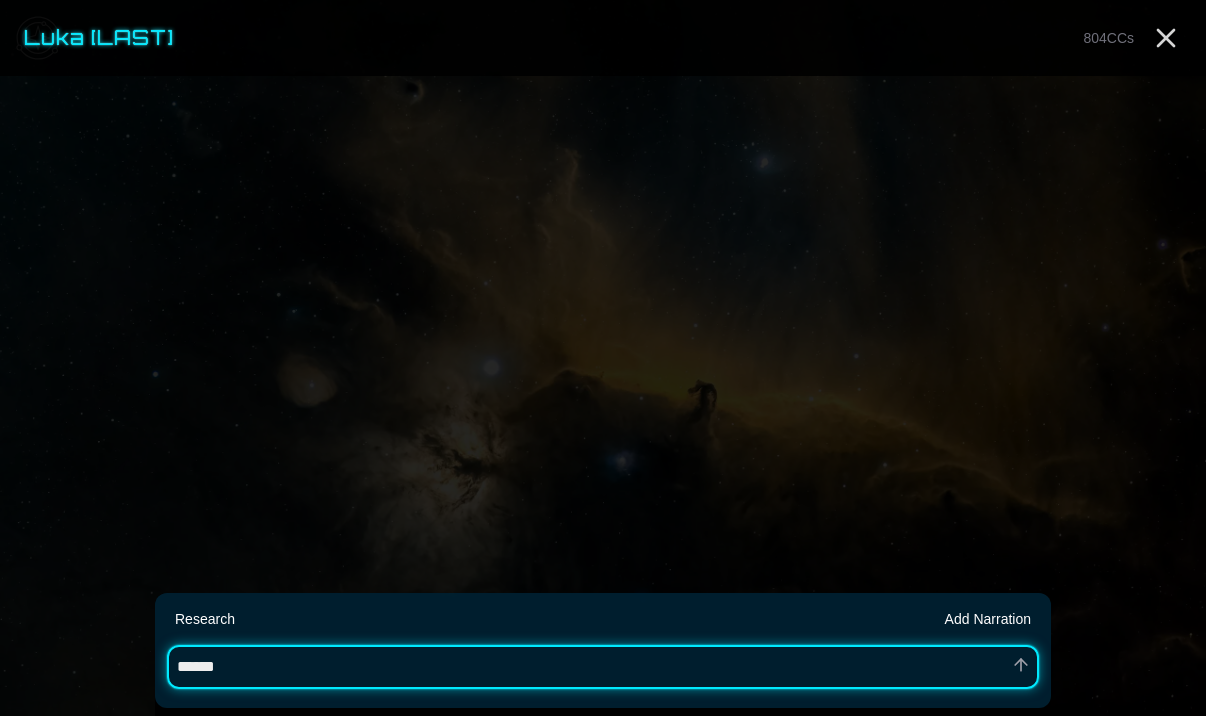 type on "*" 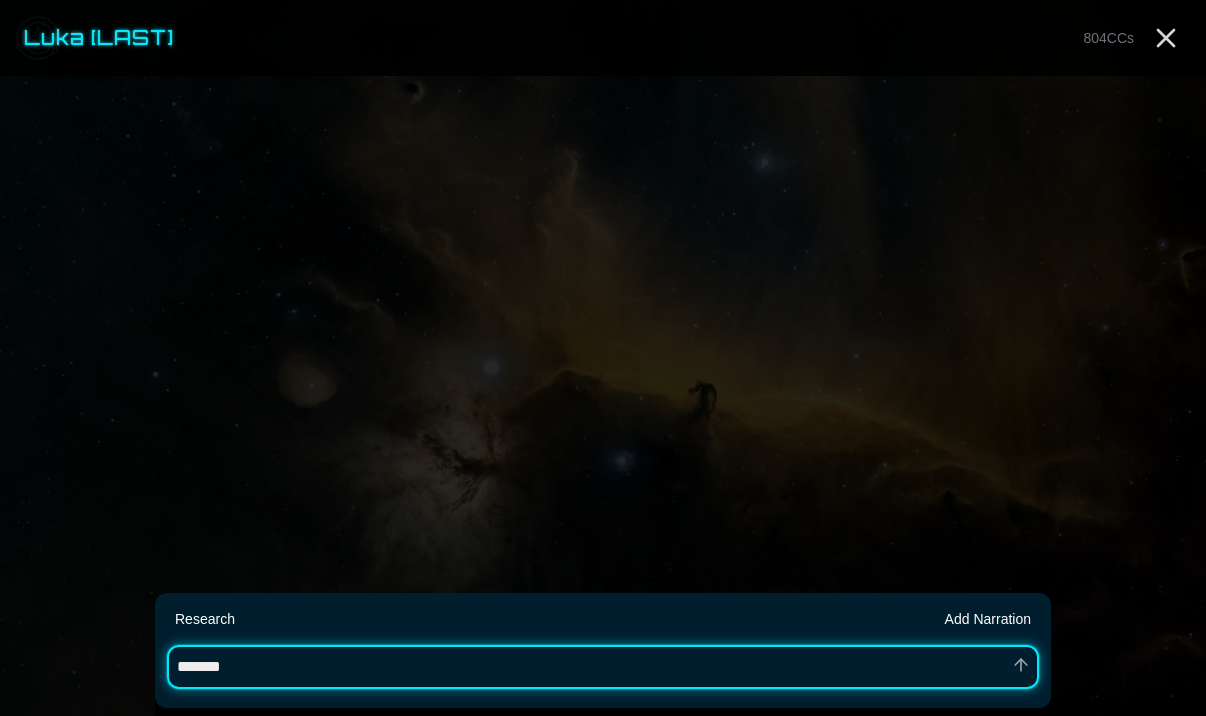 type on "*" 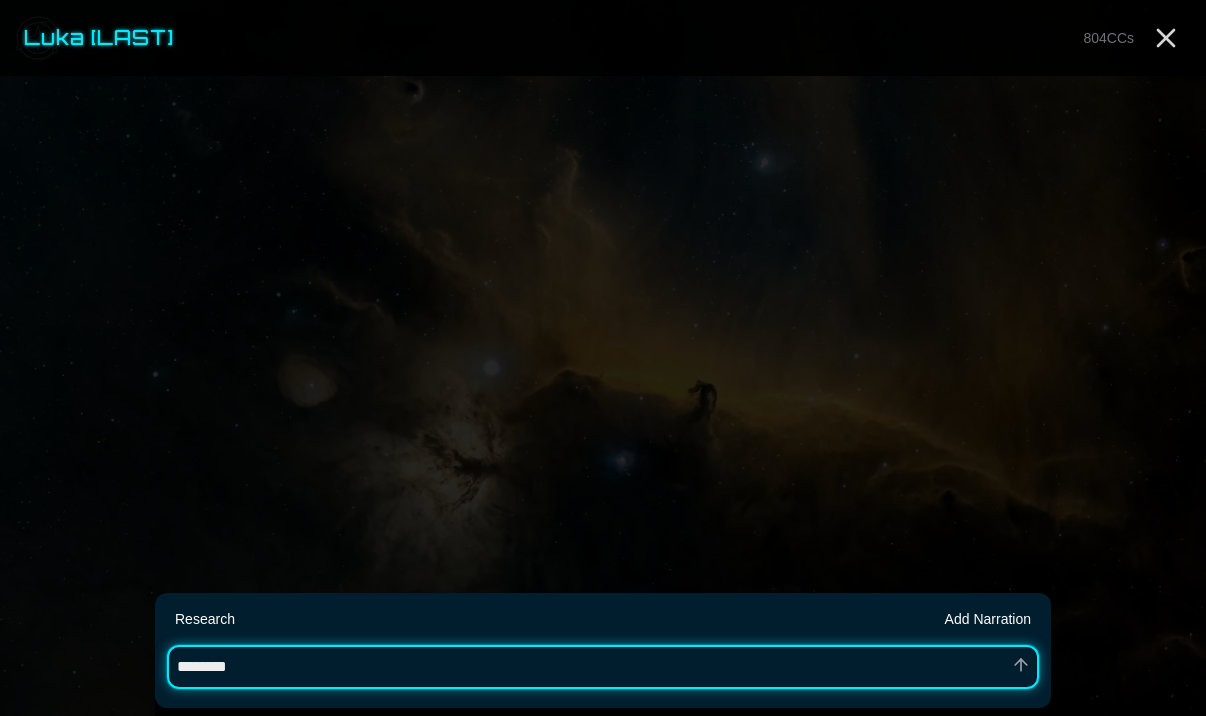 type on "*" 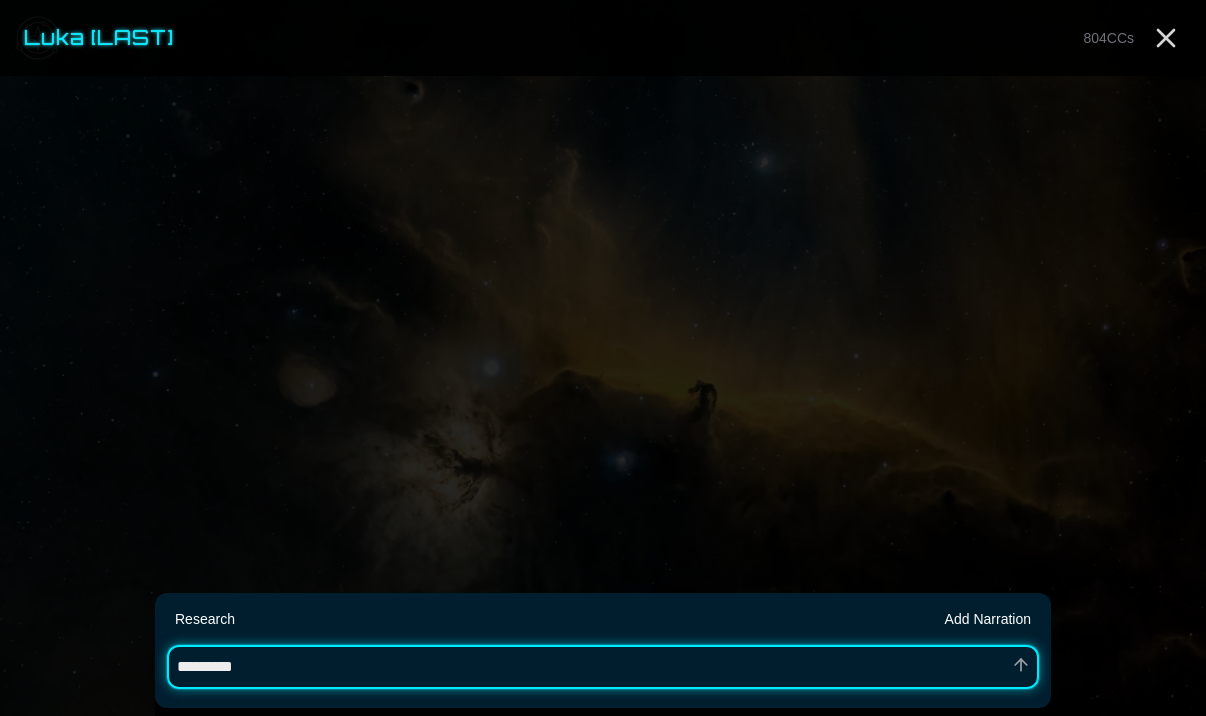type on "*" 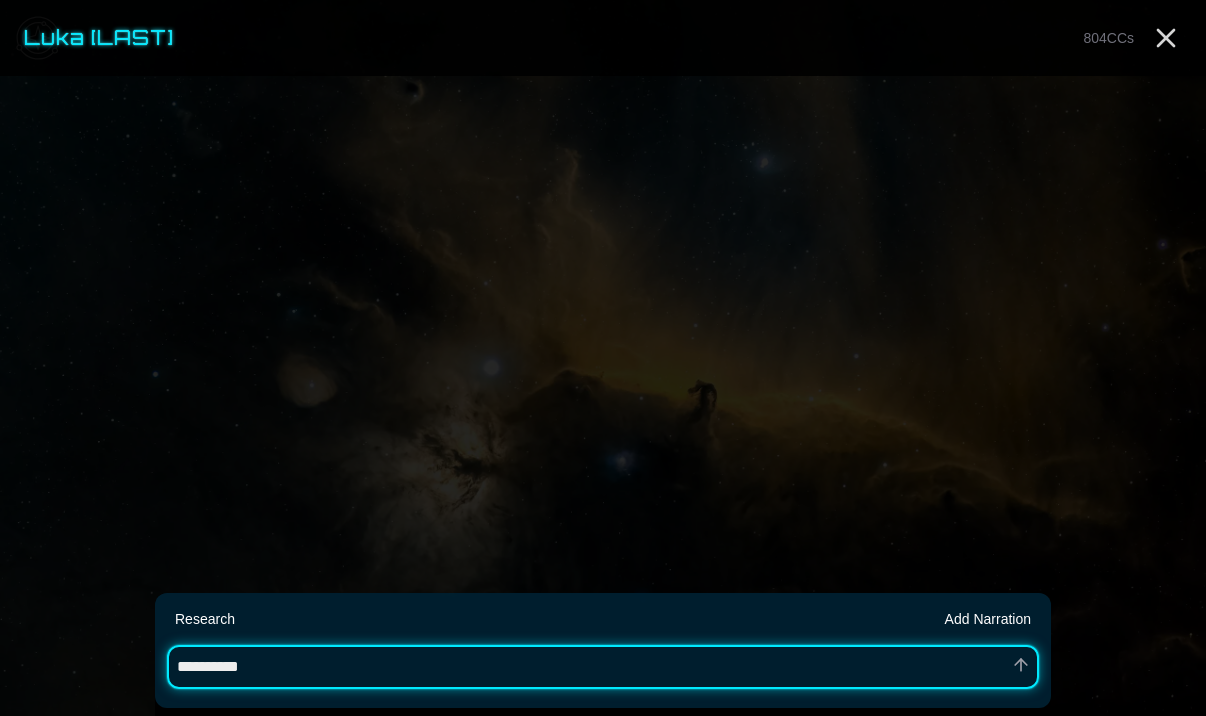 type on "*" 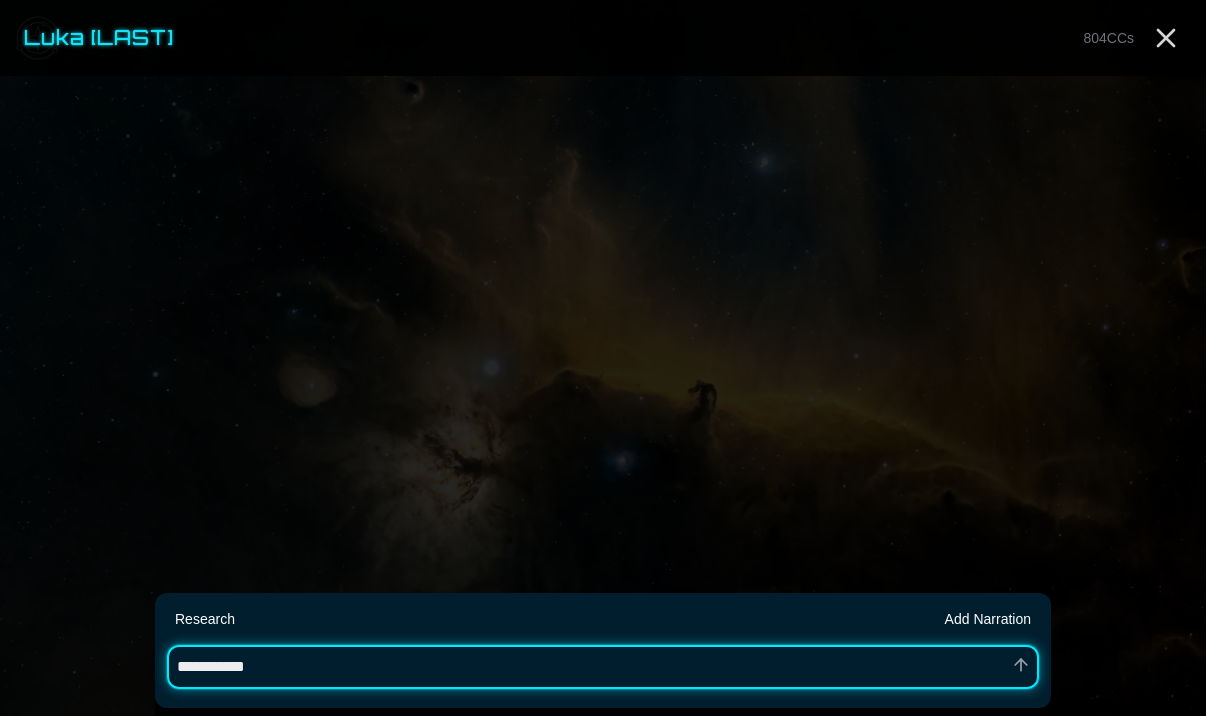type on "*" 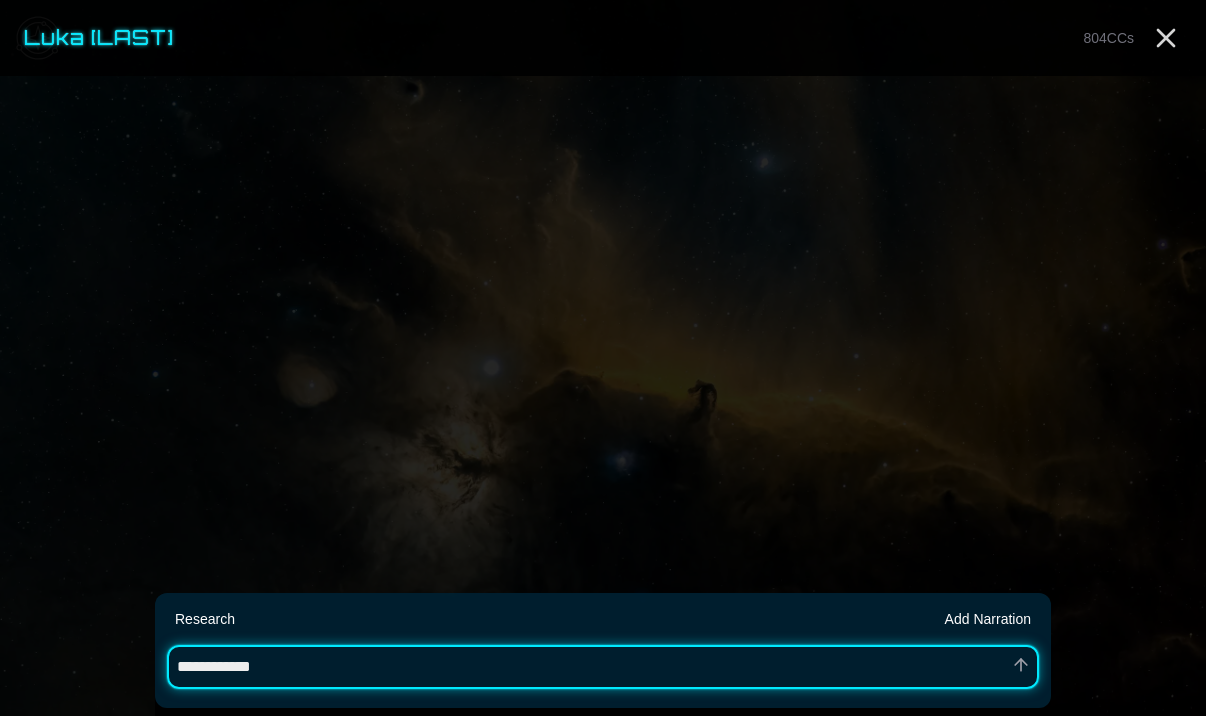 type on "*" 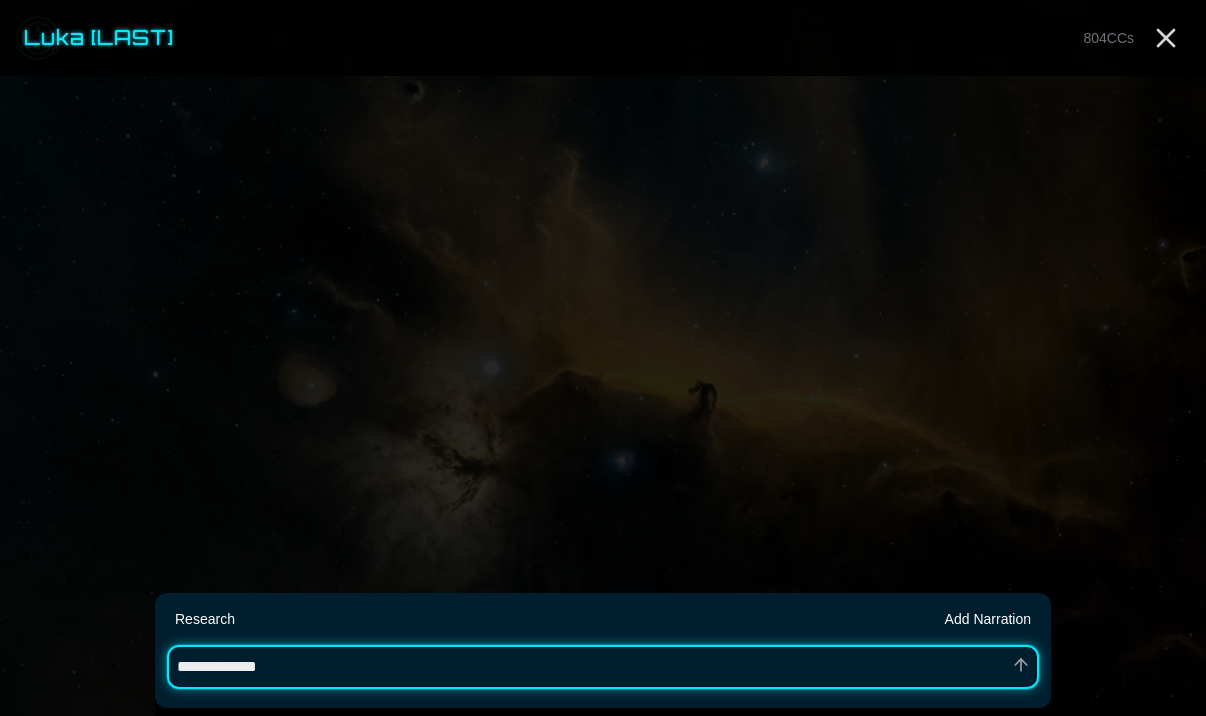 type on "*" 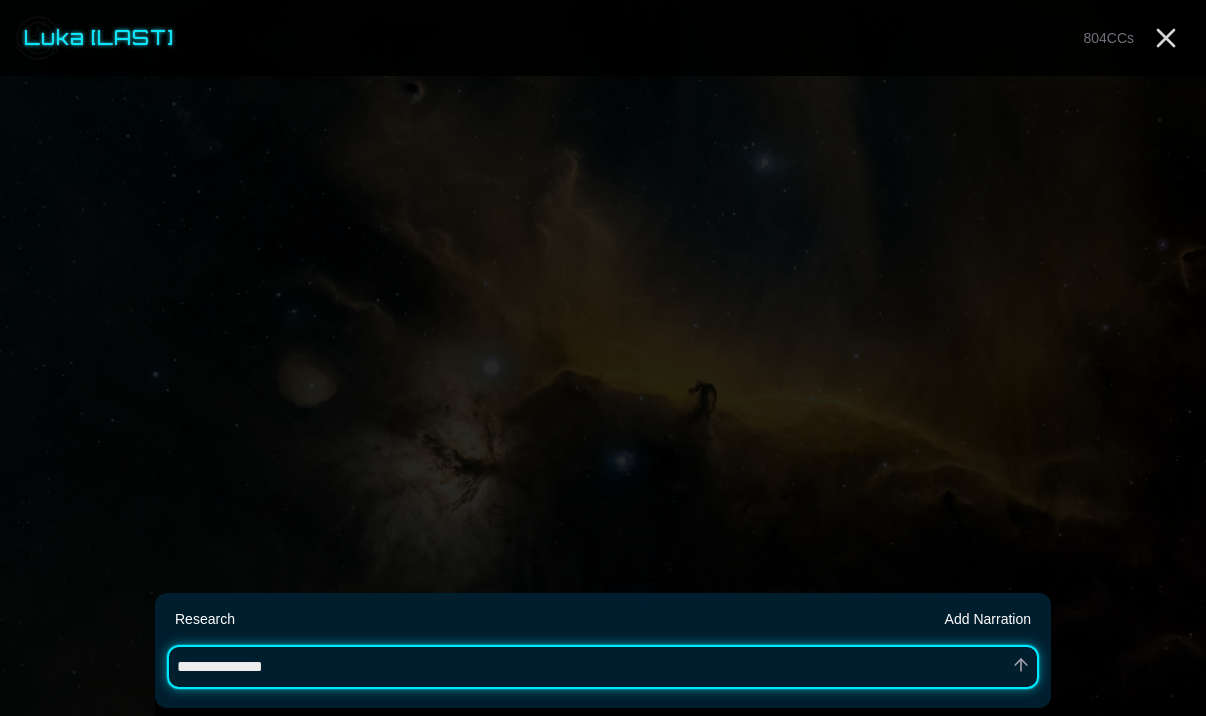 type on "*" 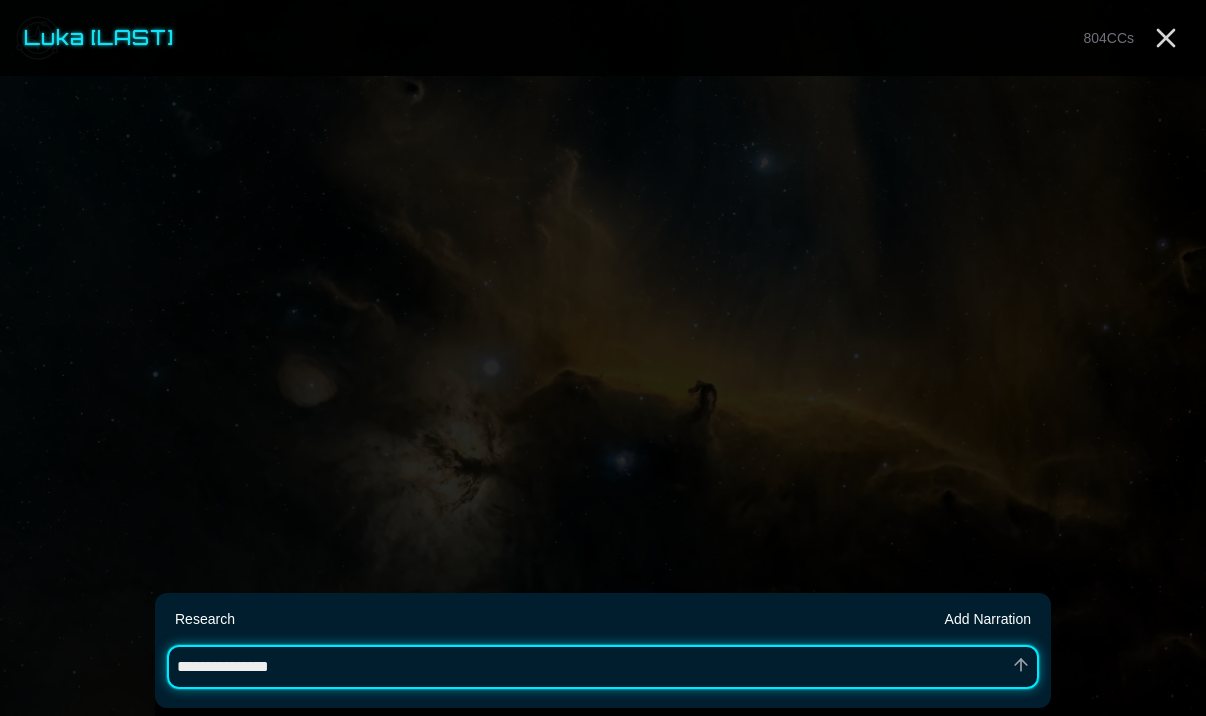 type on "*" 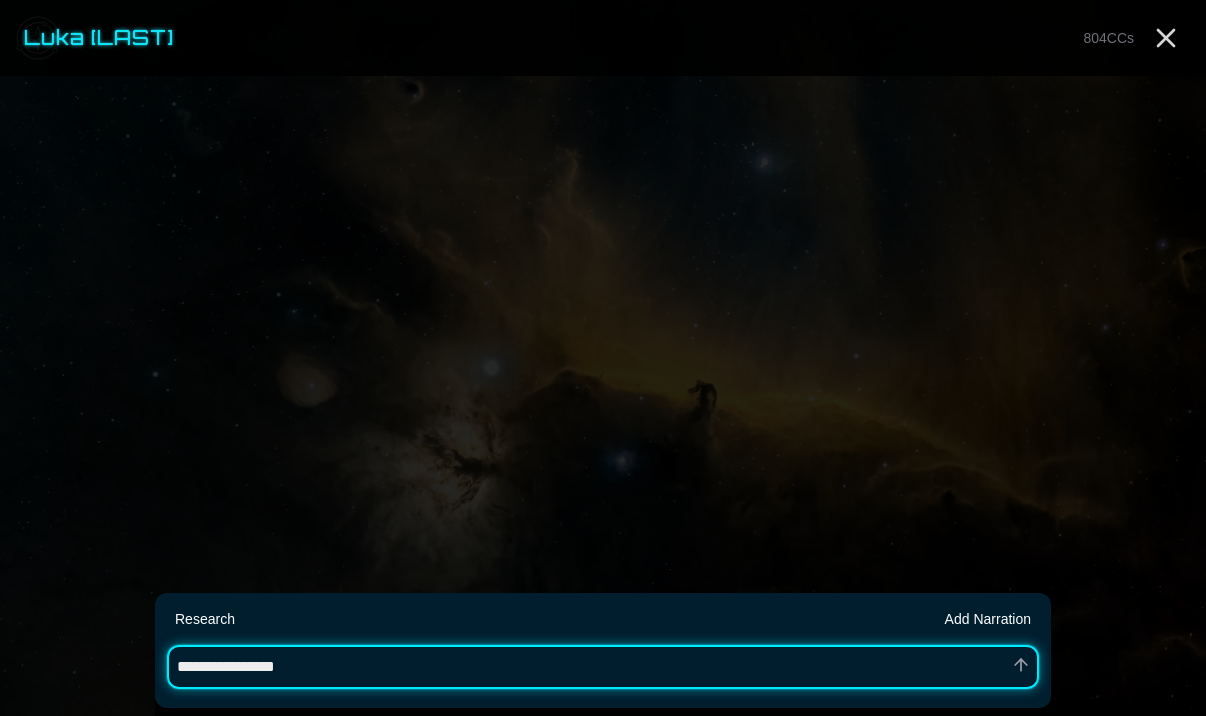 type on "*" 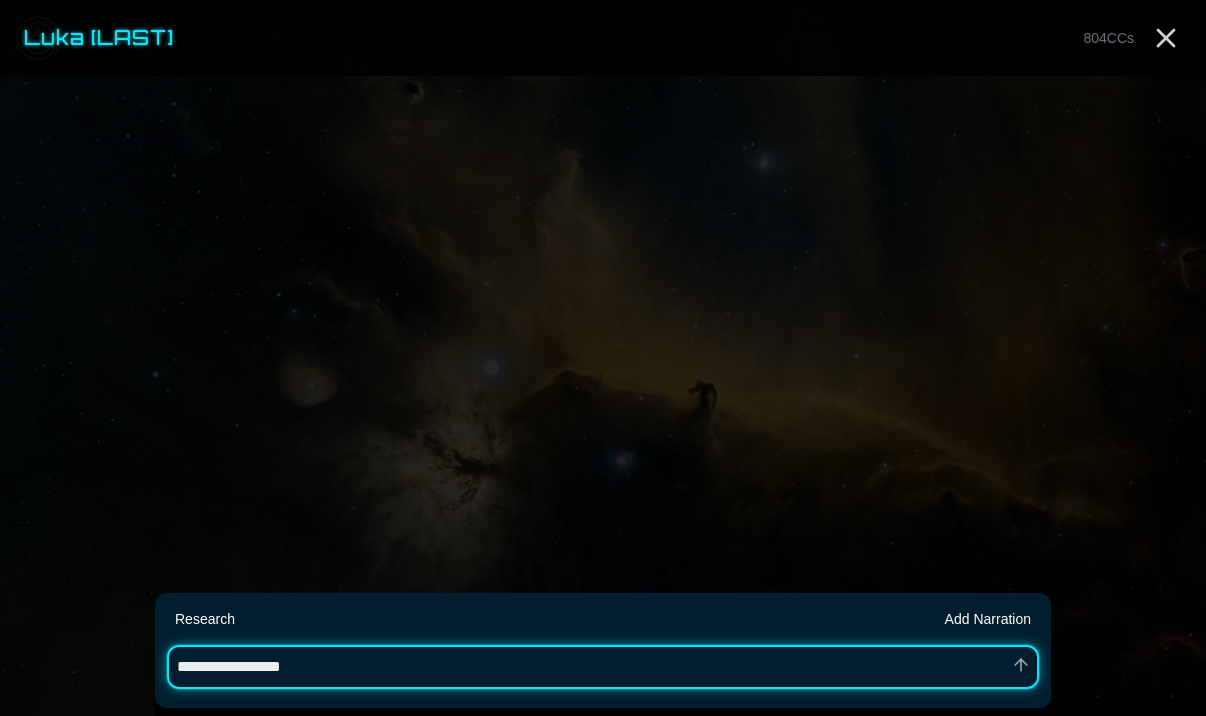 type on "*" 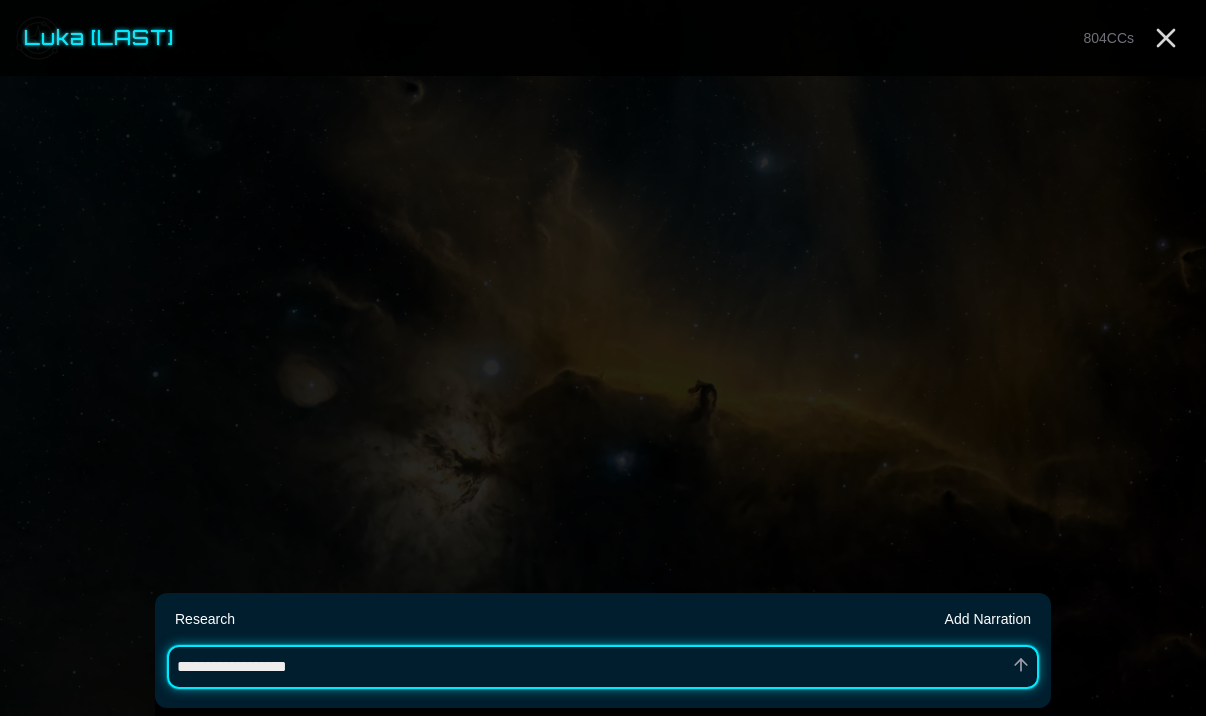 type on "*" 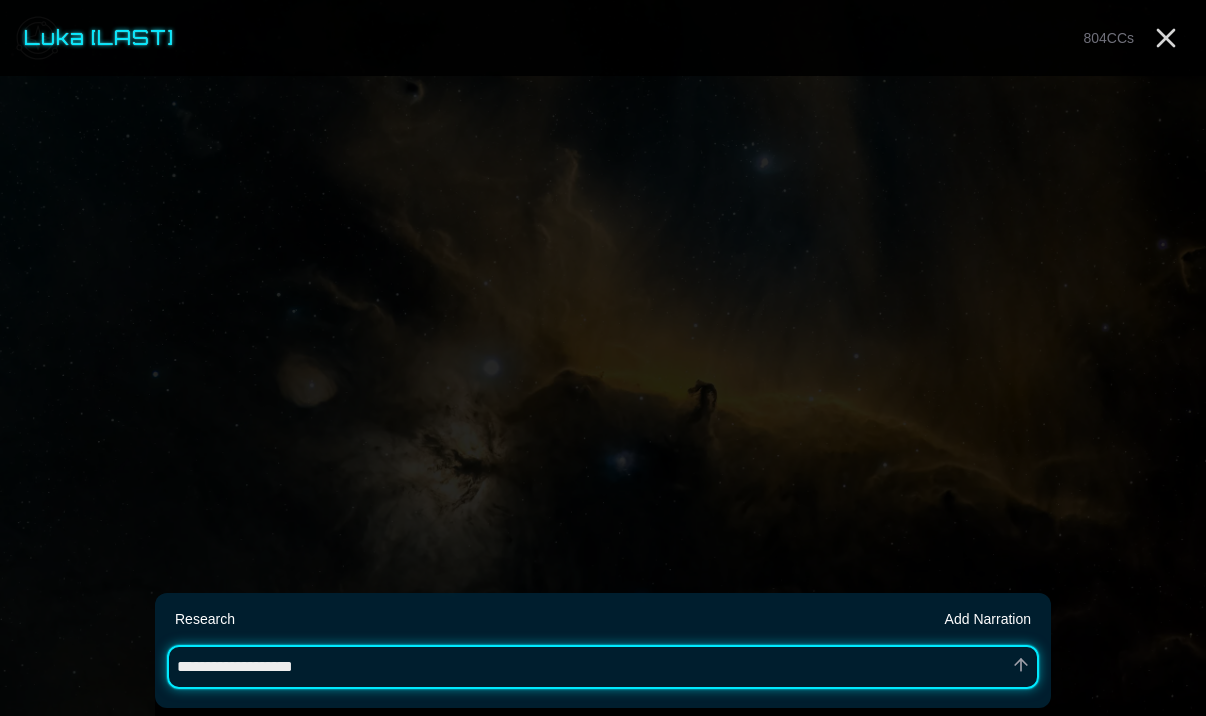 type on "**********" 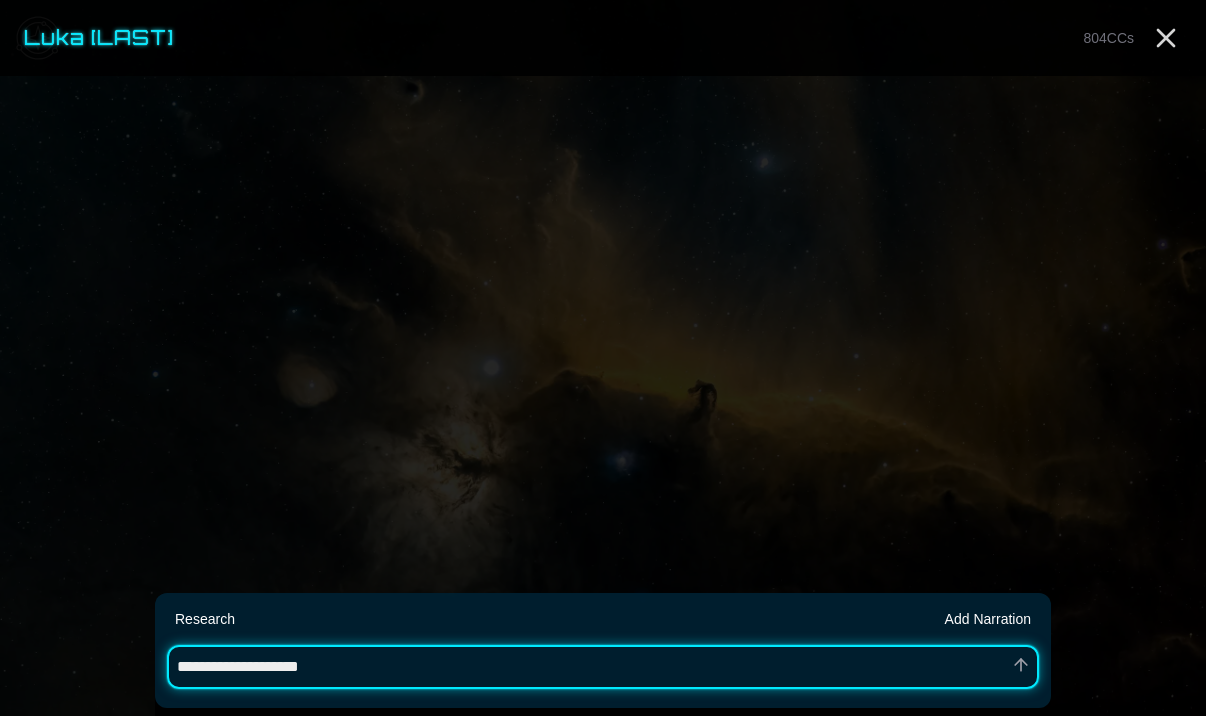 type on "*" 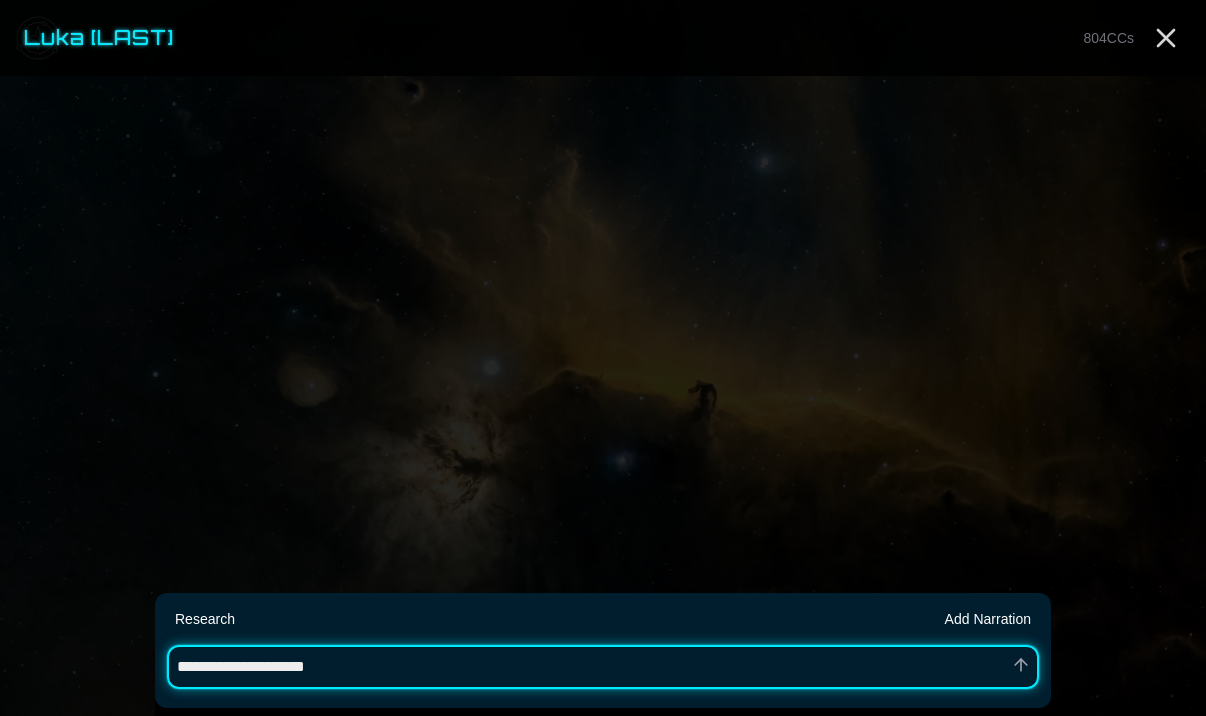 type on "*" 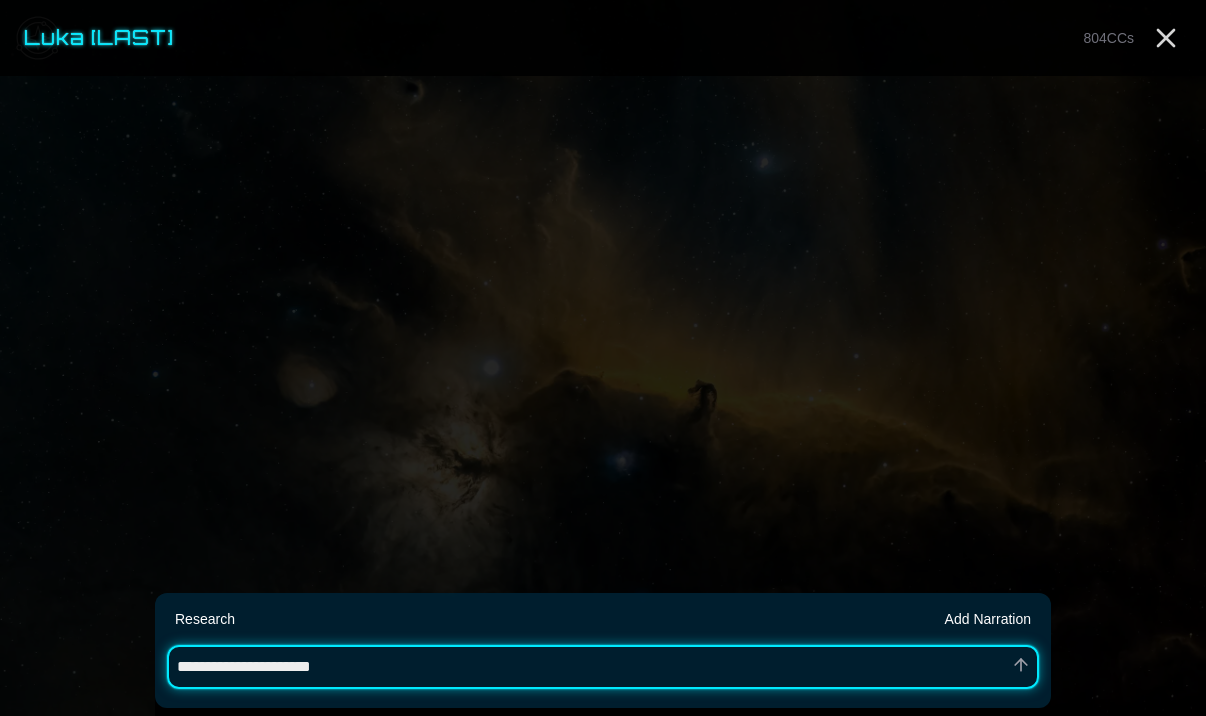 type on "*" 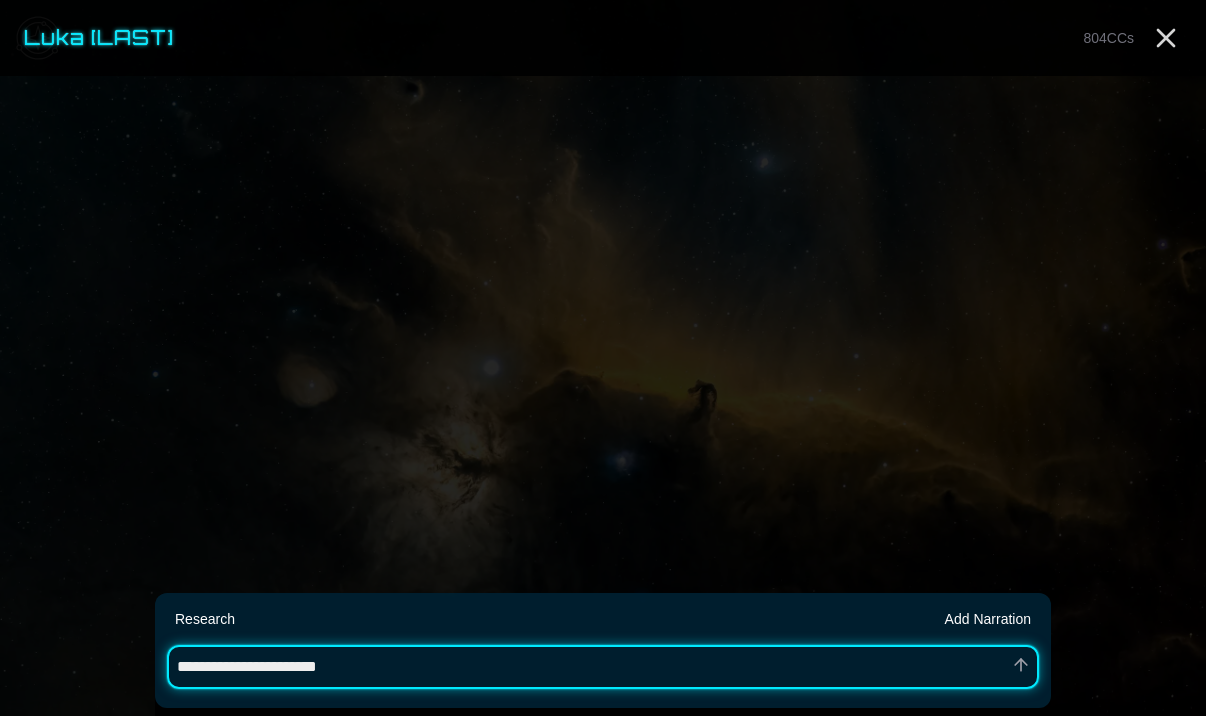 type on "*" 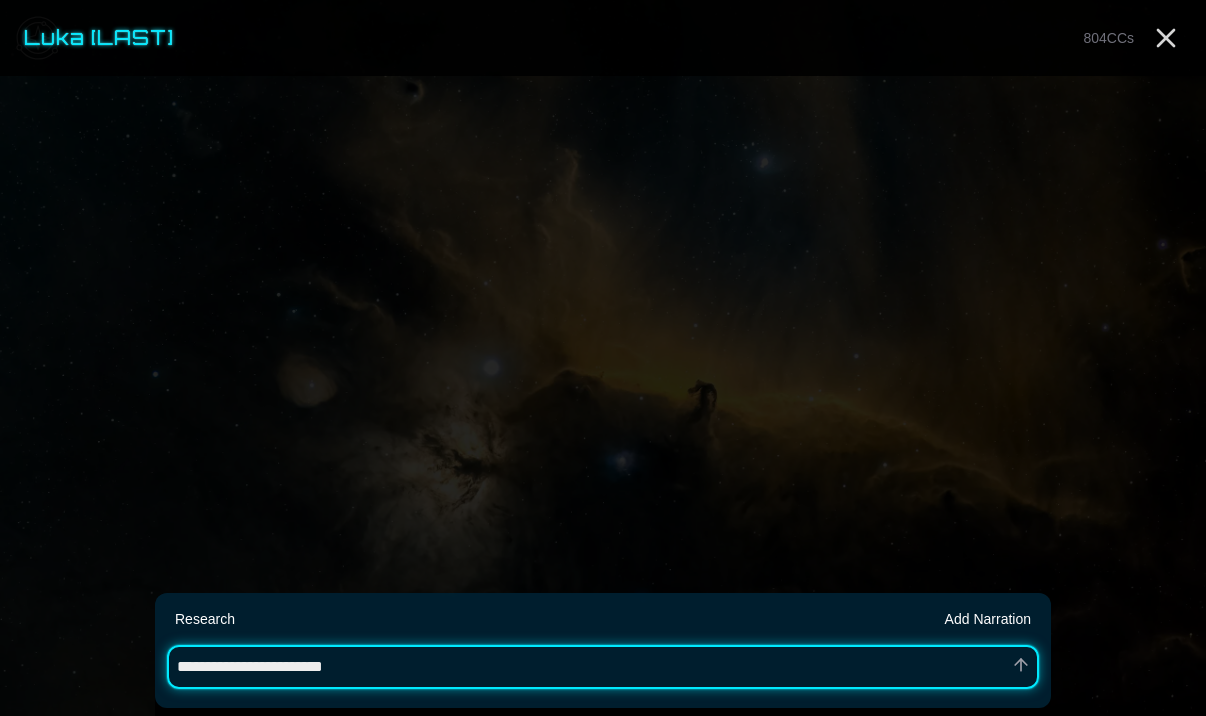 type on "*" 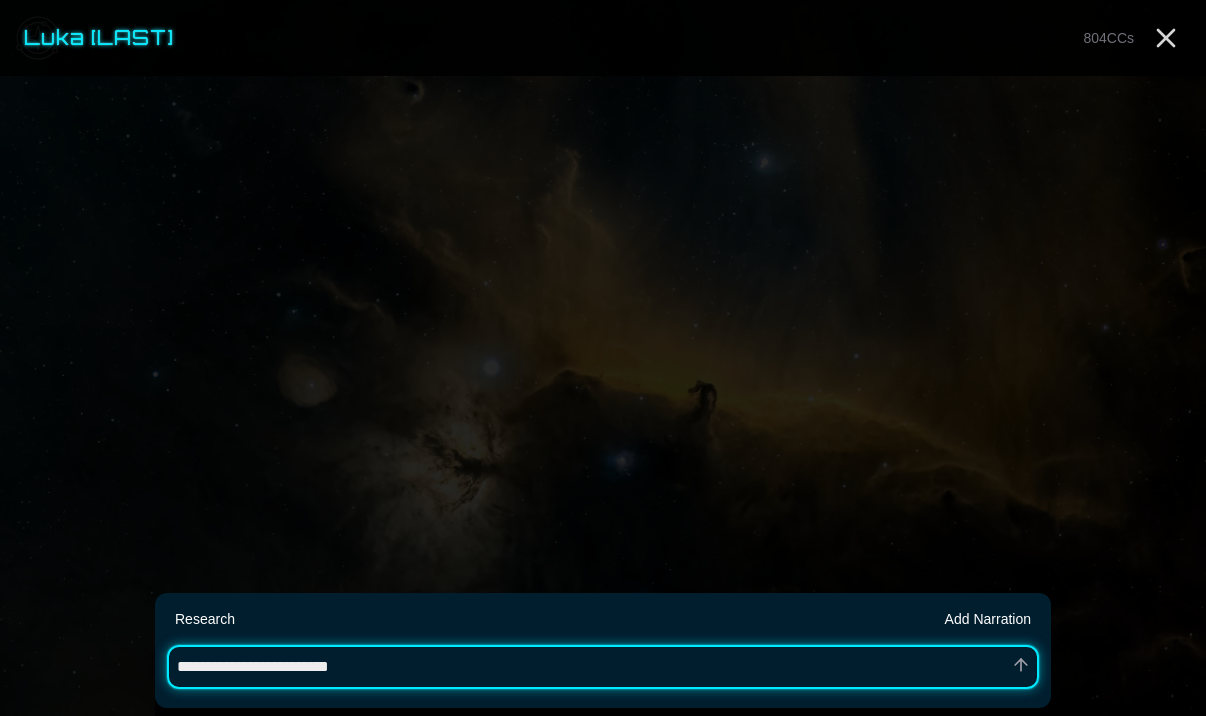 type on "*" 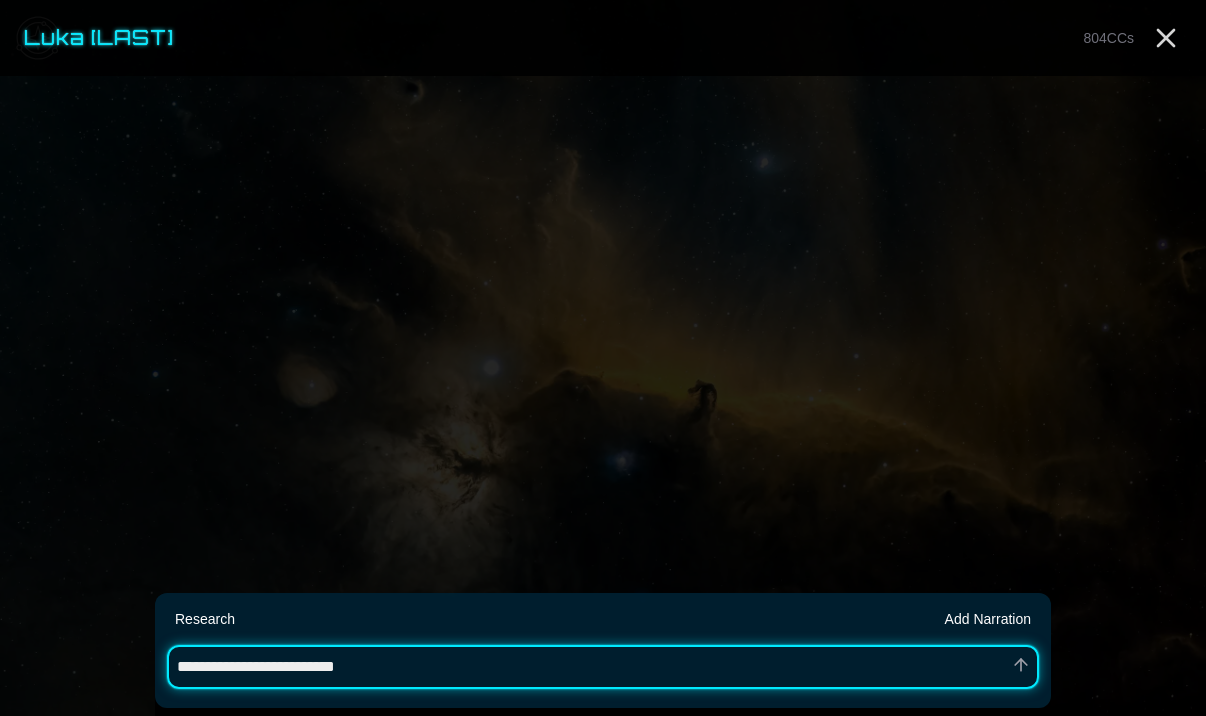 type on "*" 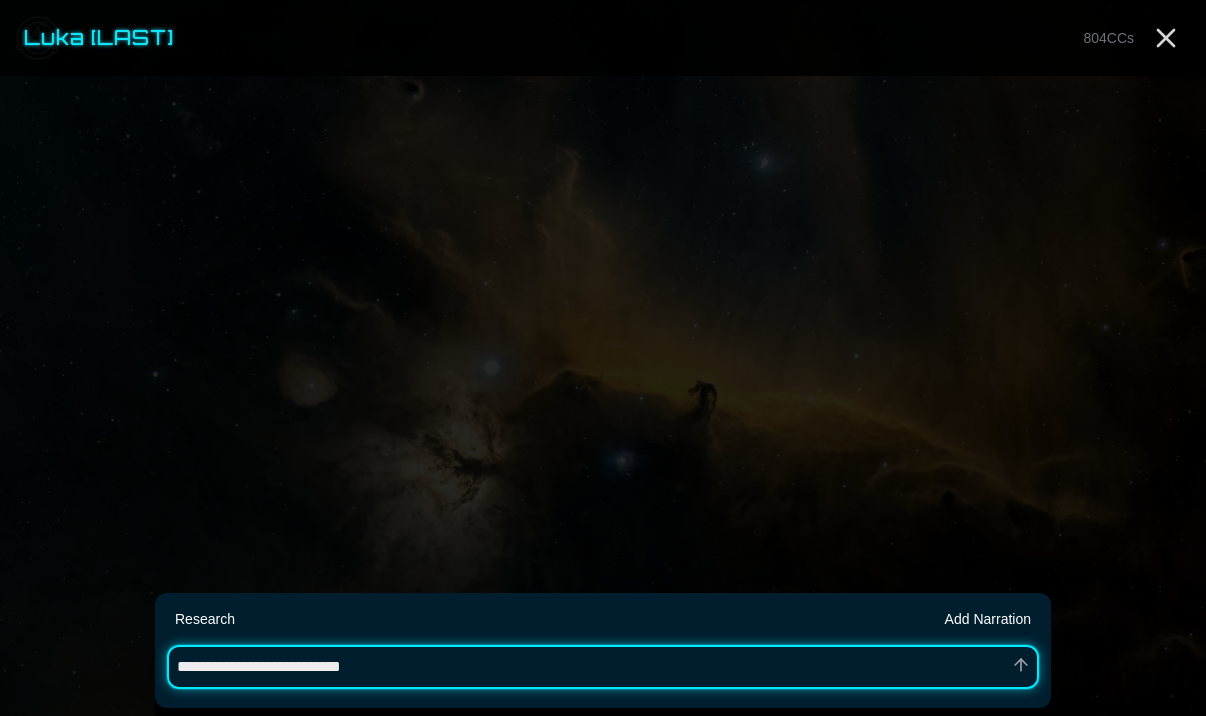 type on "*" 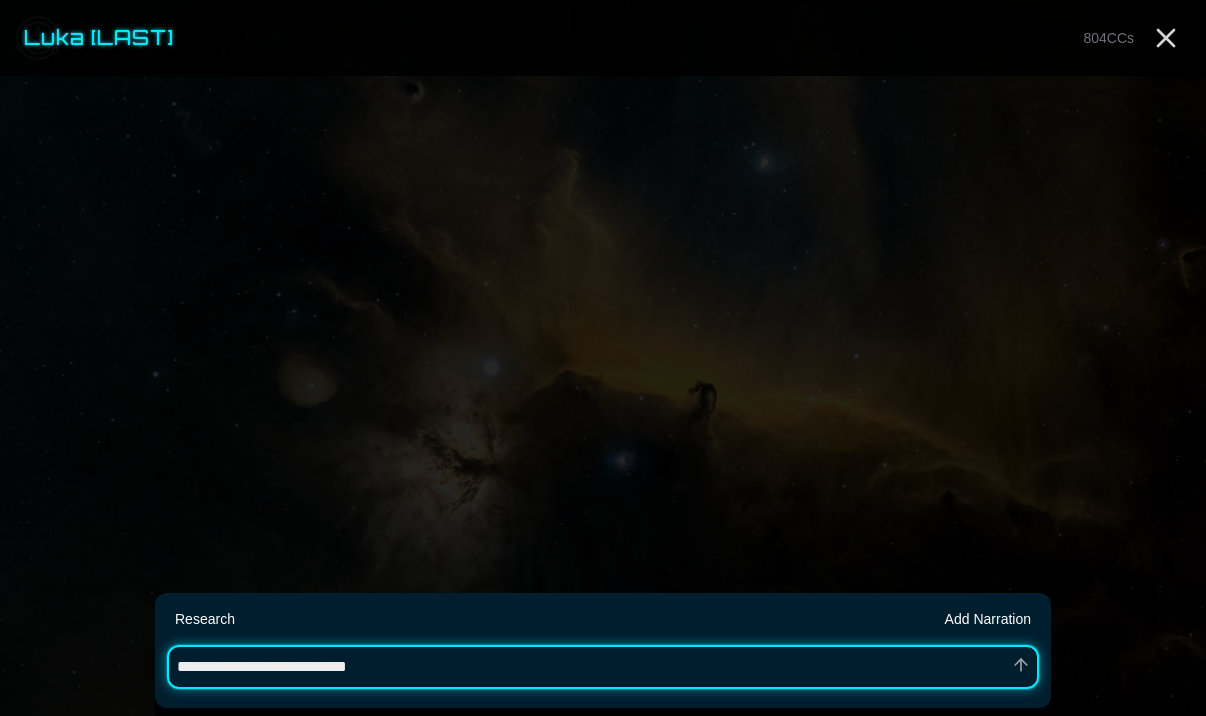 type on "*" 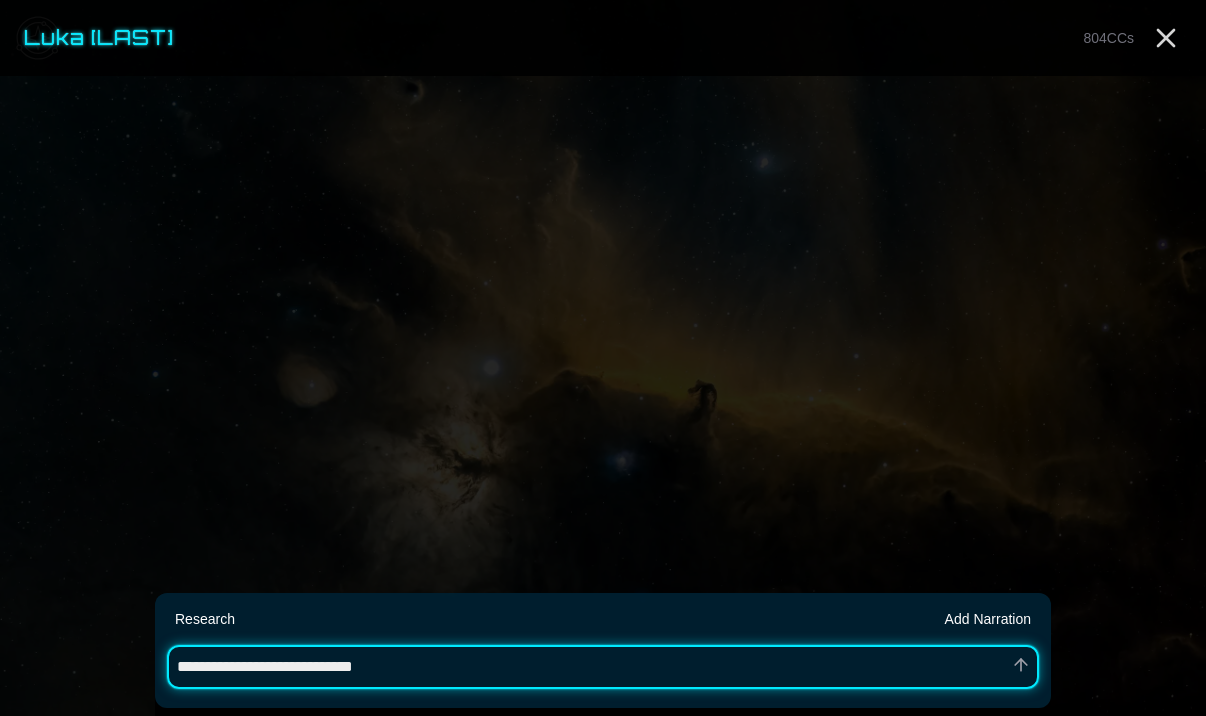 type on "*" 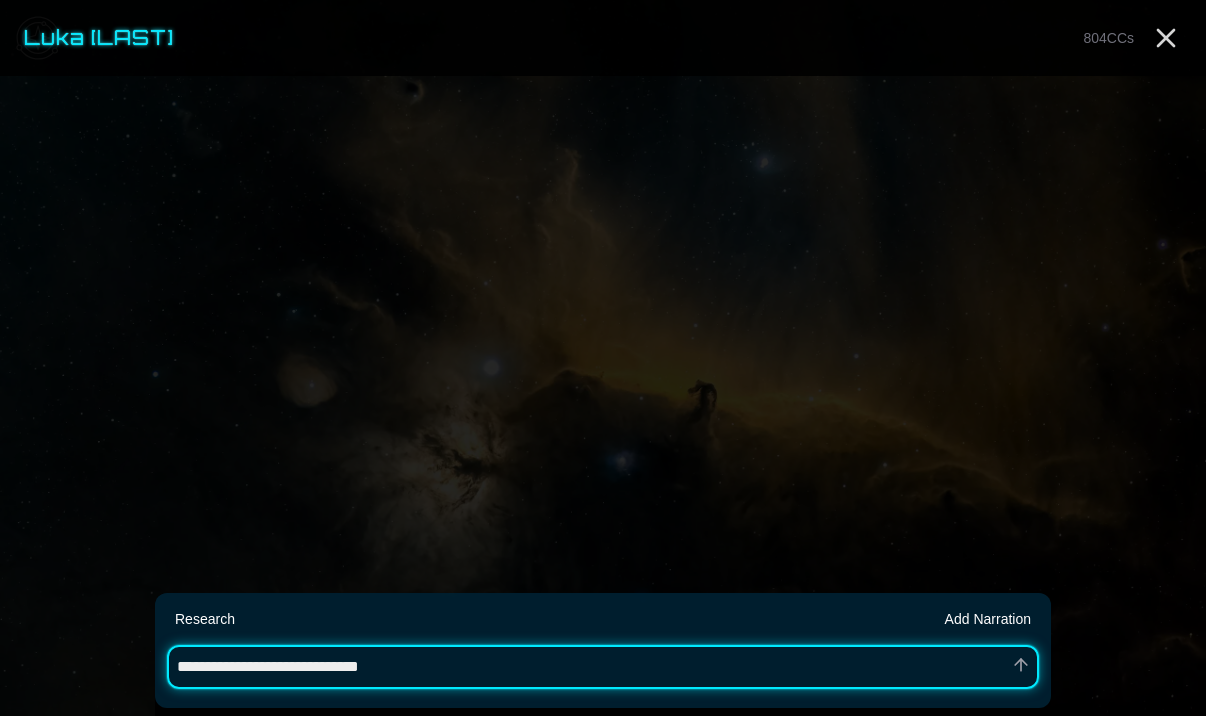 type on "*" 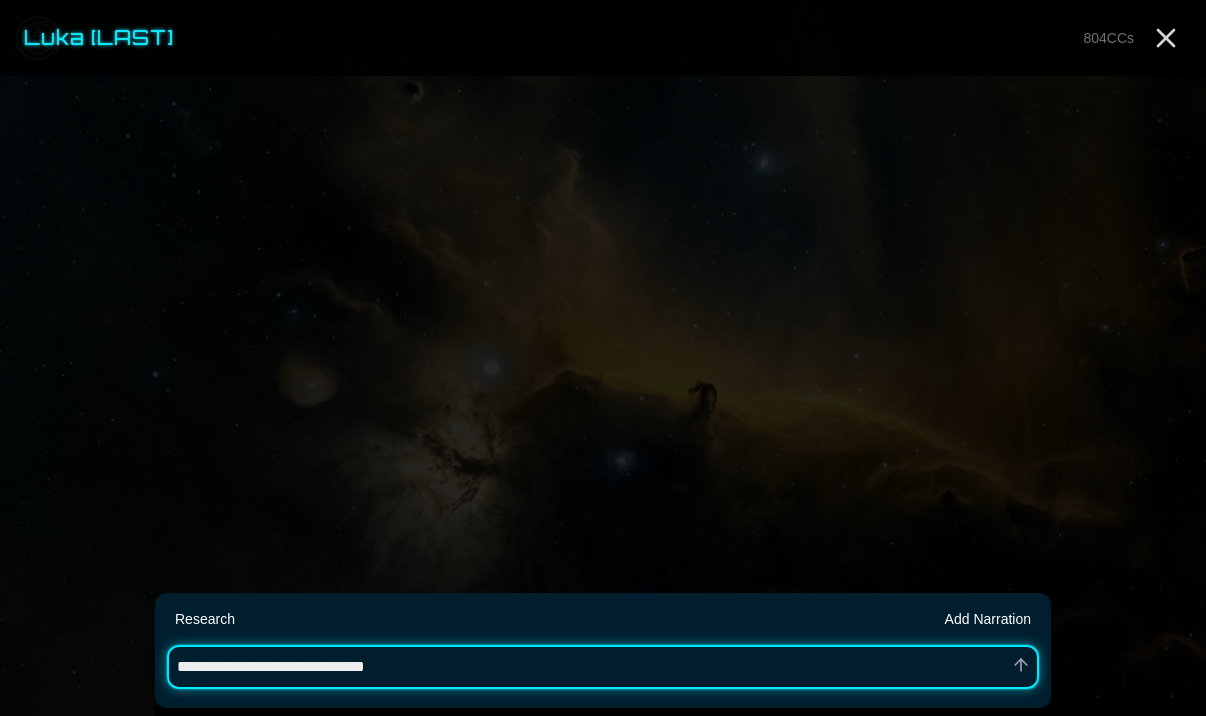 type on "*" 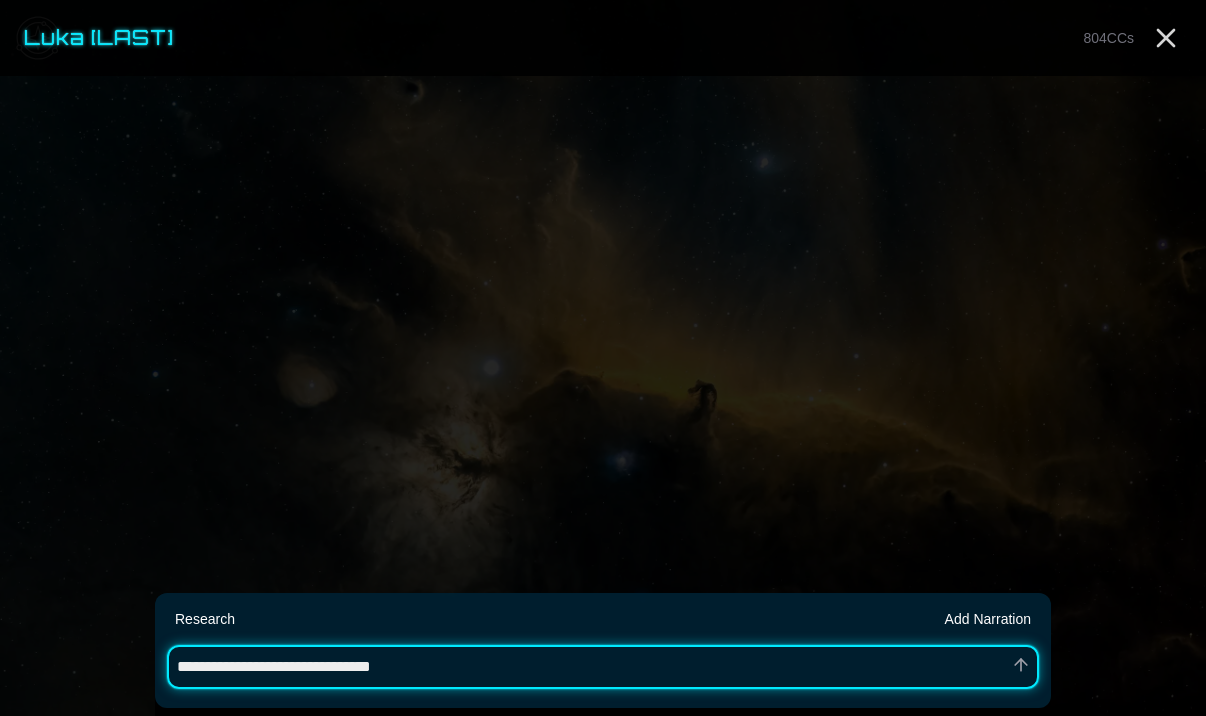 type on "*" 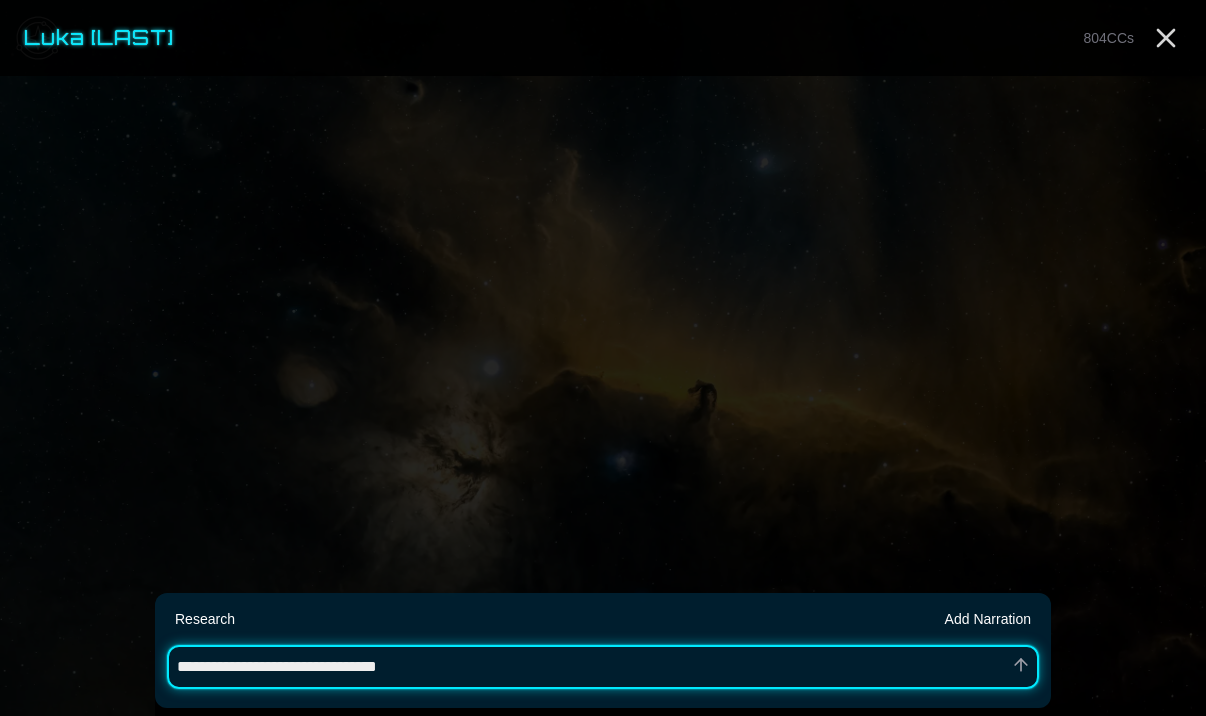 type on "*" 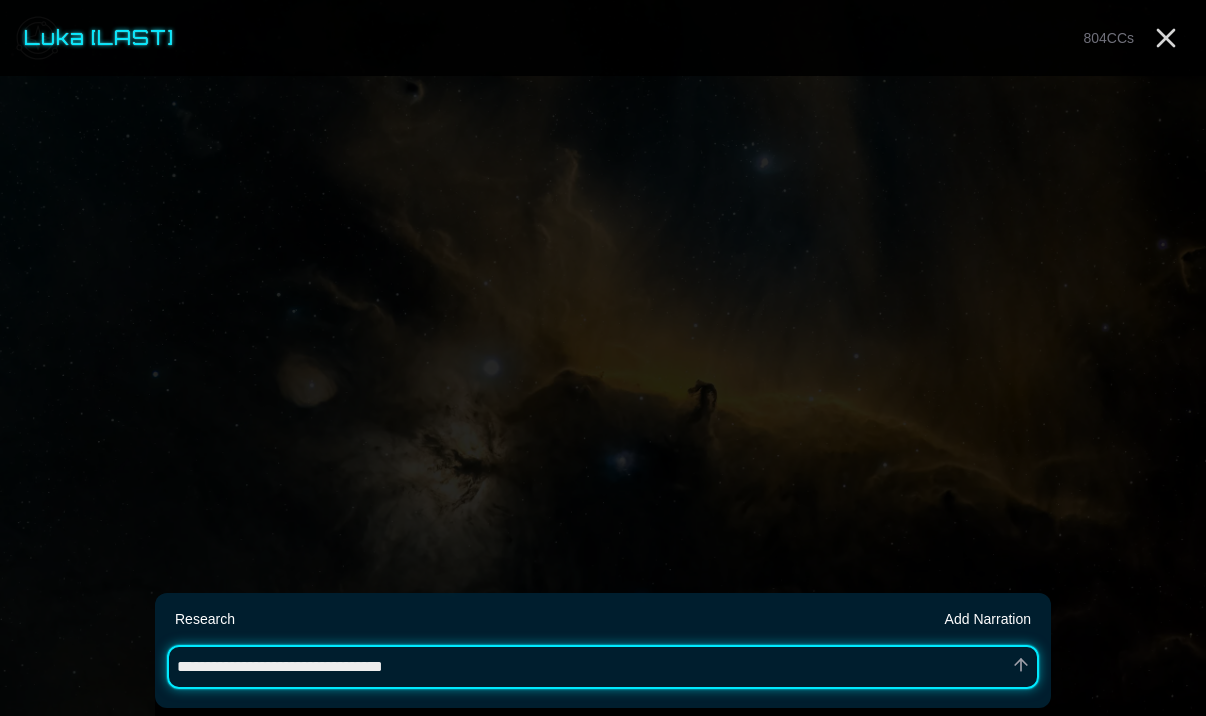 type on "*" 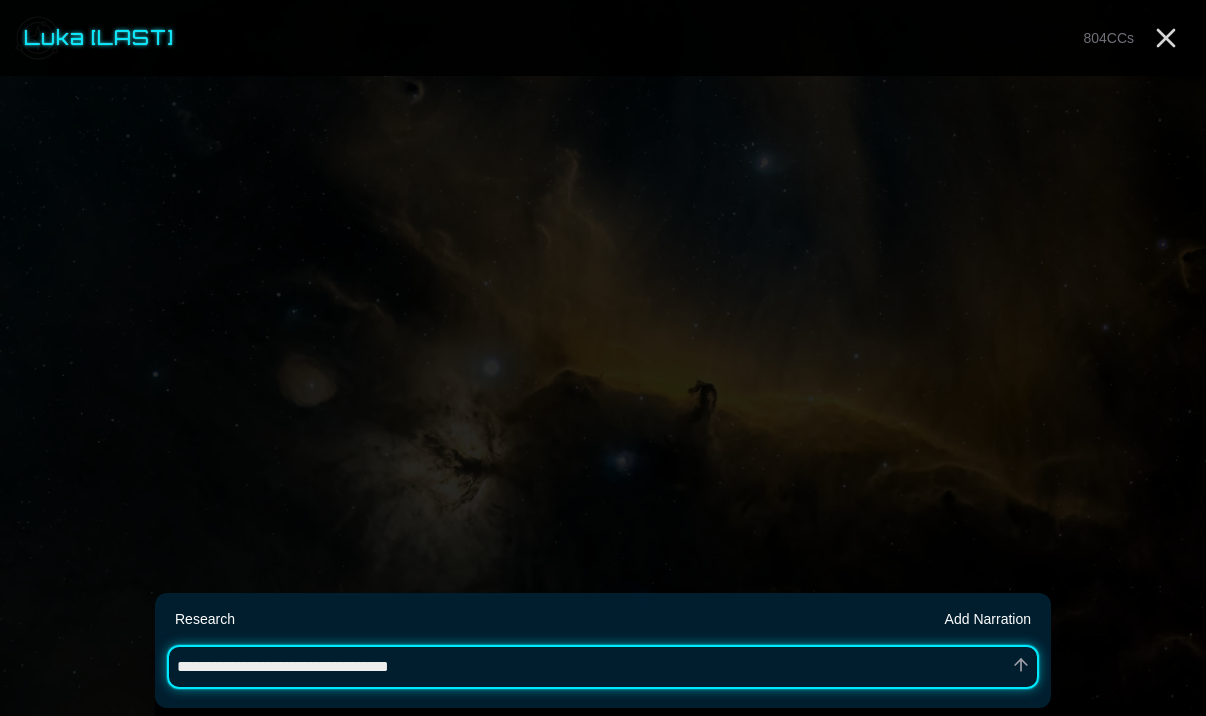 type on "*" 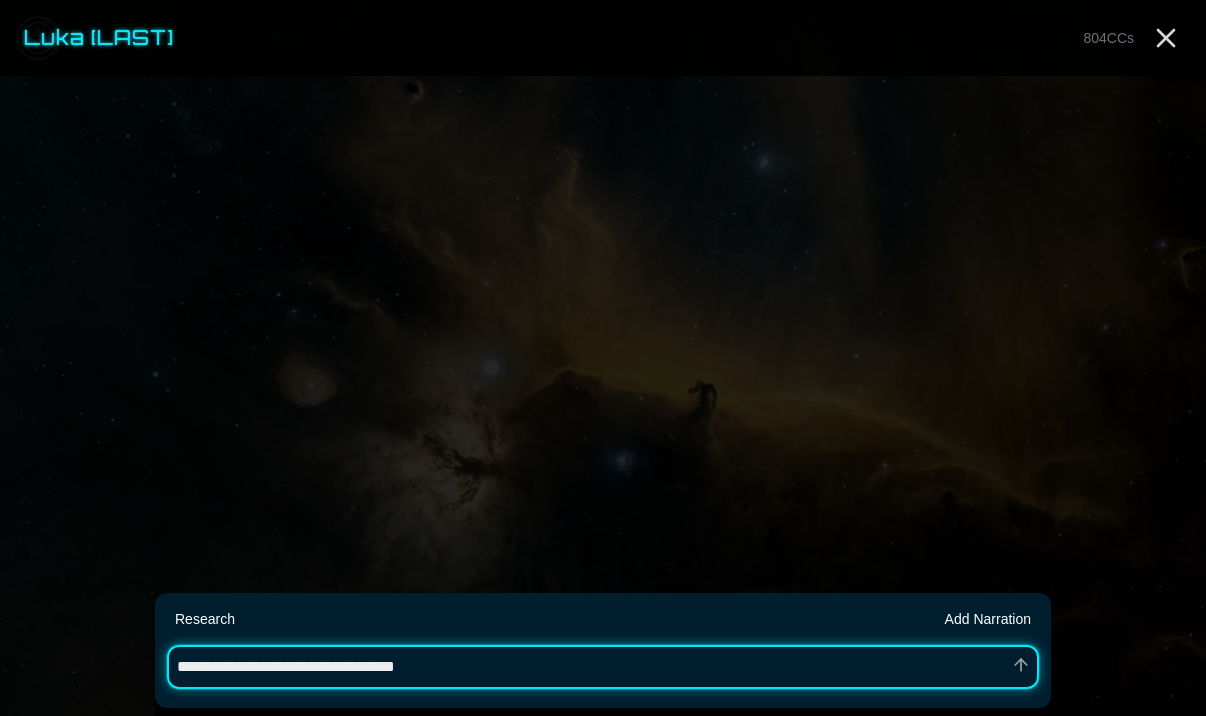 type on "*" 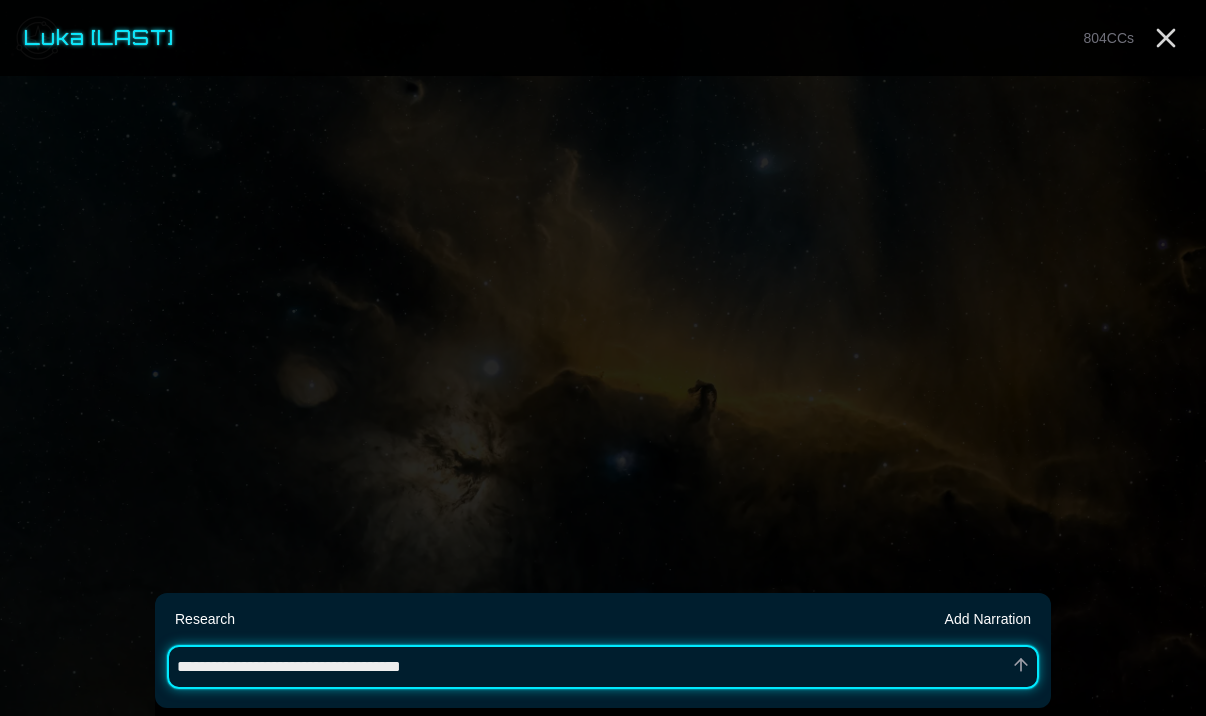 type on "*" 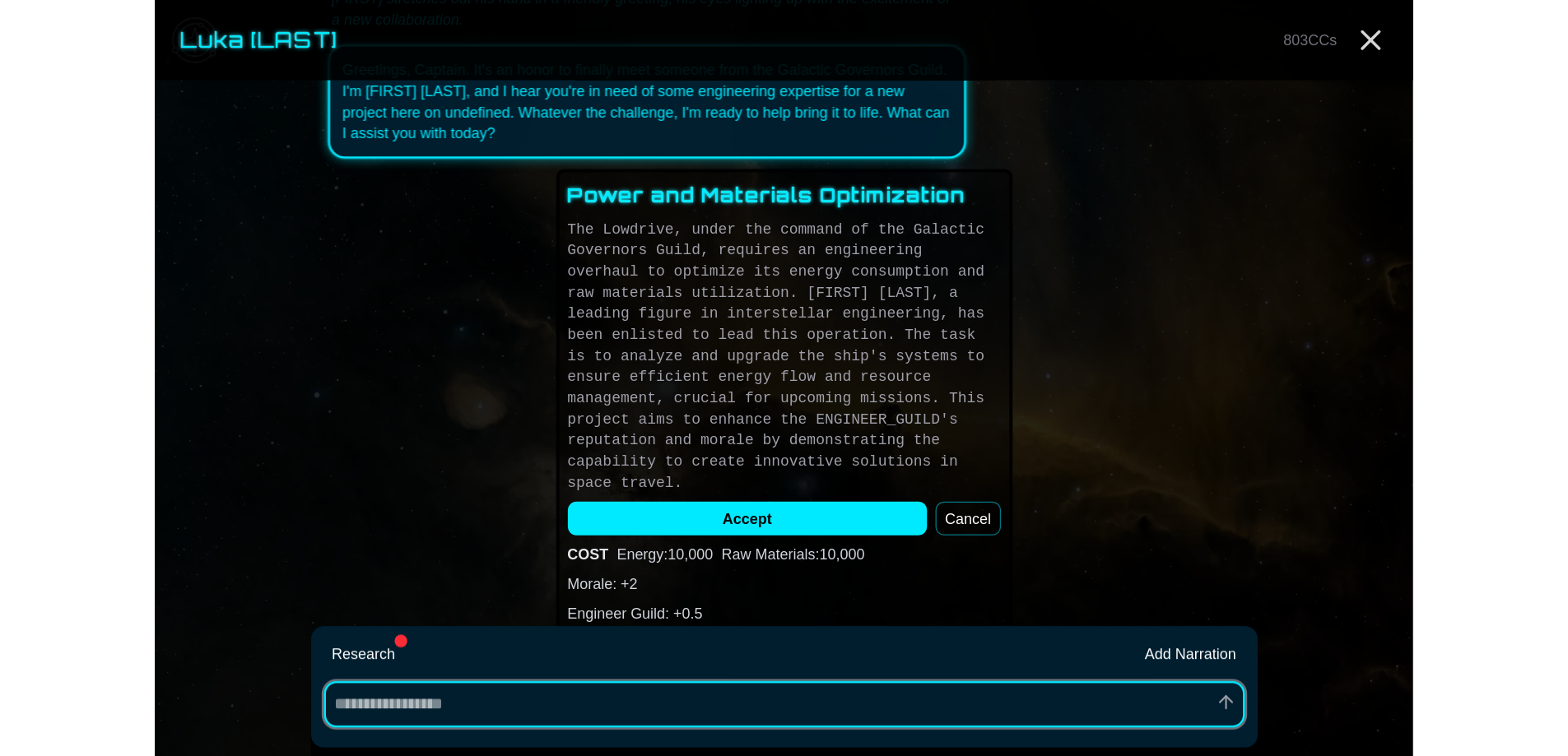 scroll, scrollTop: 0, scrollLeft: 0, axis: both 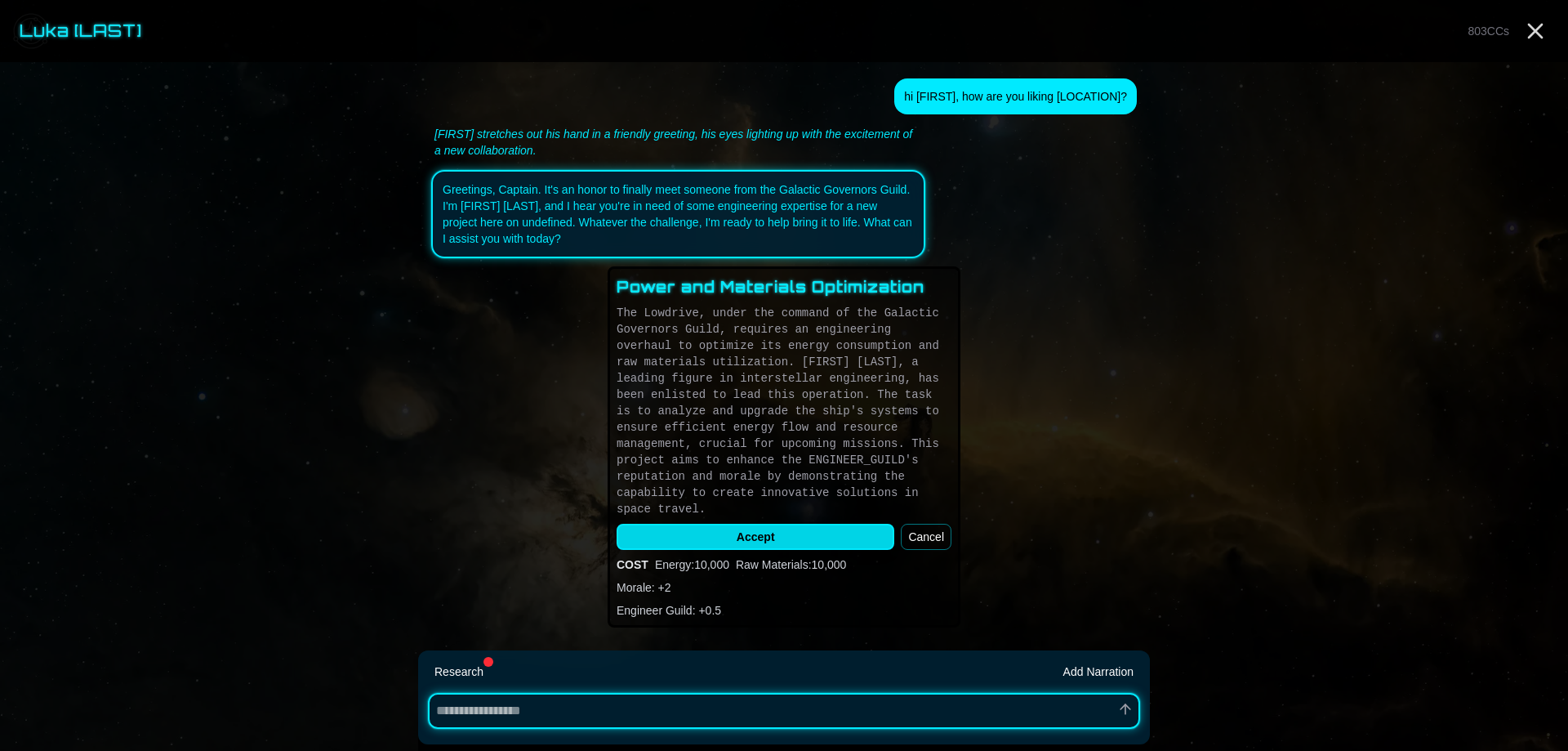 click on "Accept" at bounding box center (755, 537) 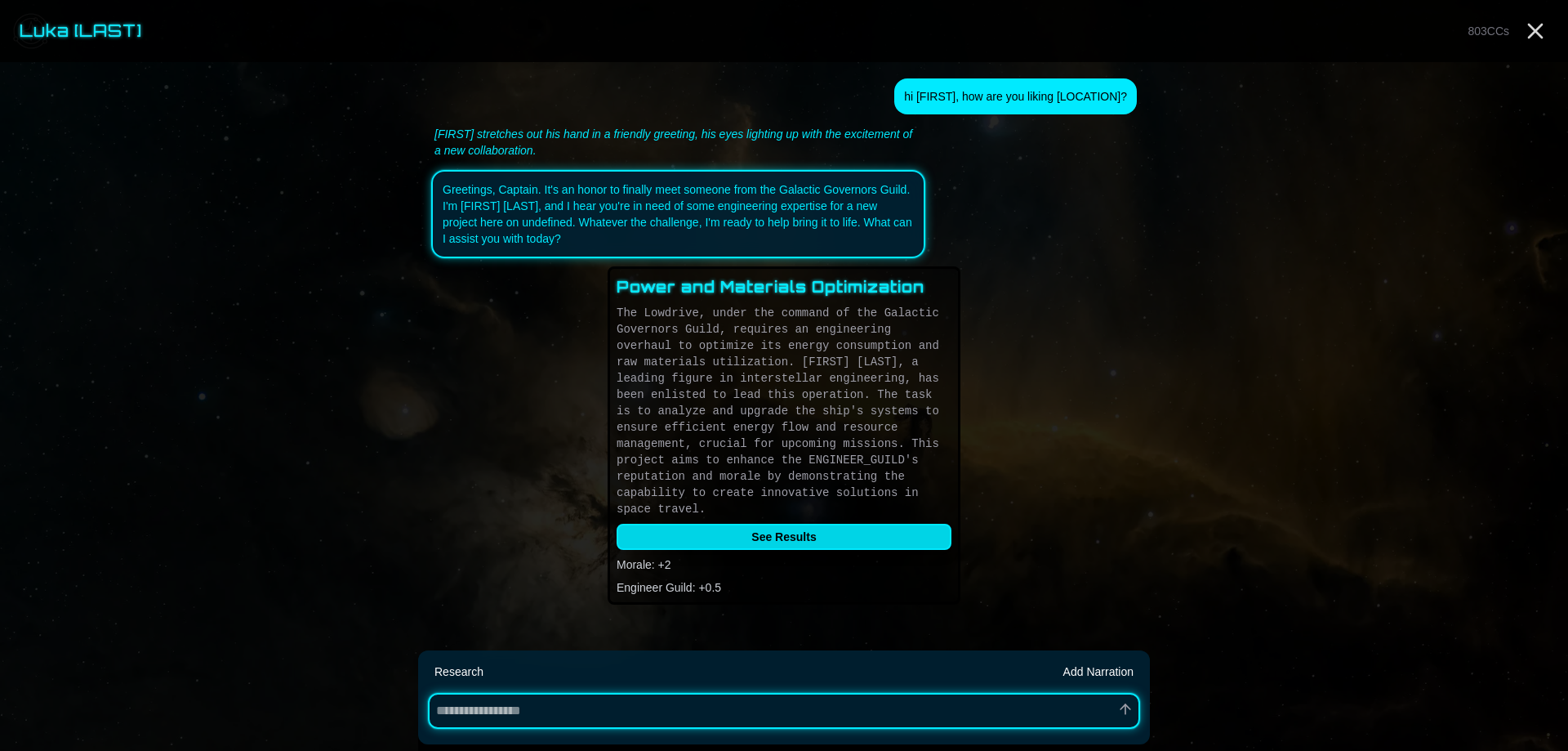 click on "See Results" at bounding box center (784, 537) 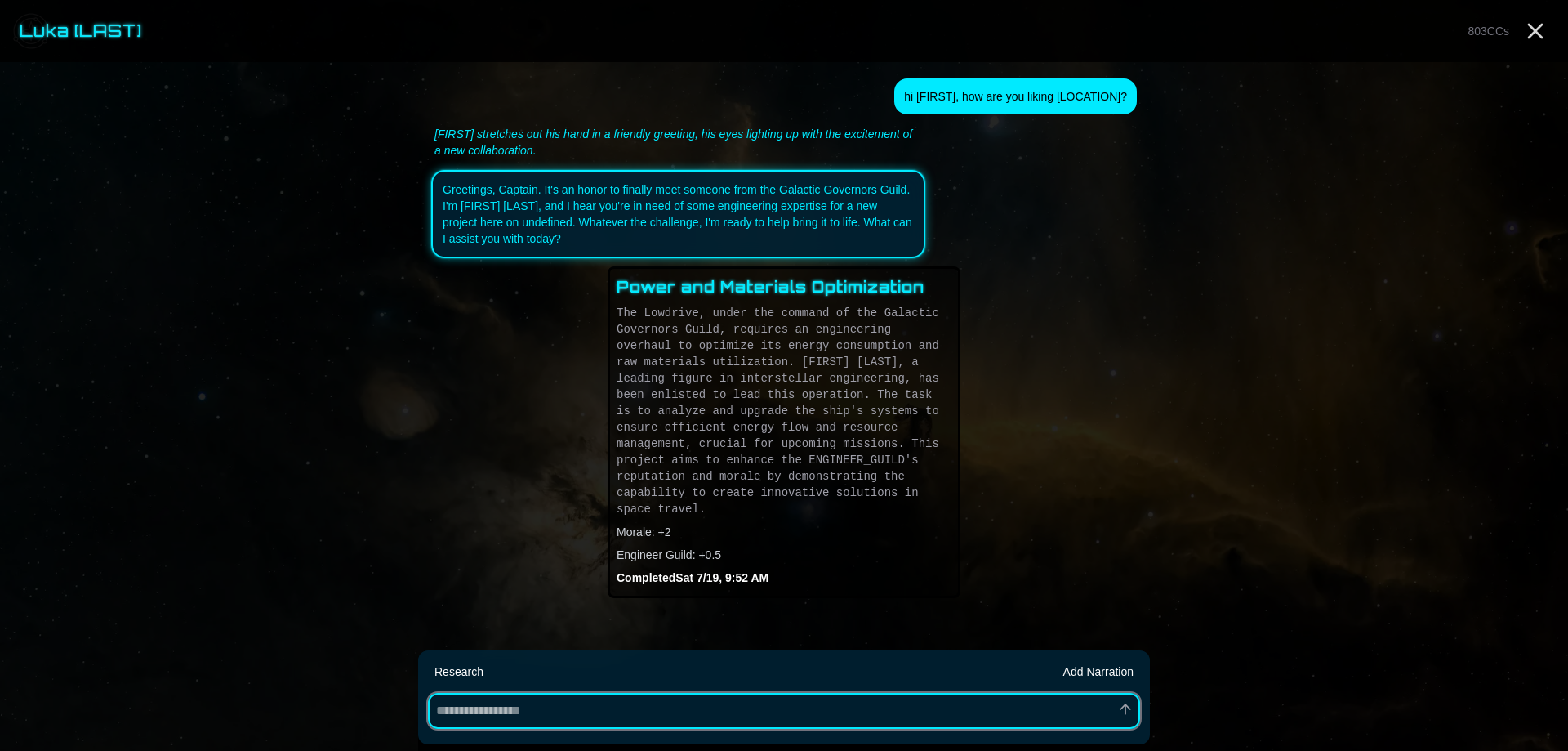 click at bounding box center (784, 711) 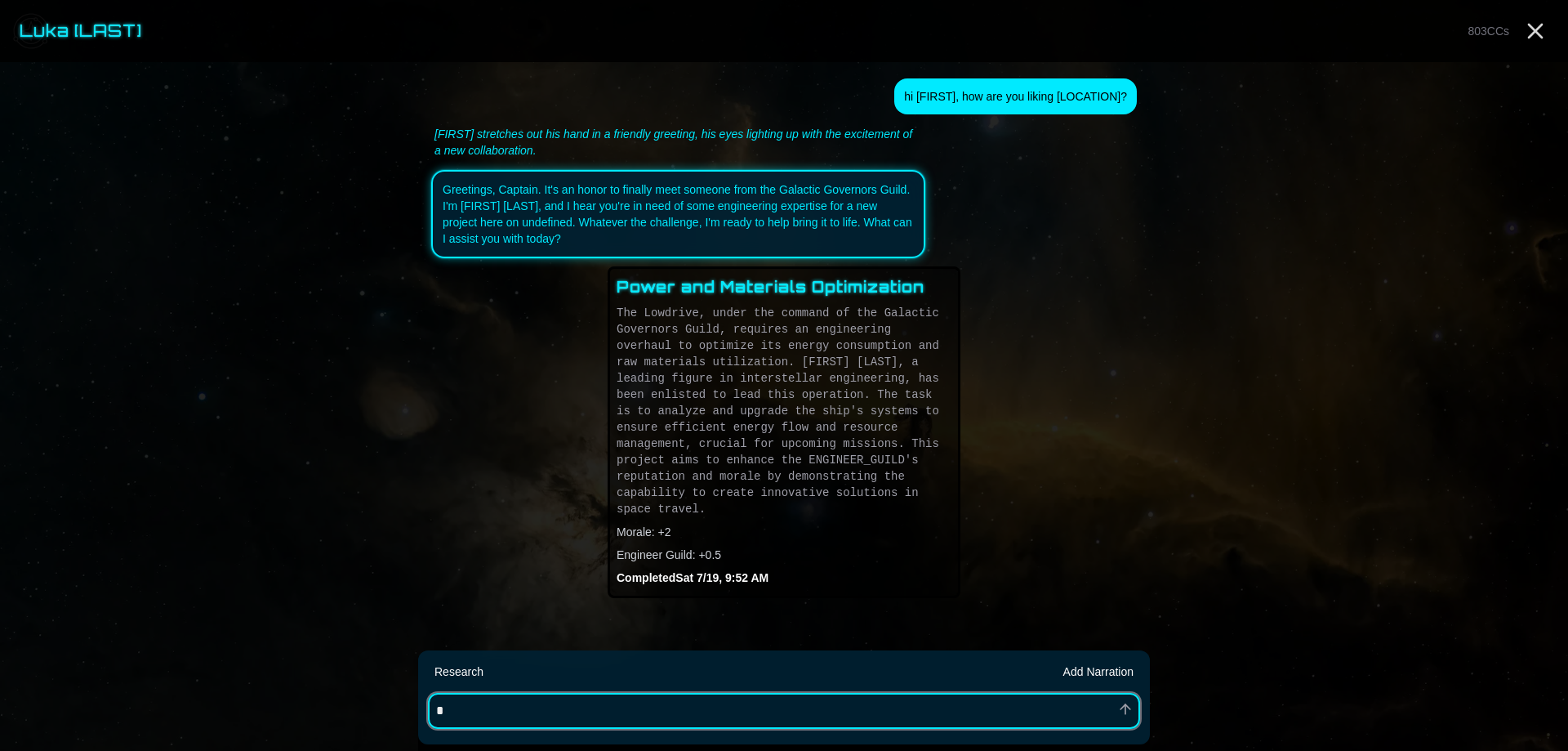 type on "*" 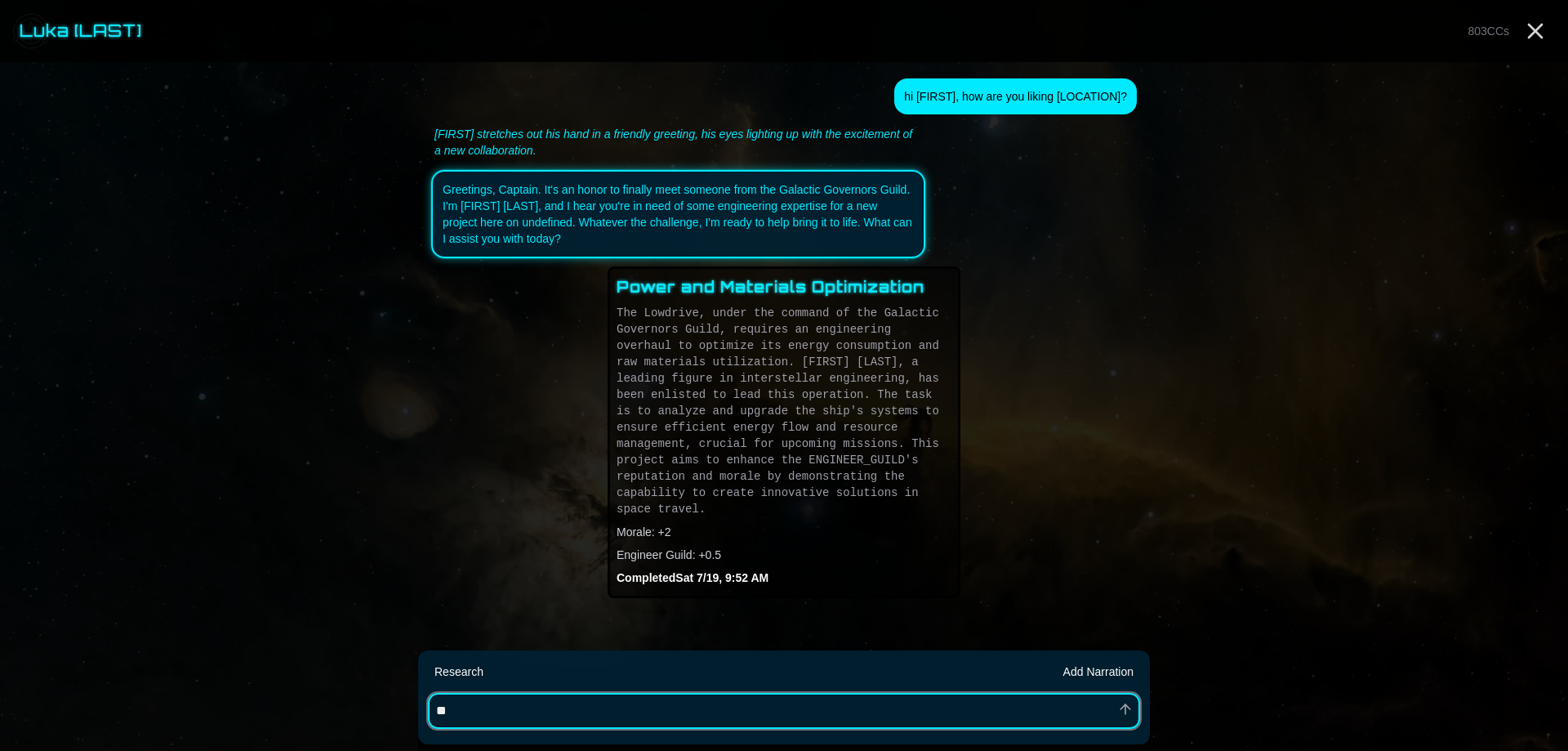 type on "*" 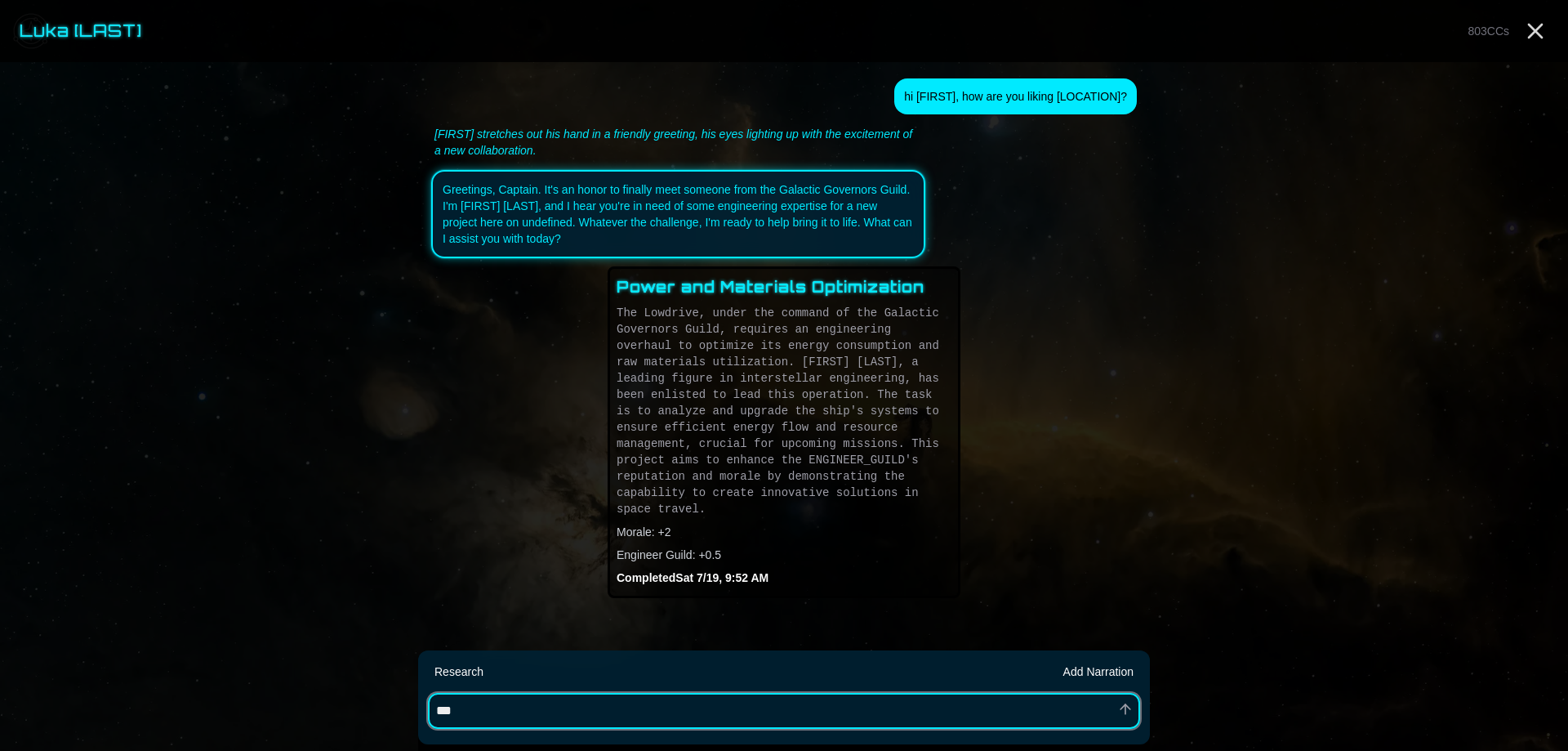 type on "*" 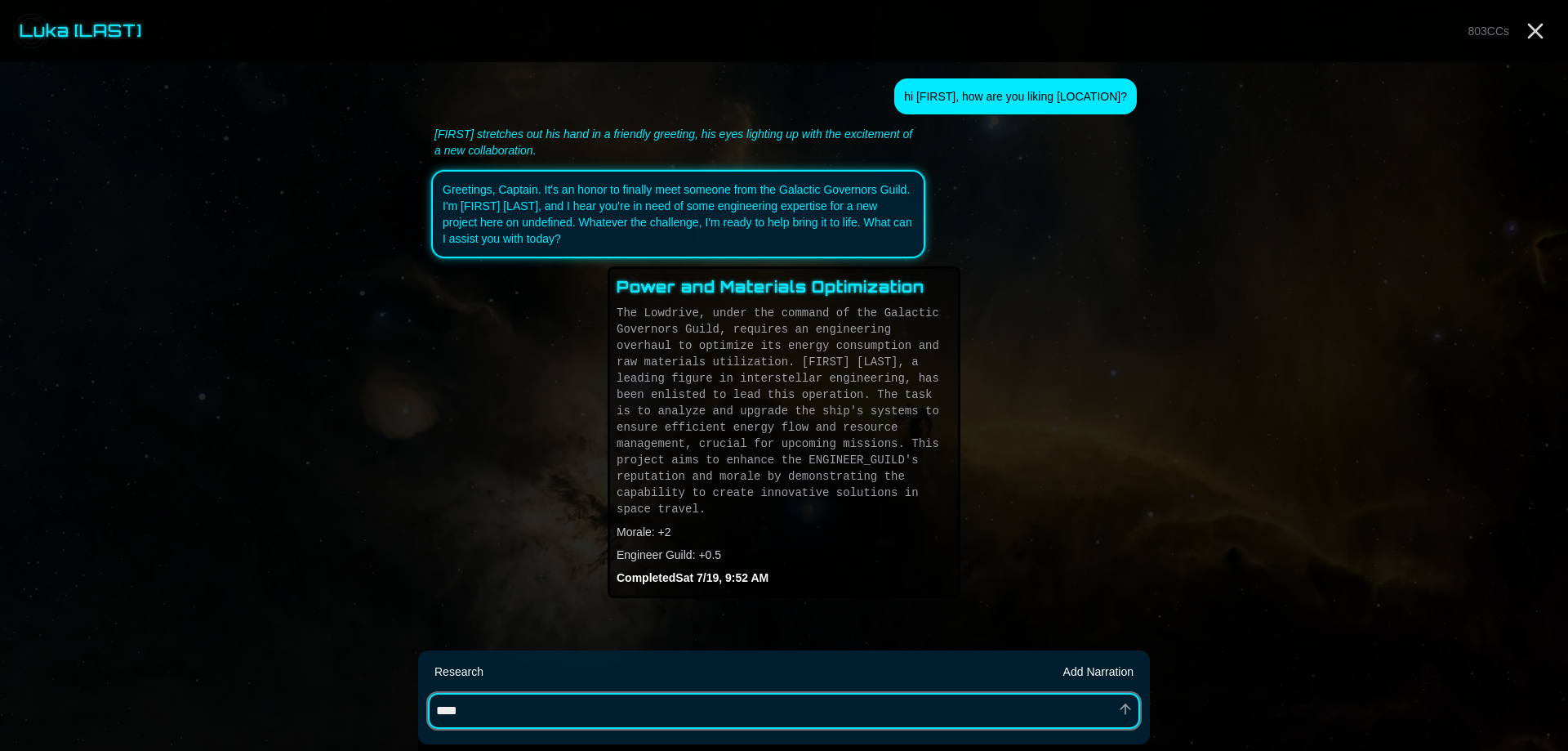 type on "*" 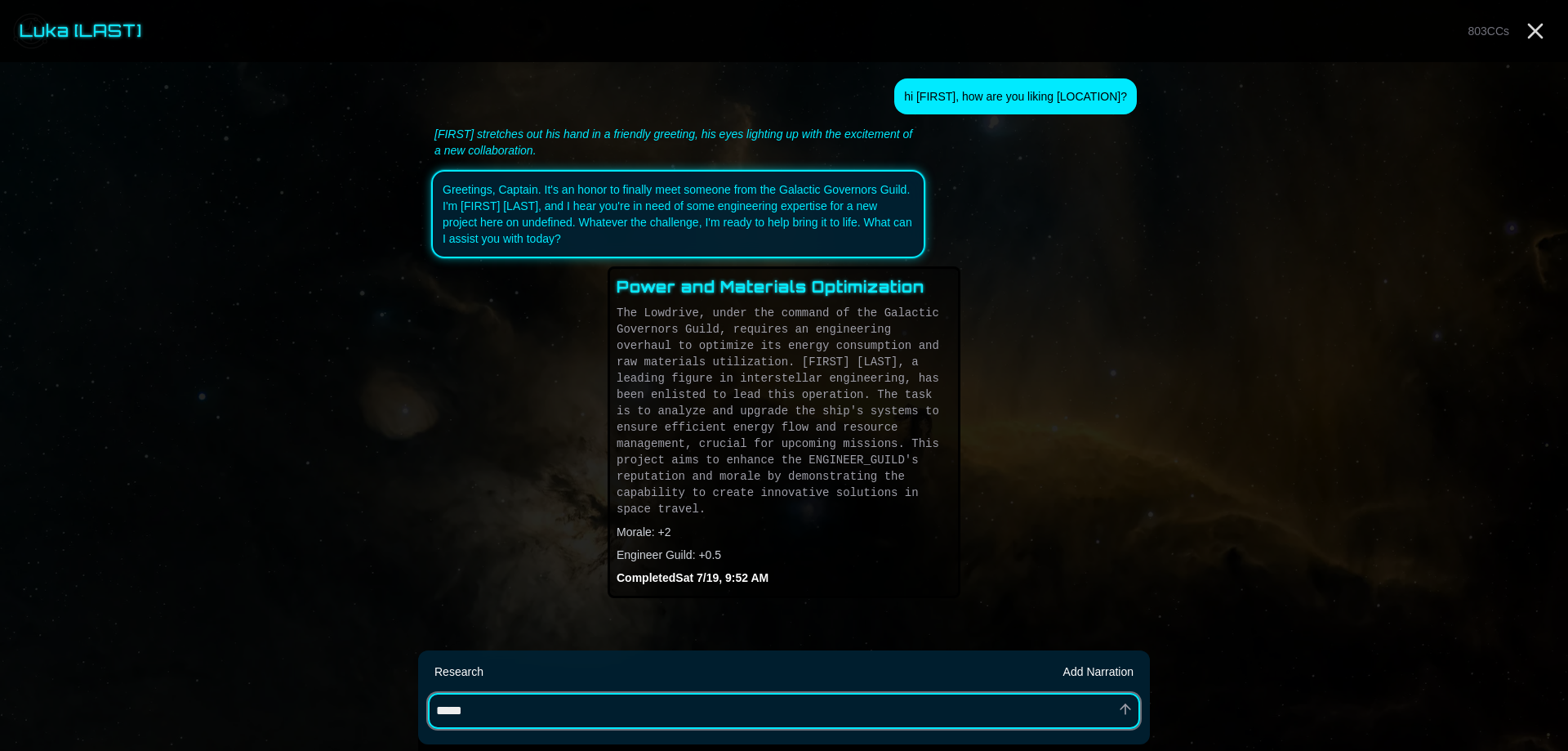 type on "*" 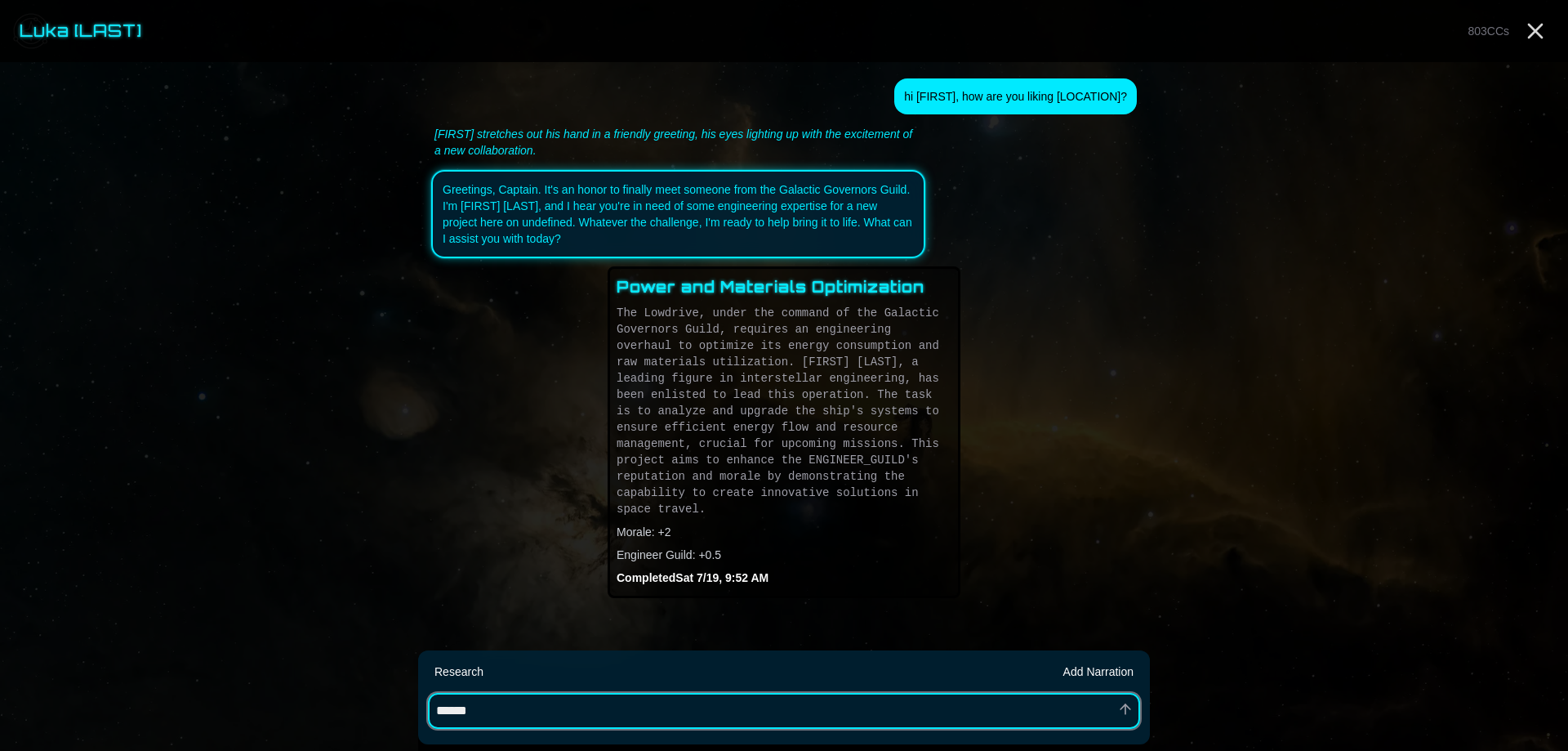 type on "*" 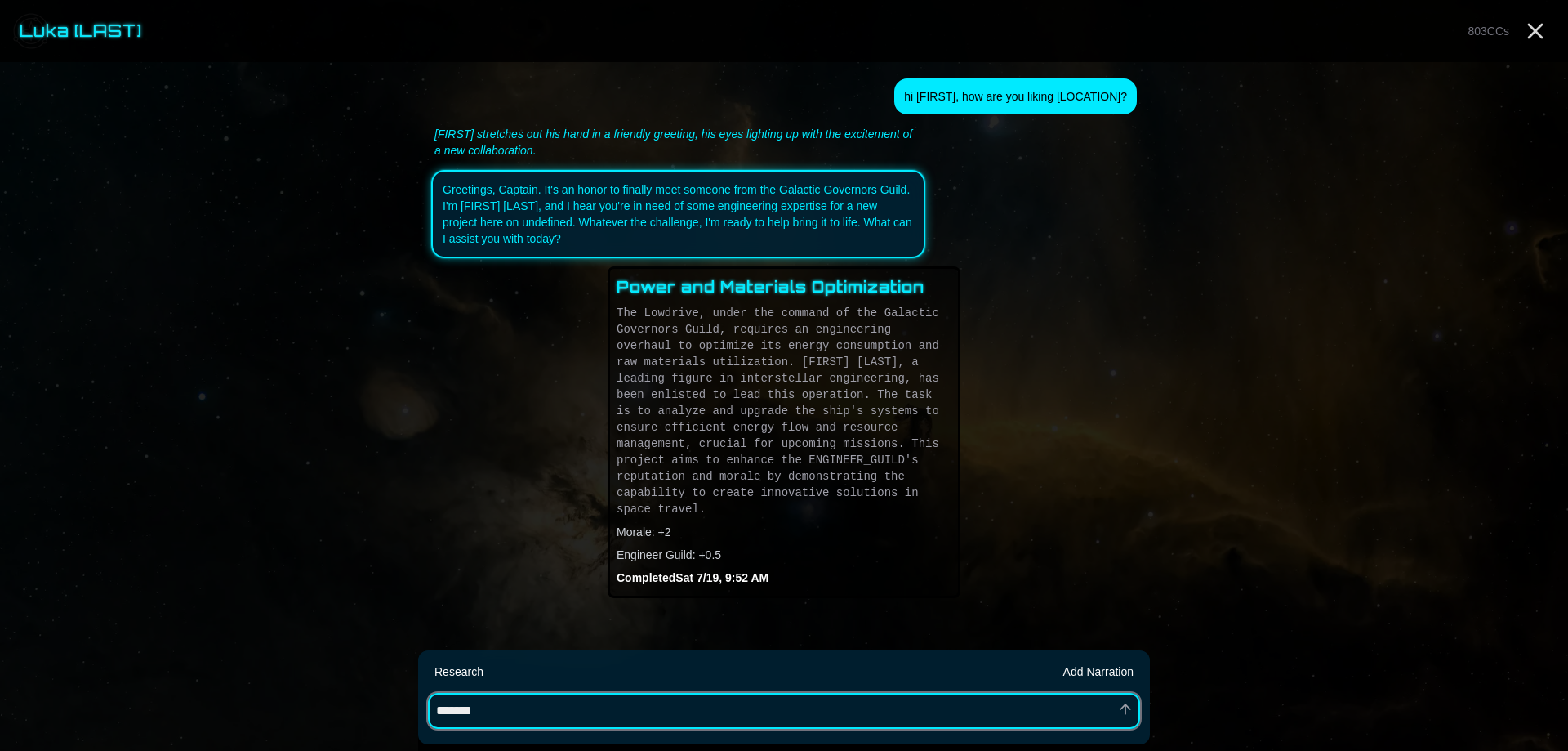 type on "*" 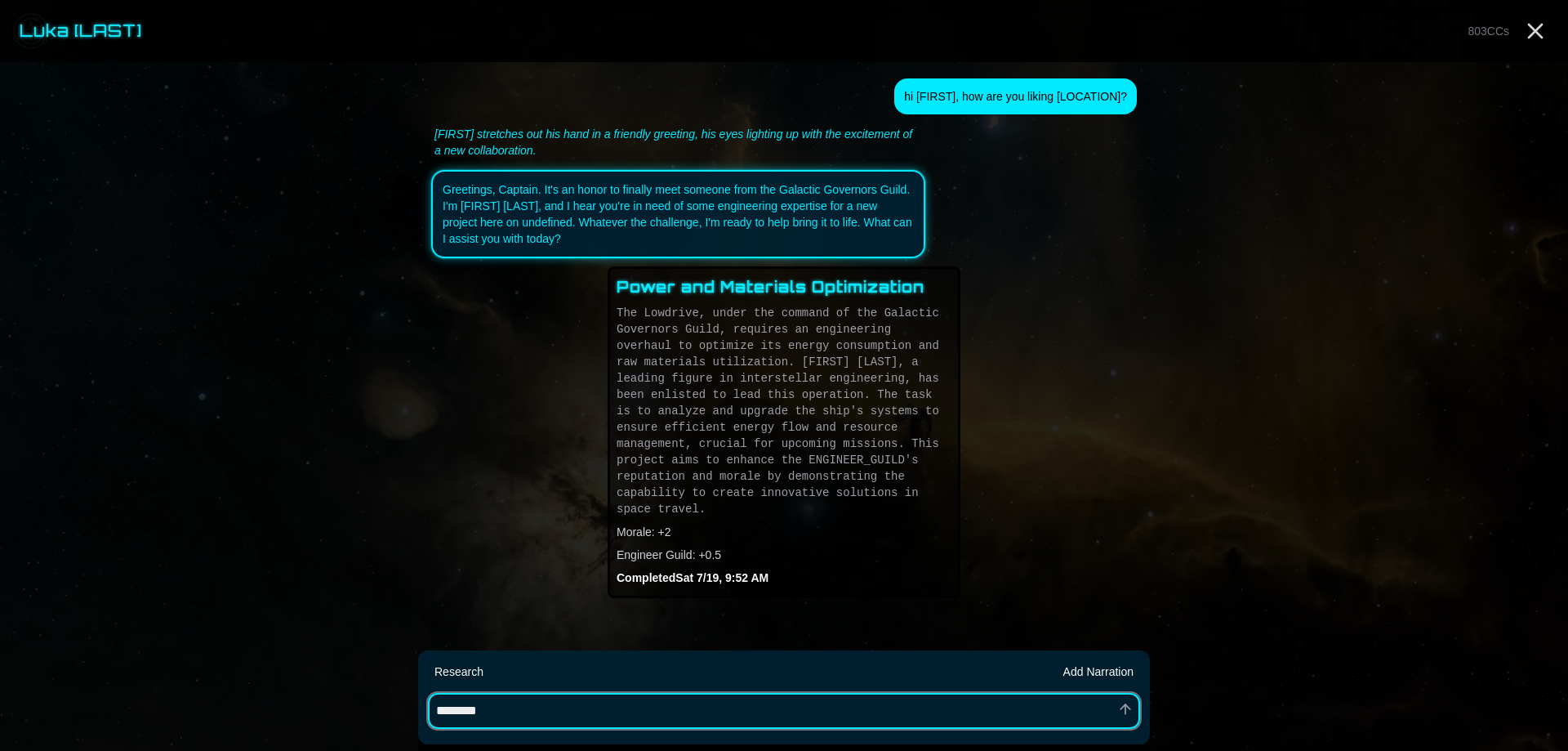 type on "*" 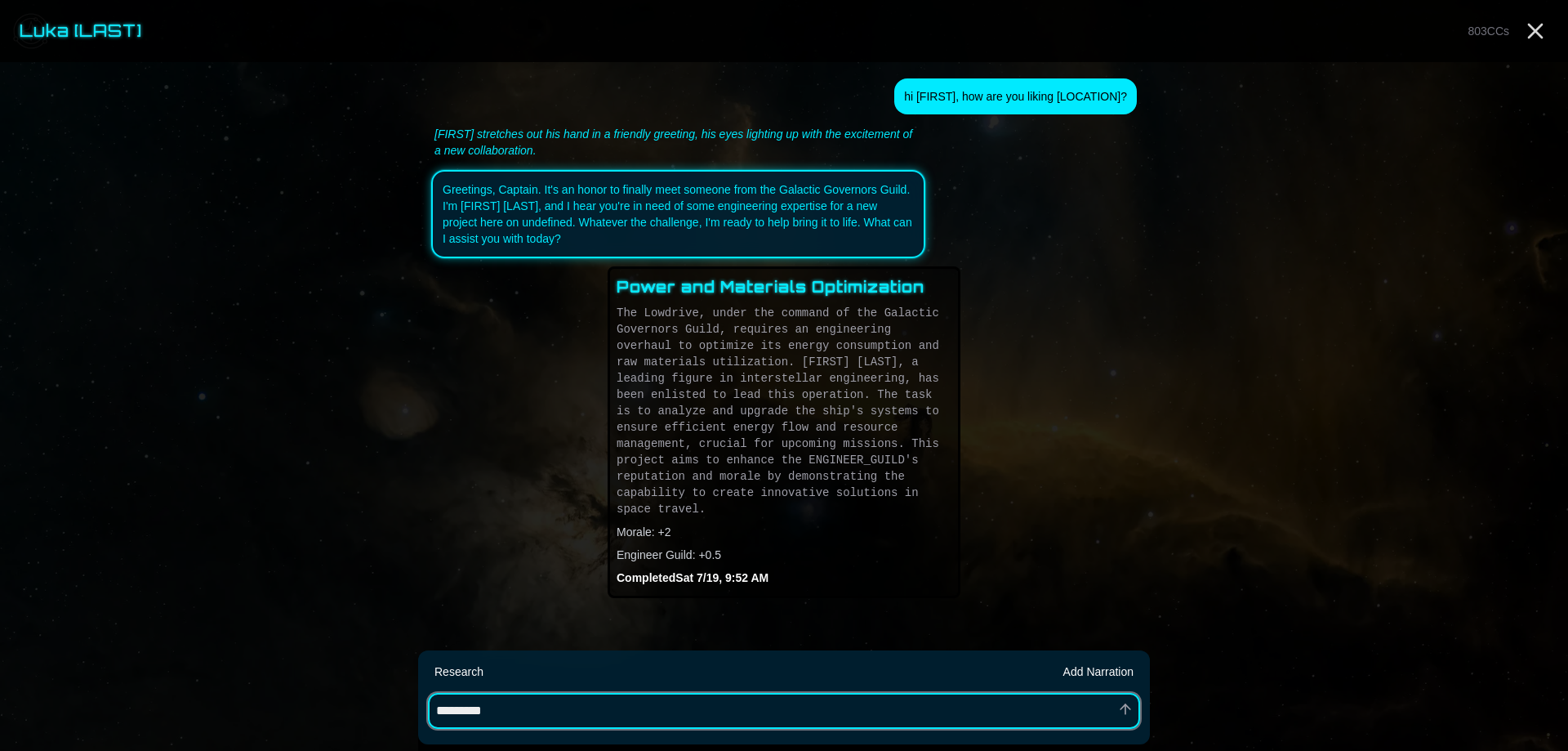 type on "*" 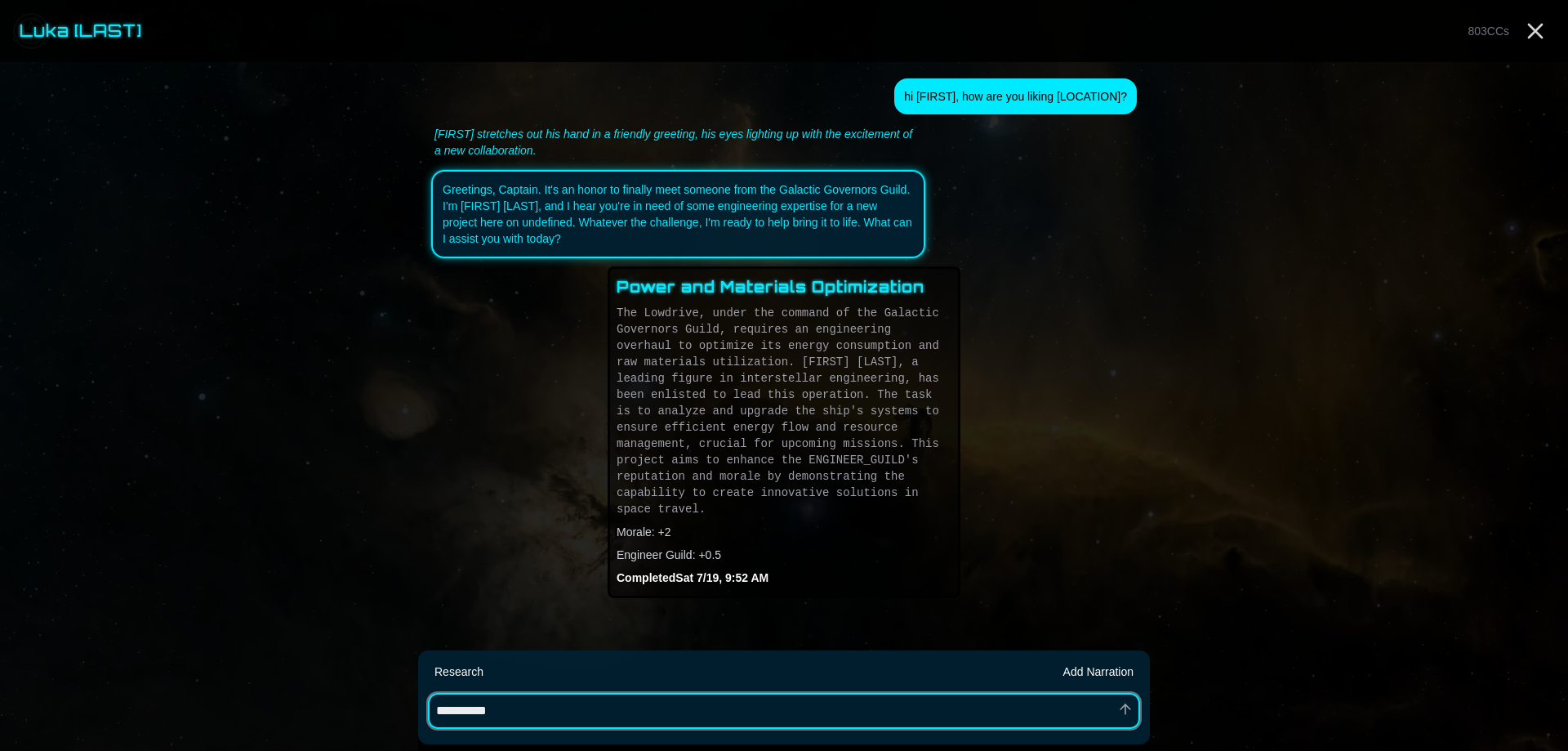 type on "*" 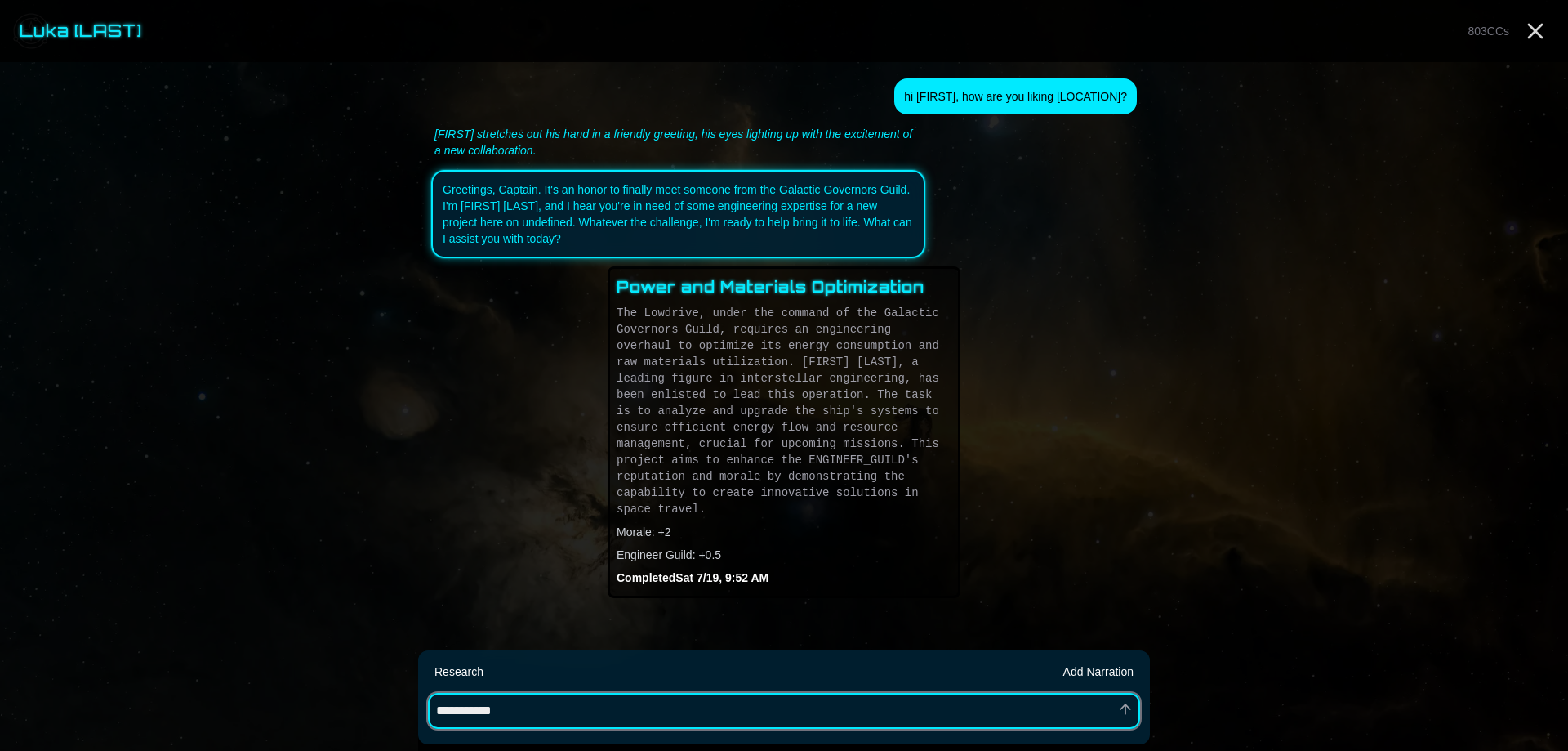 type on "*" 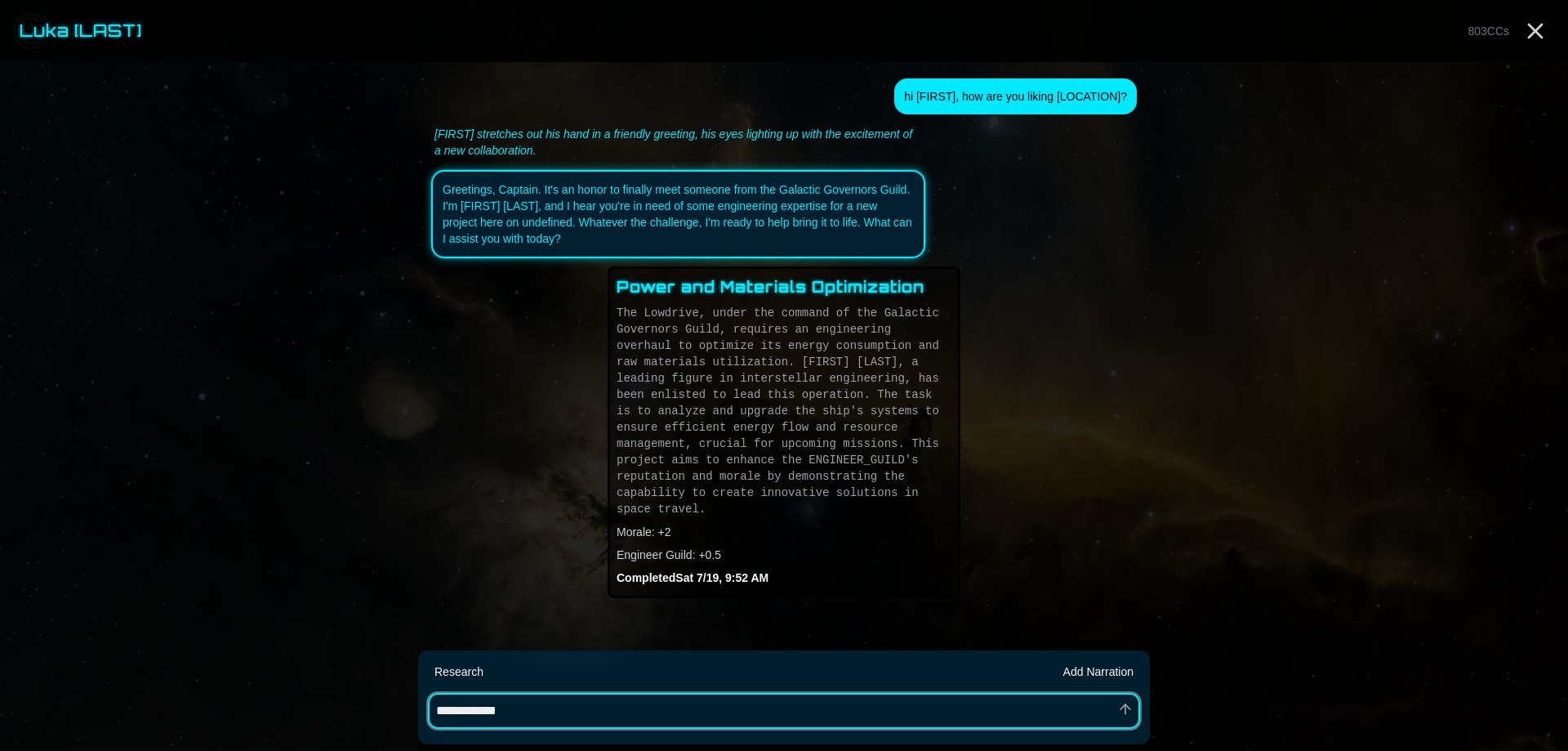 type on "*" 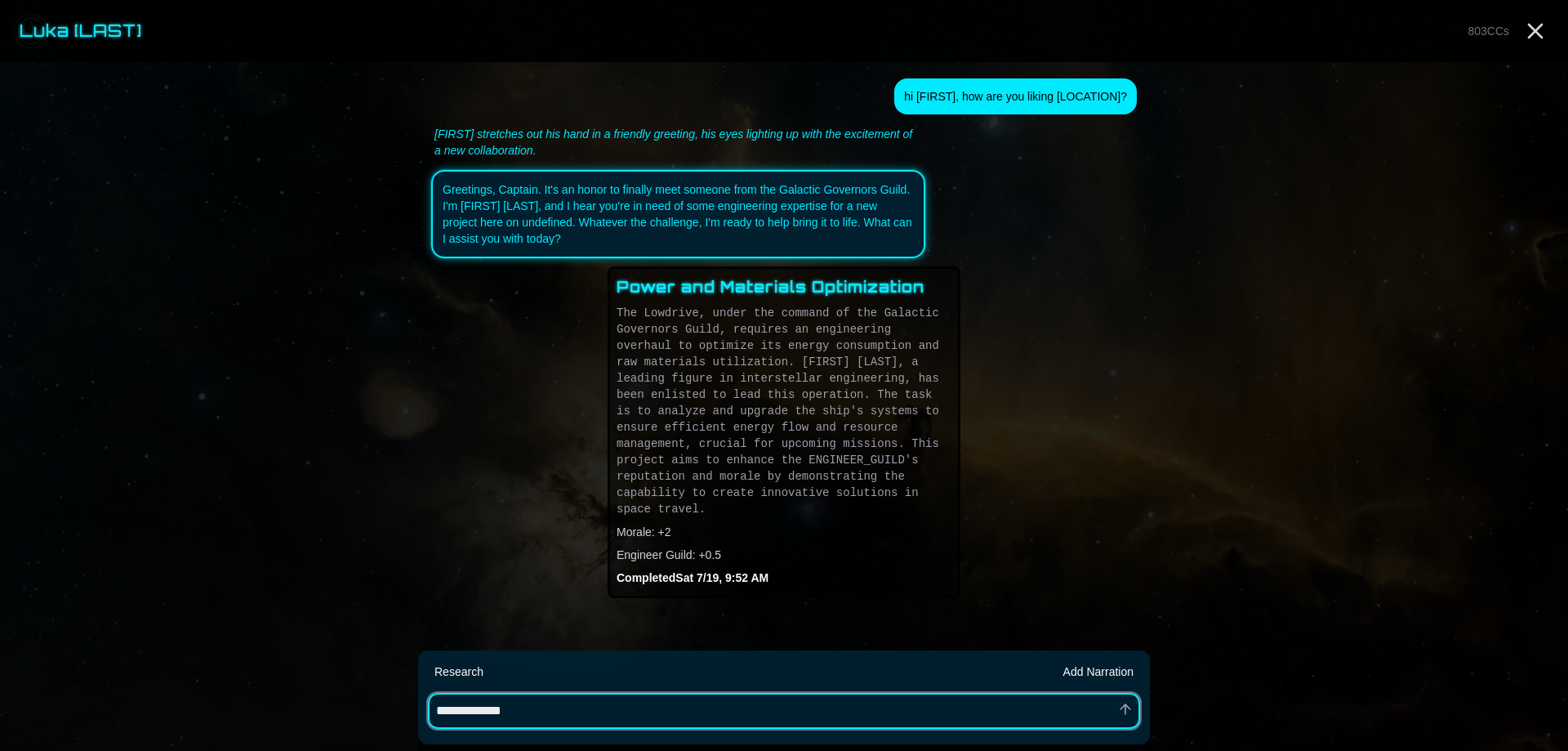 type on "*" 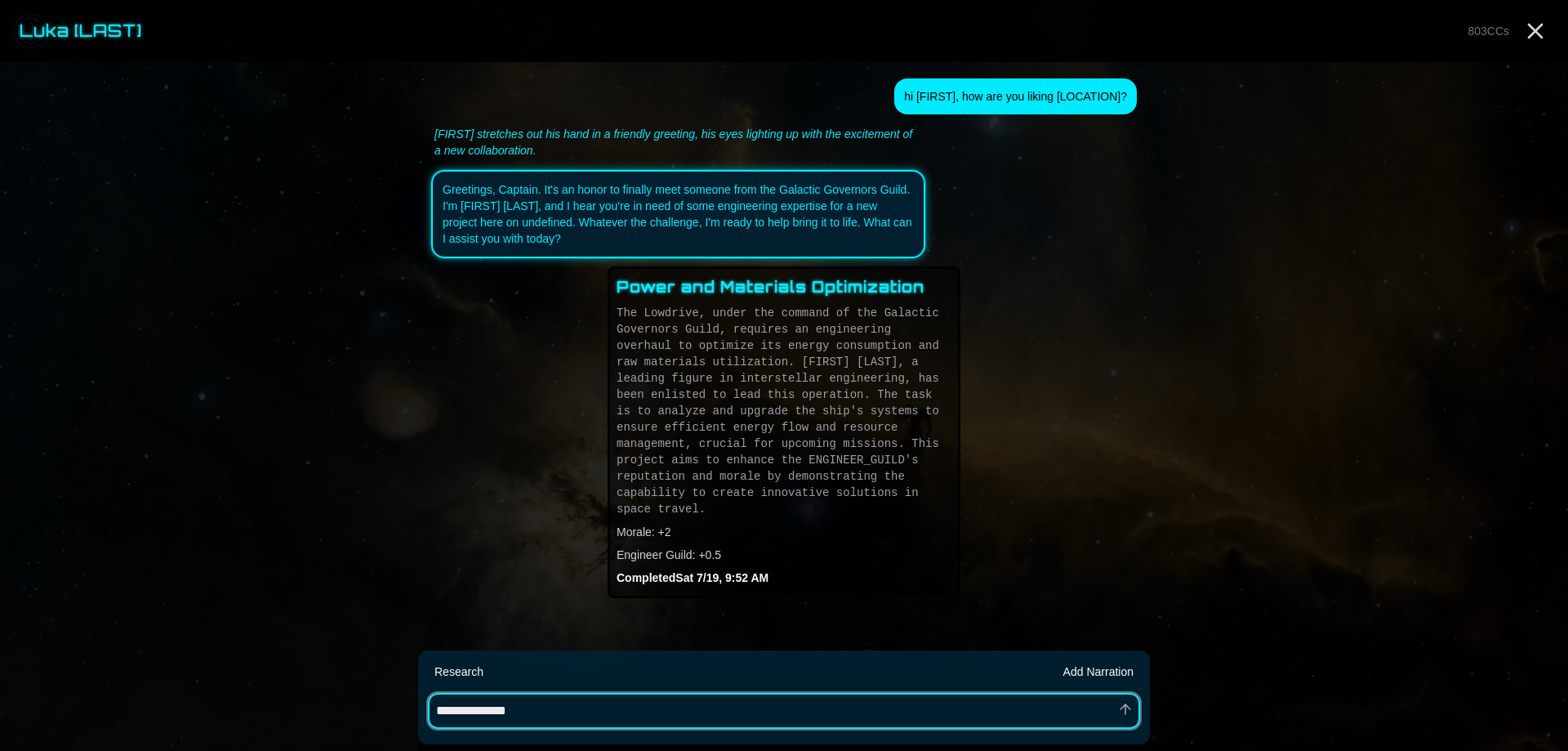 type on "*" 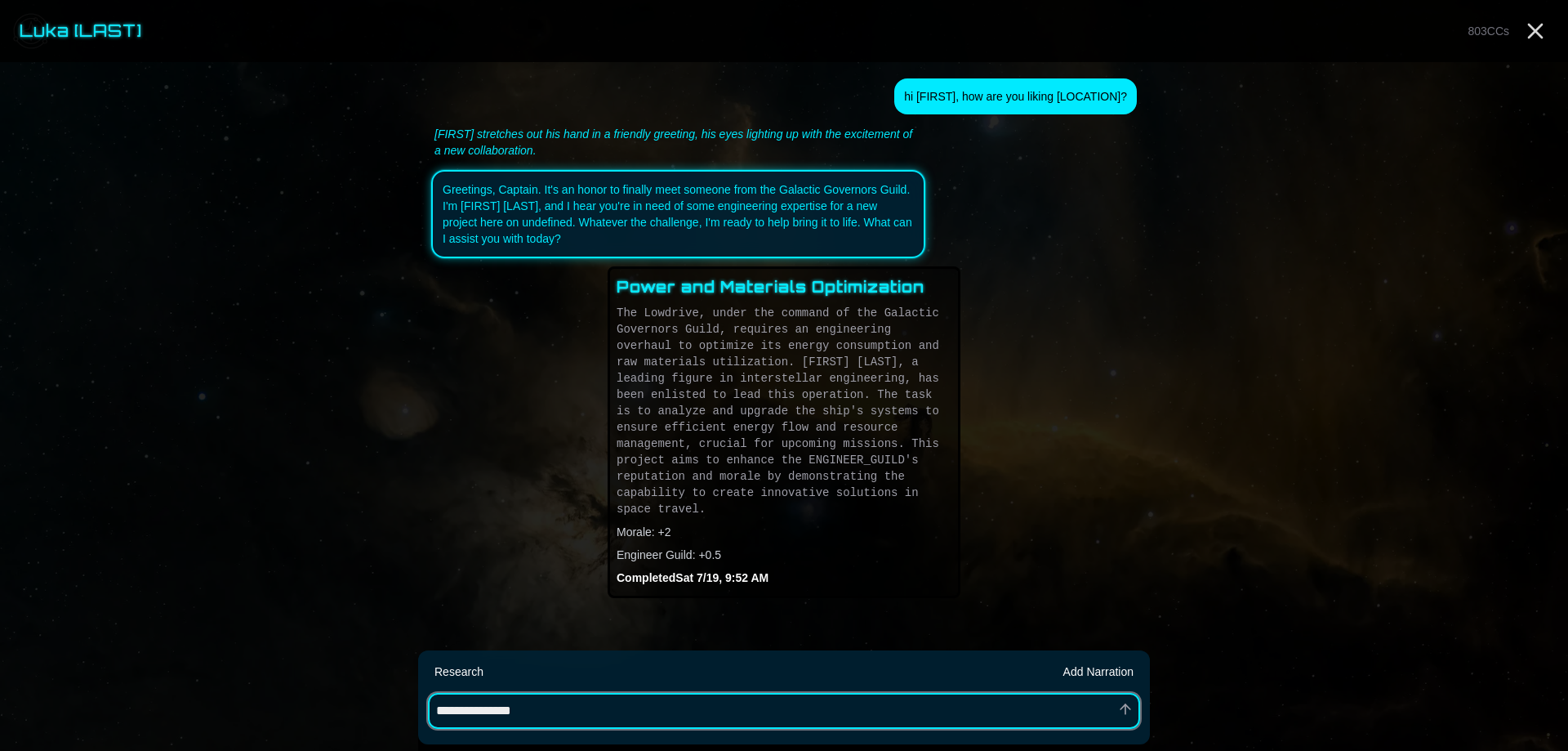 type on "*" 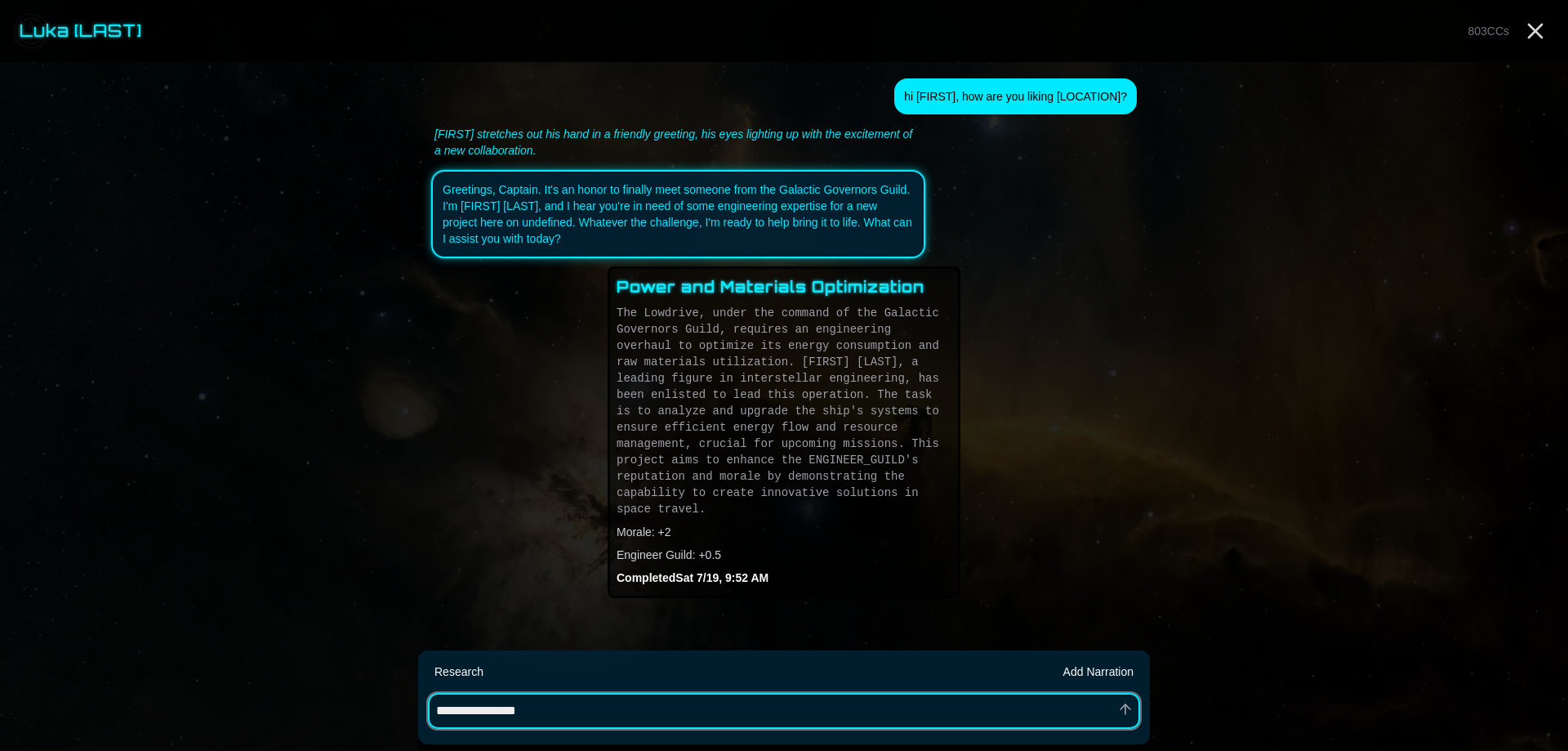 type on "*" 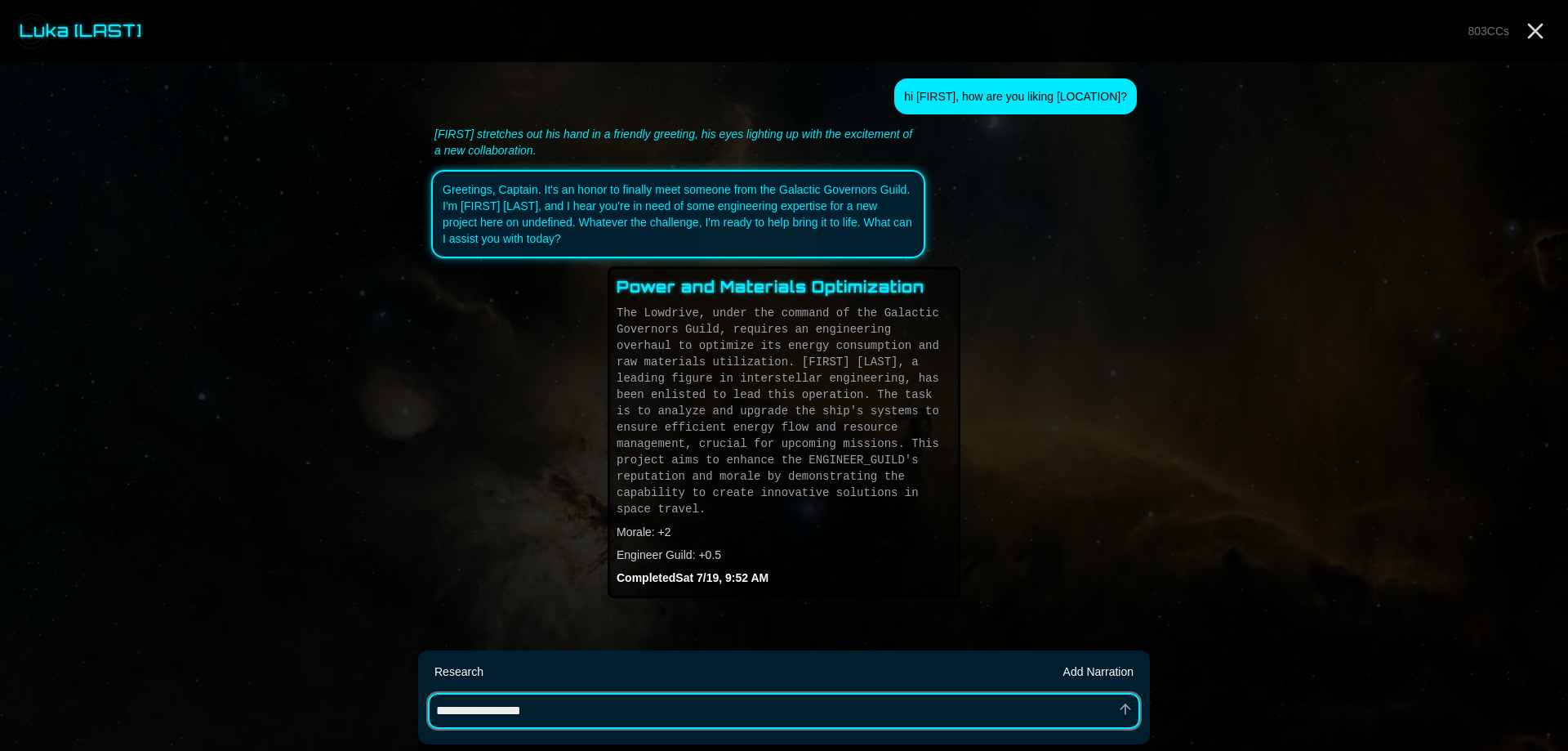 type on "*" 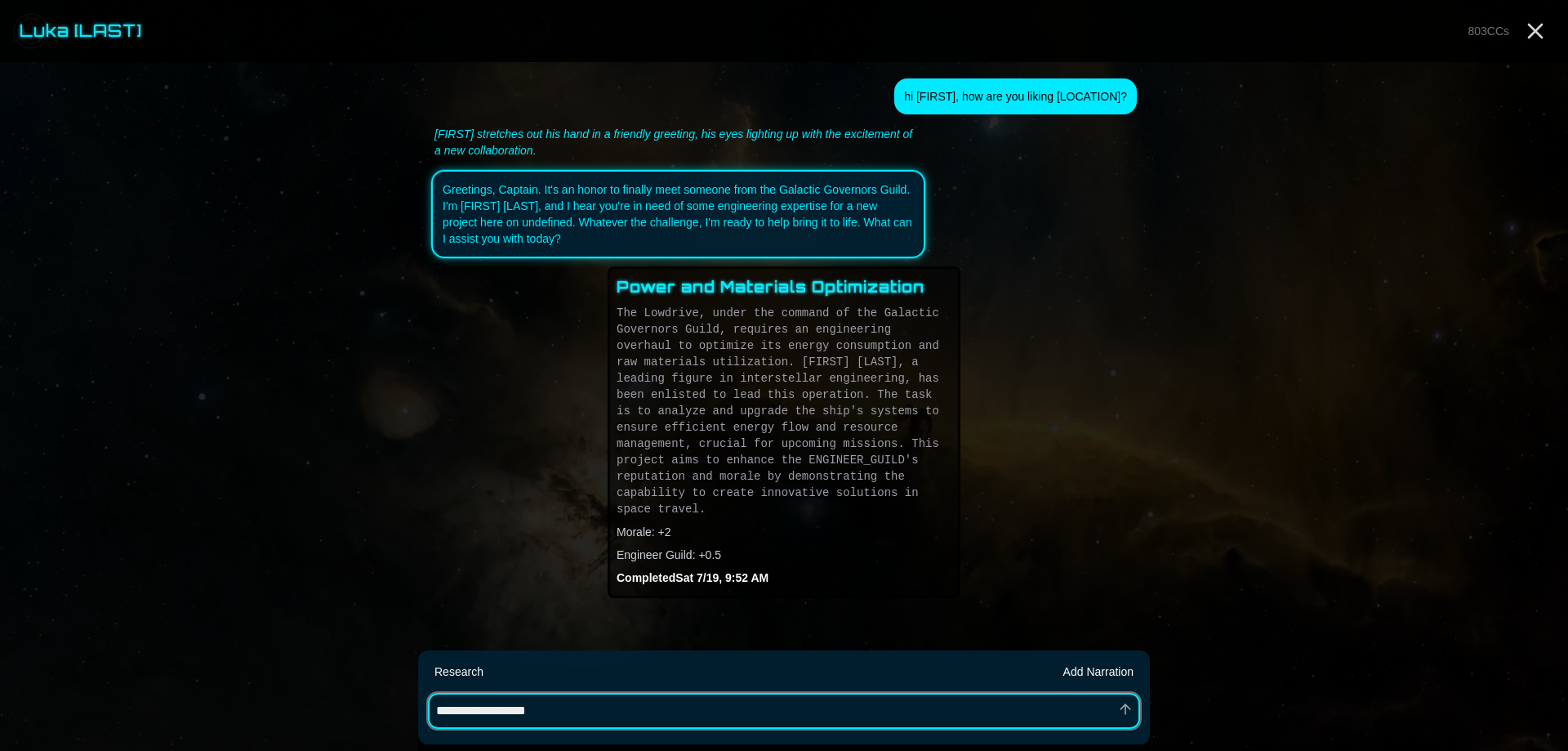 type on "*" 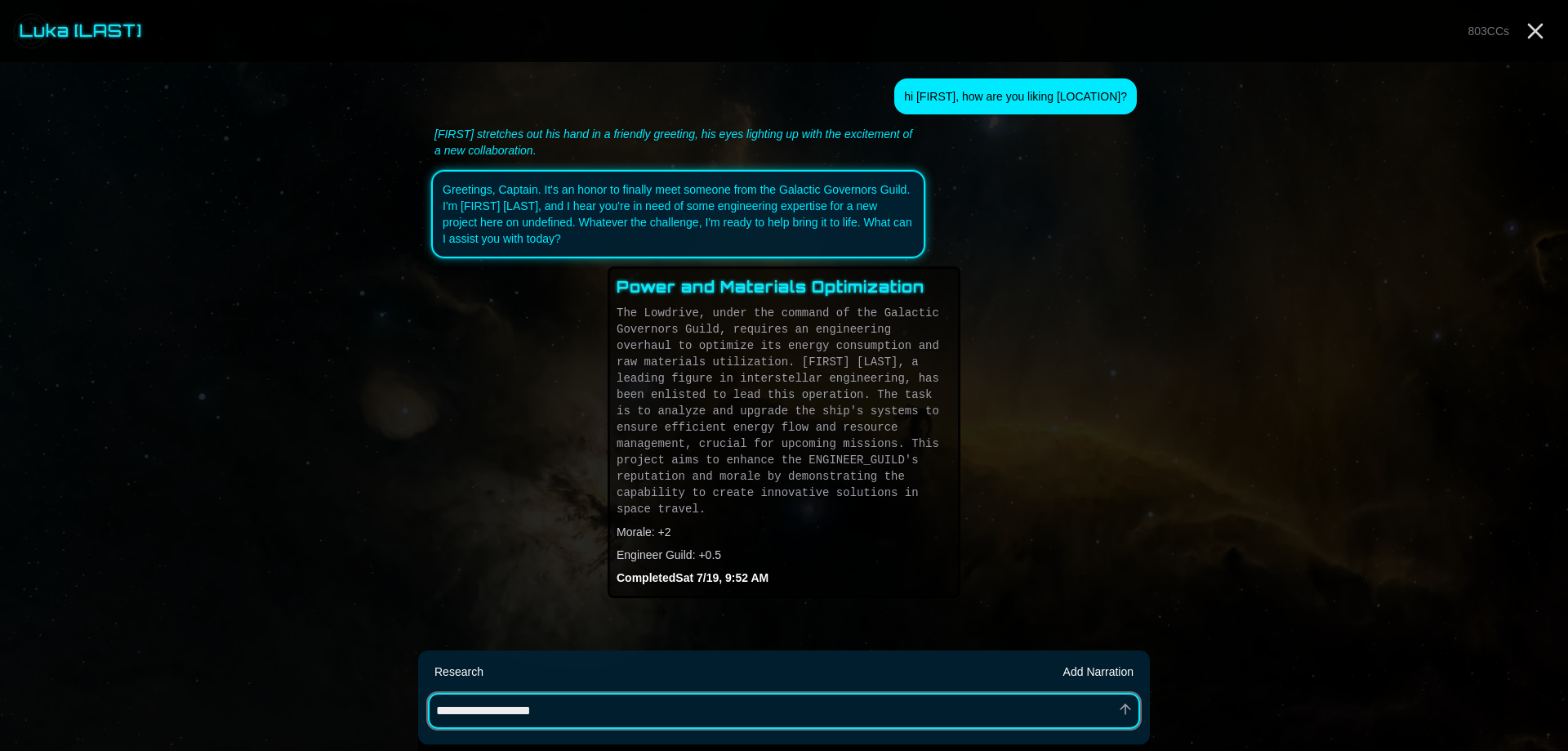 type on "*" 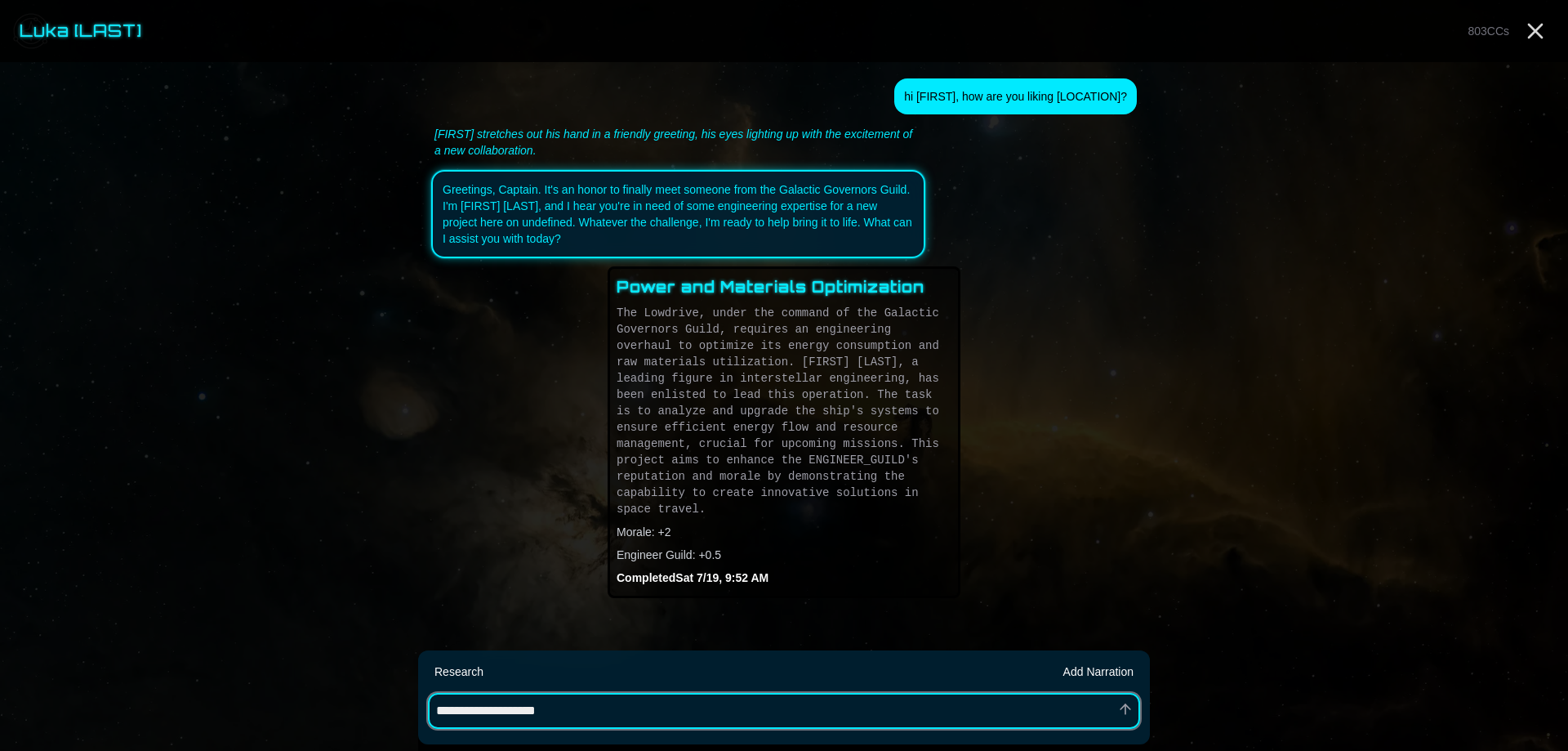 type on "*" 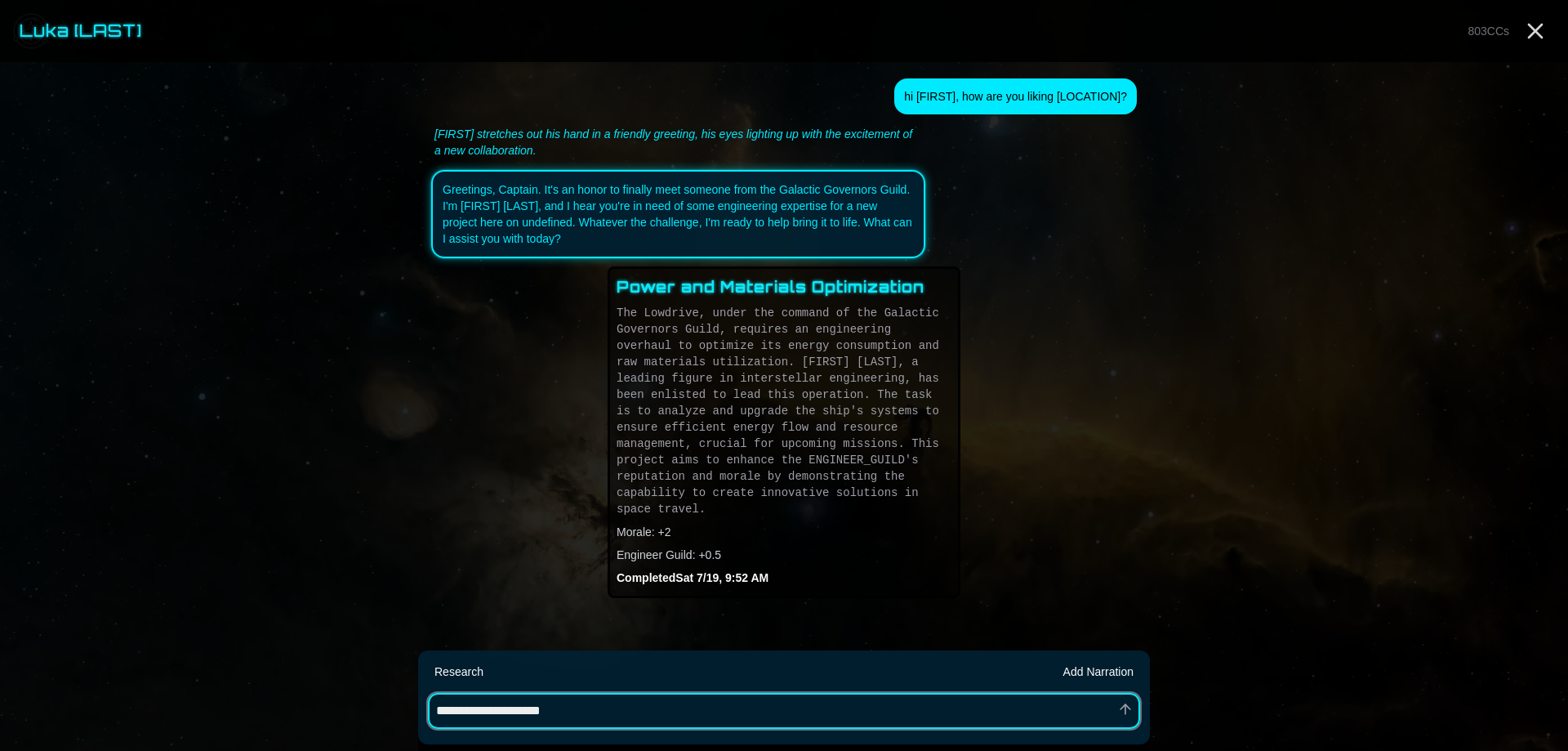 type on "*" 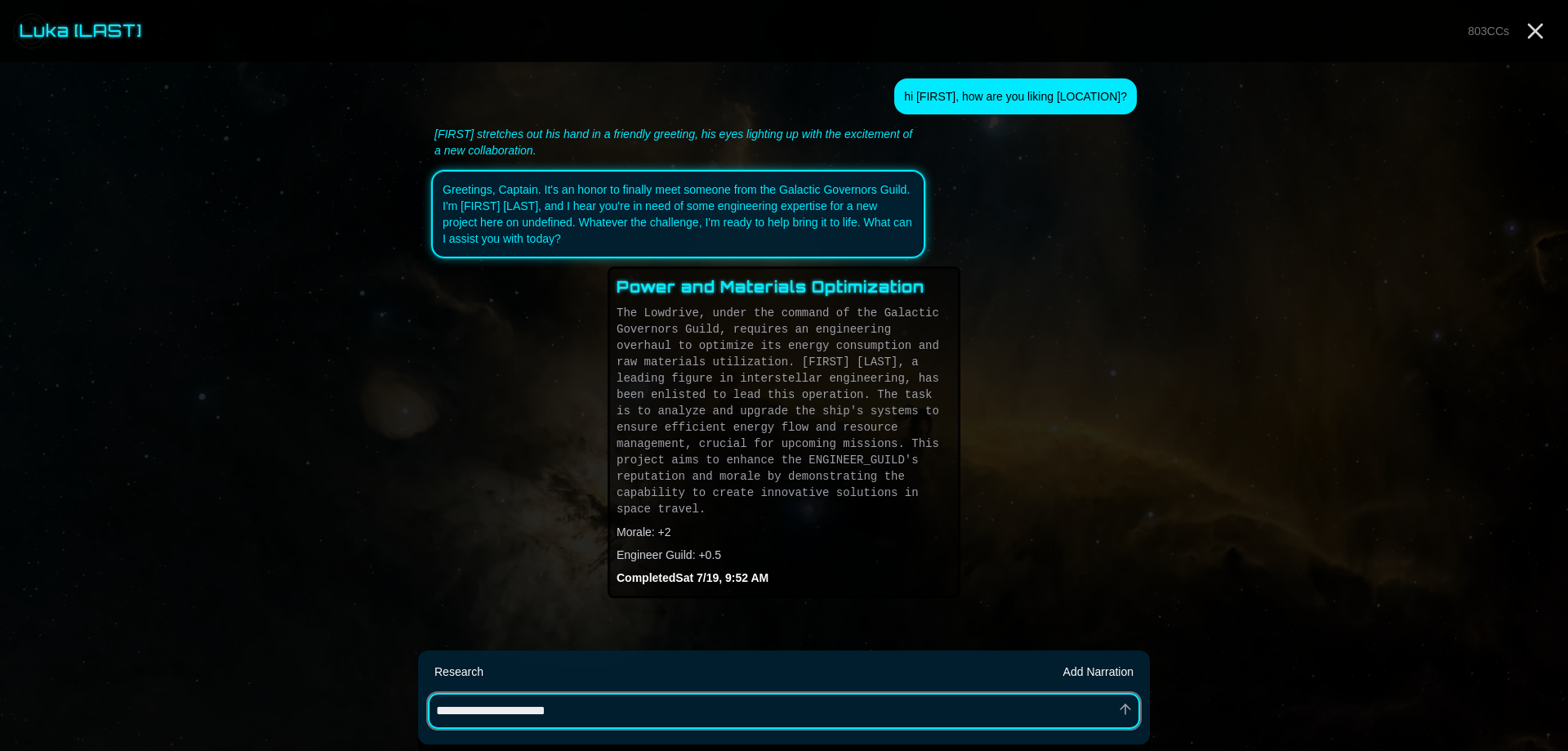 type on "*" 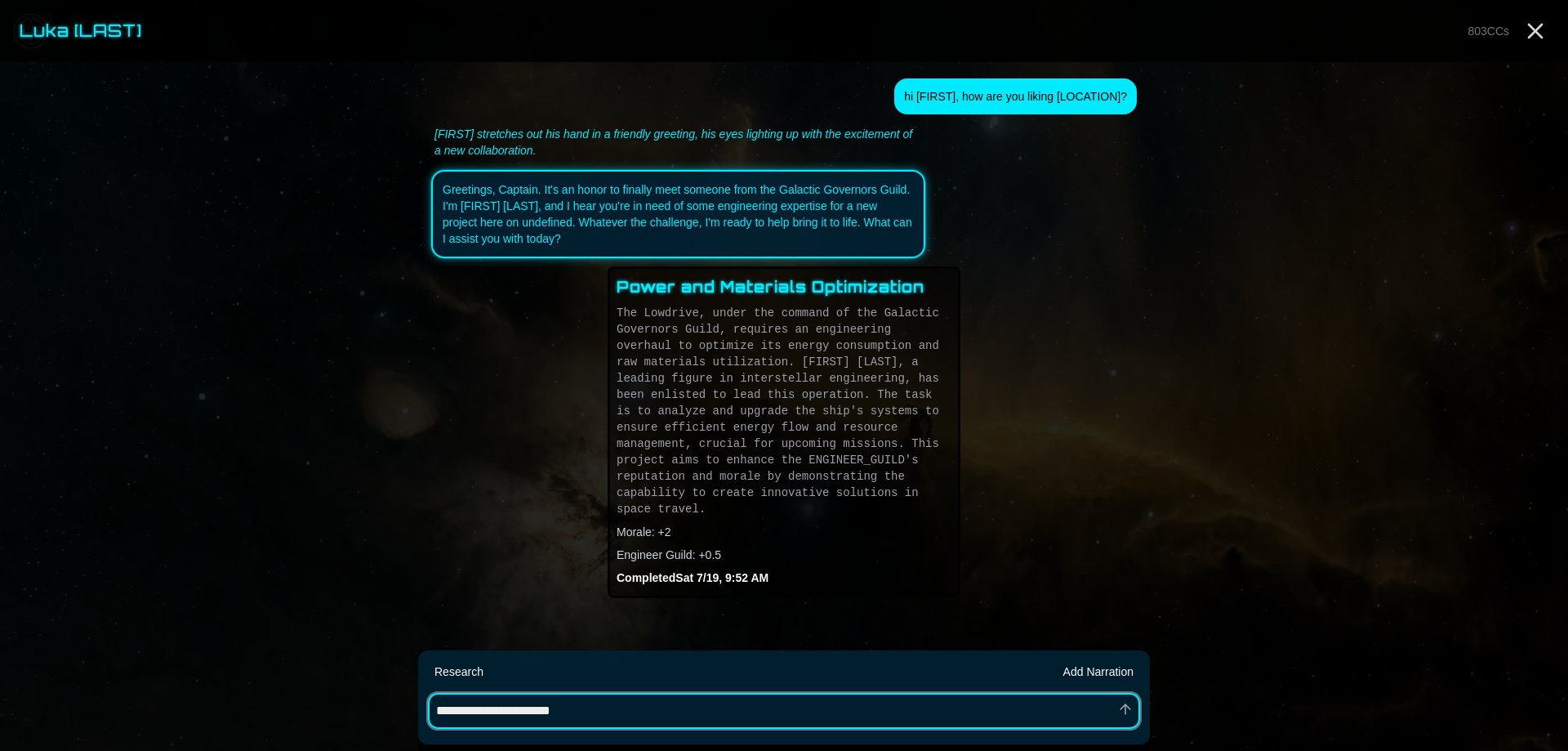 type on "*" 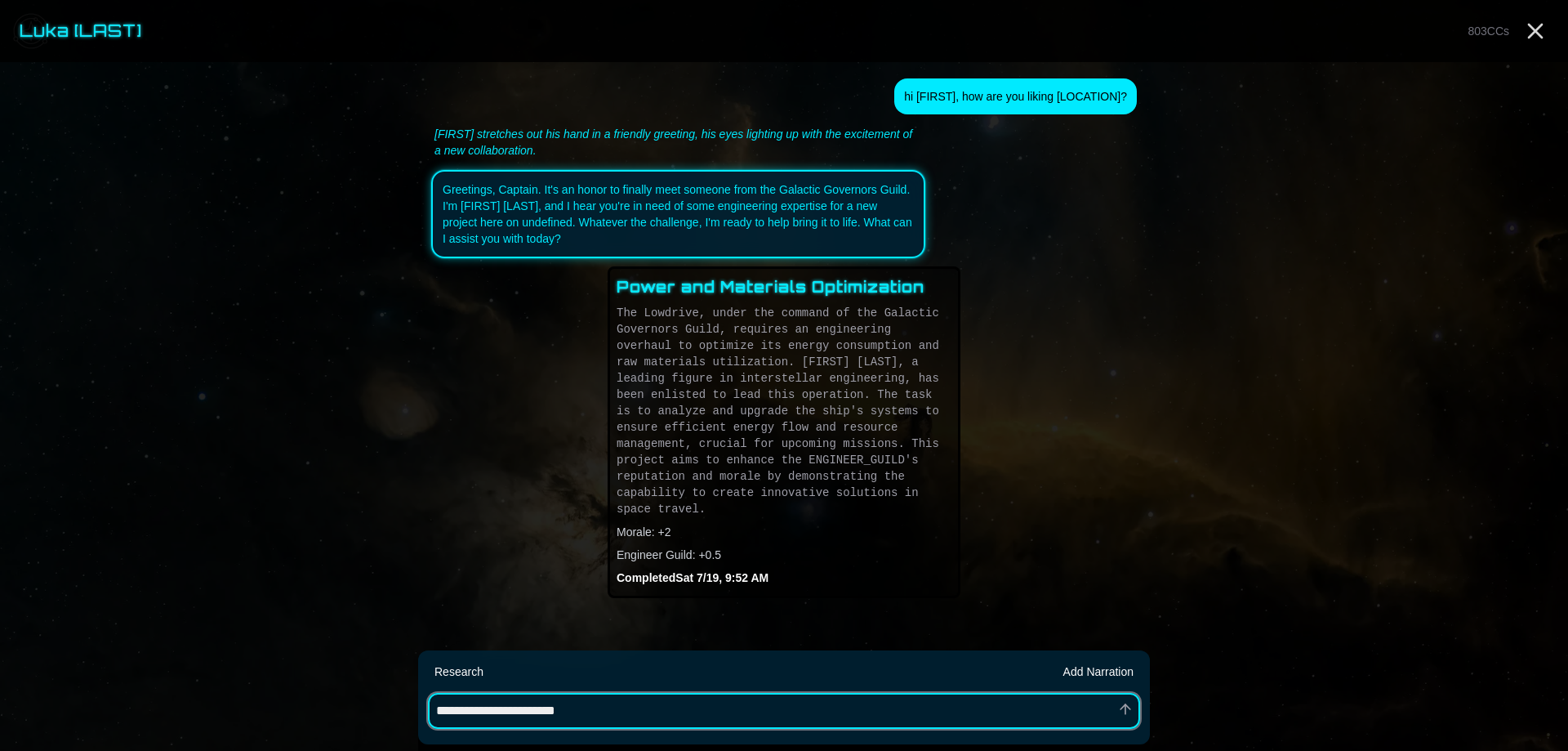 type on "*" 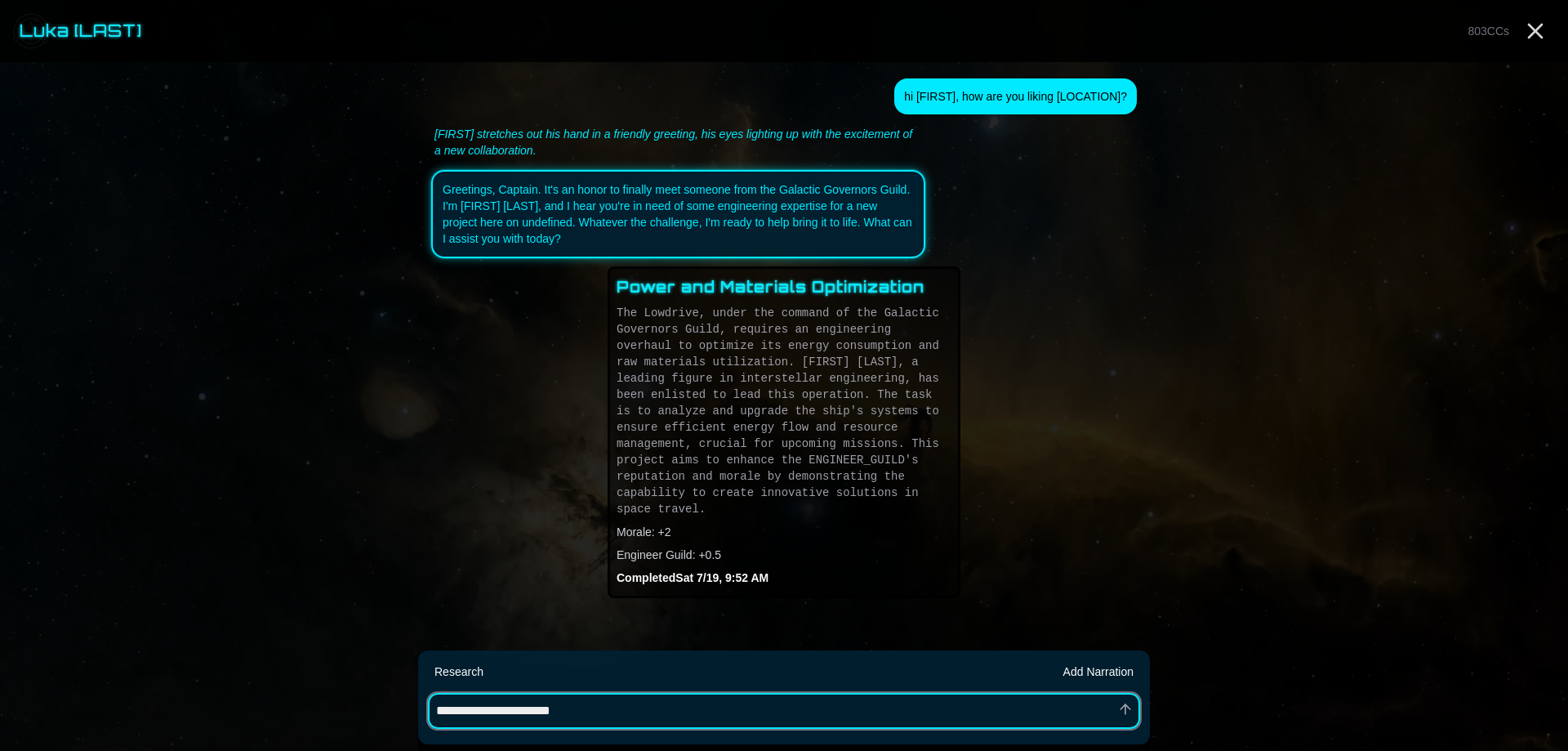 type on "*" 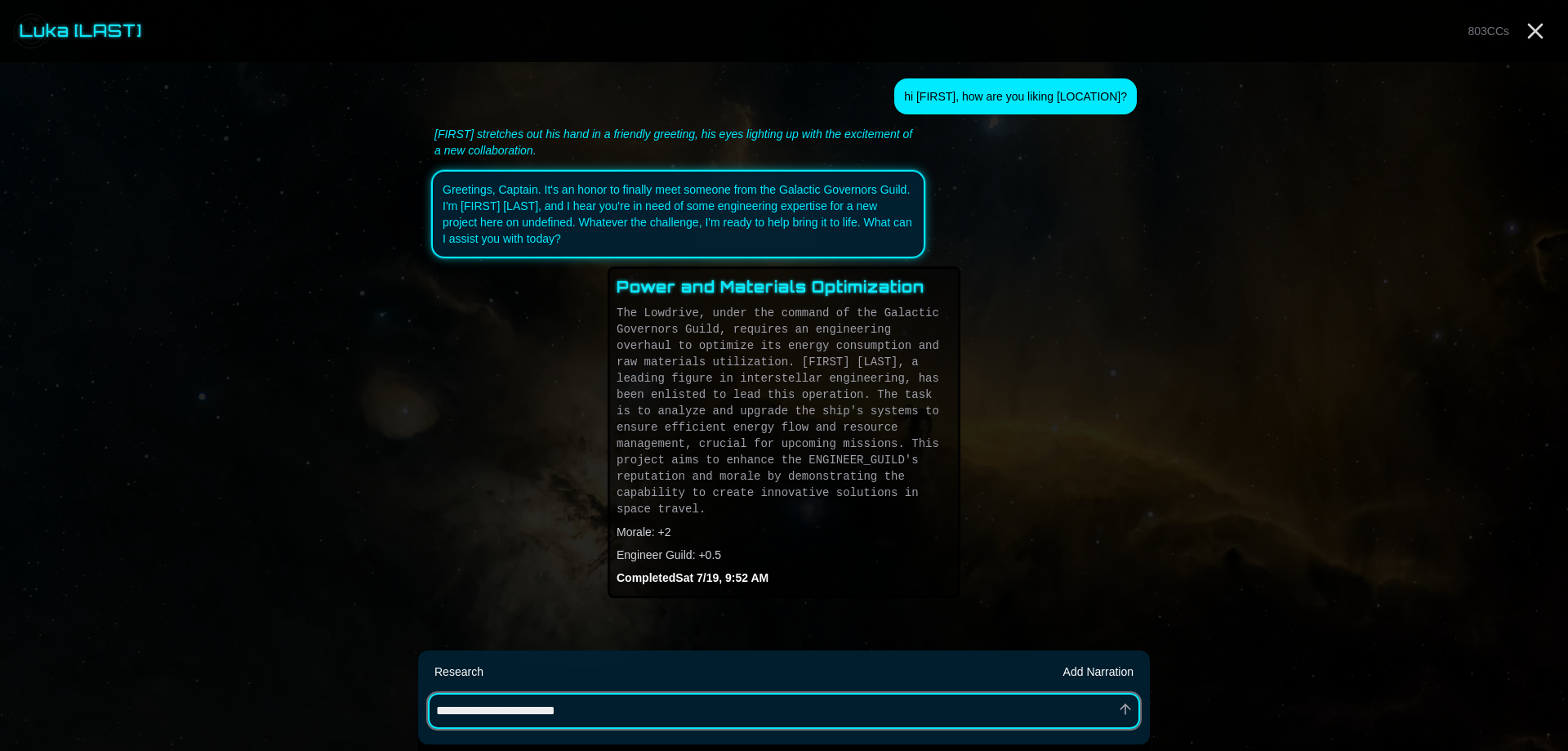 type on "*" 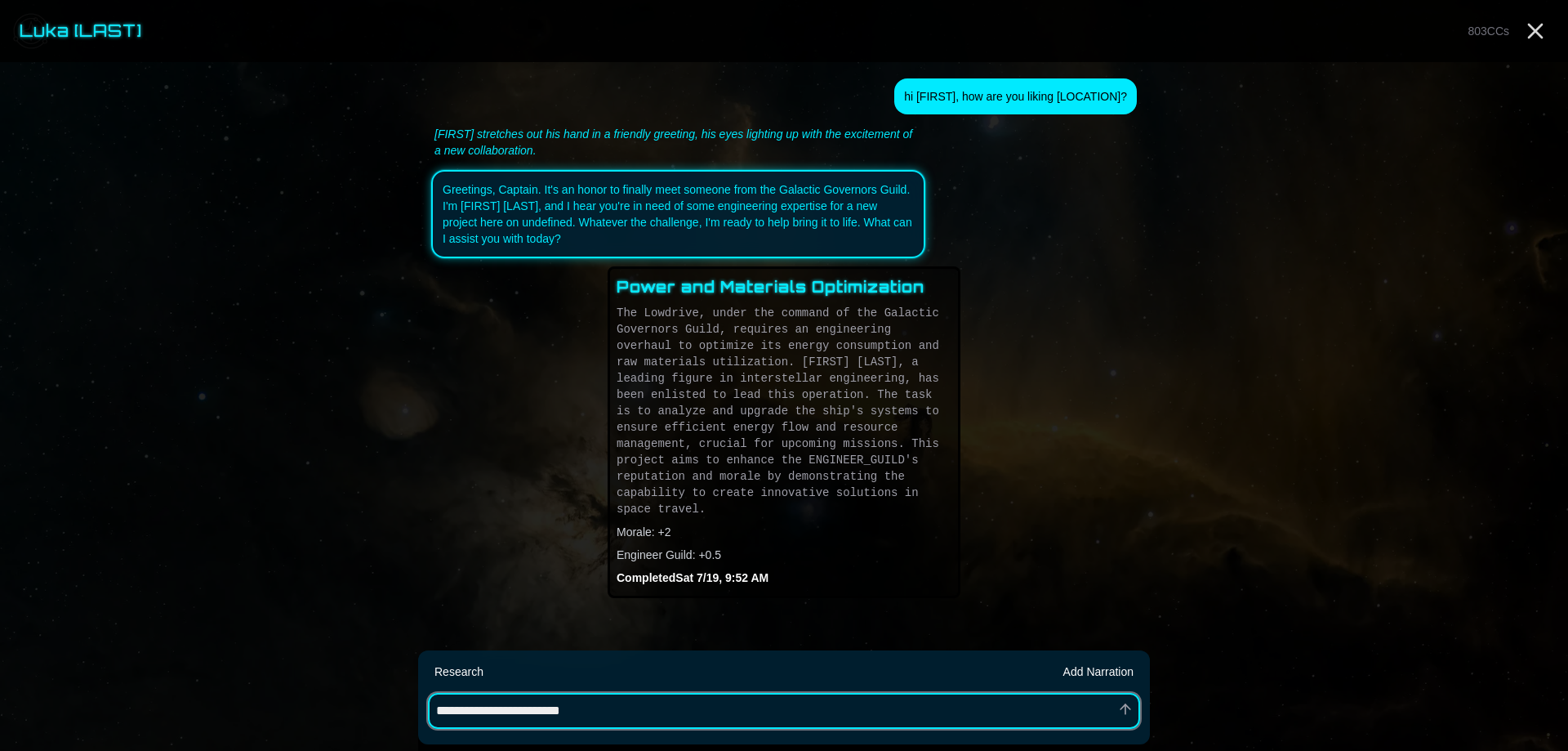 type on "*" 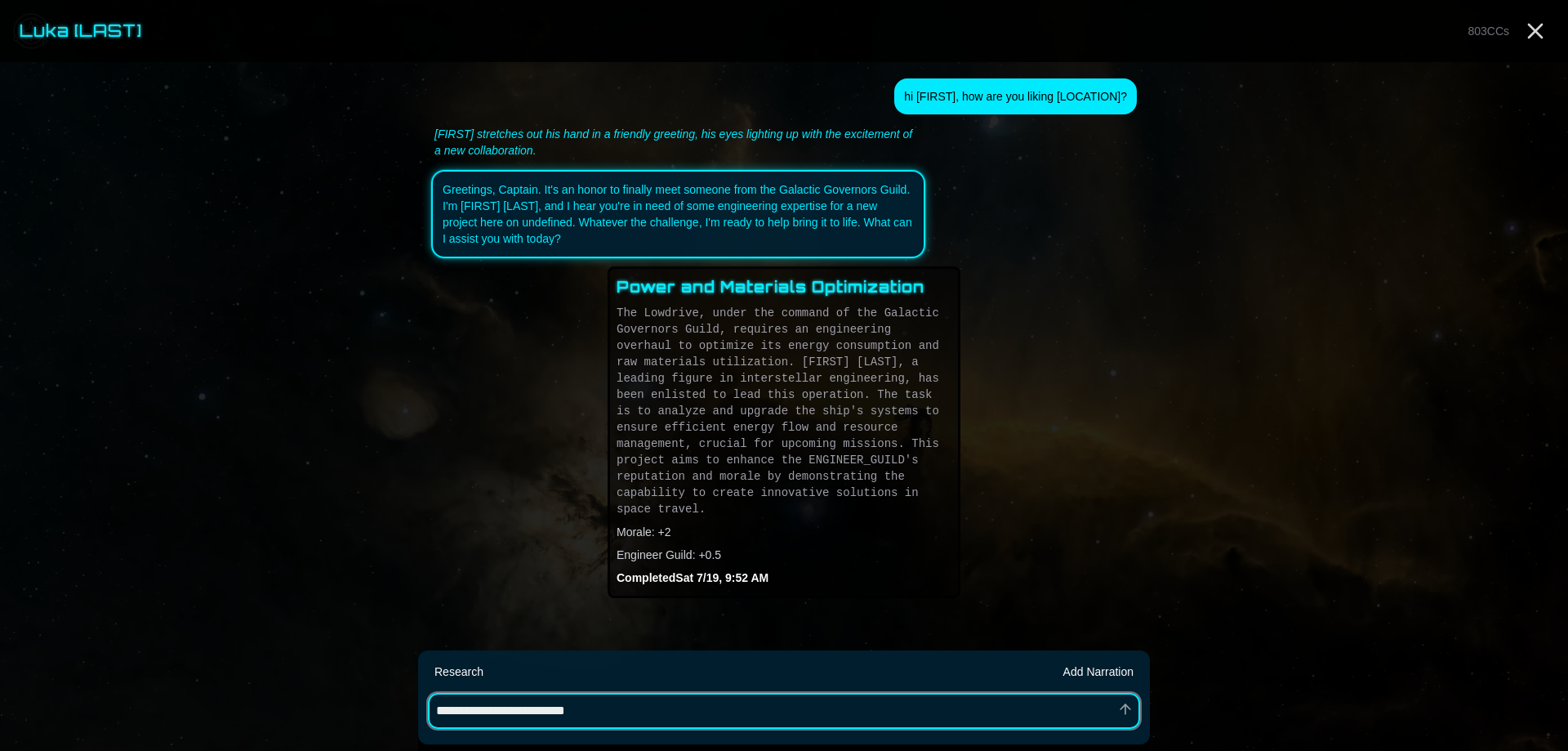 type on "*" 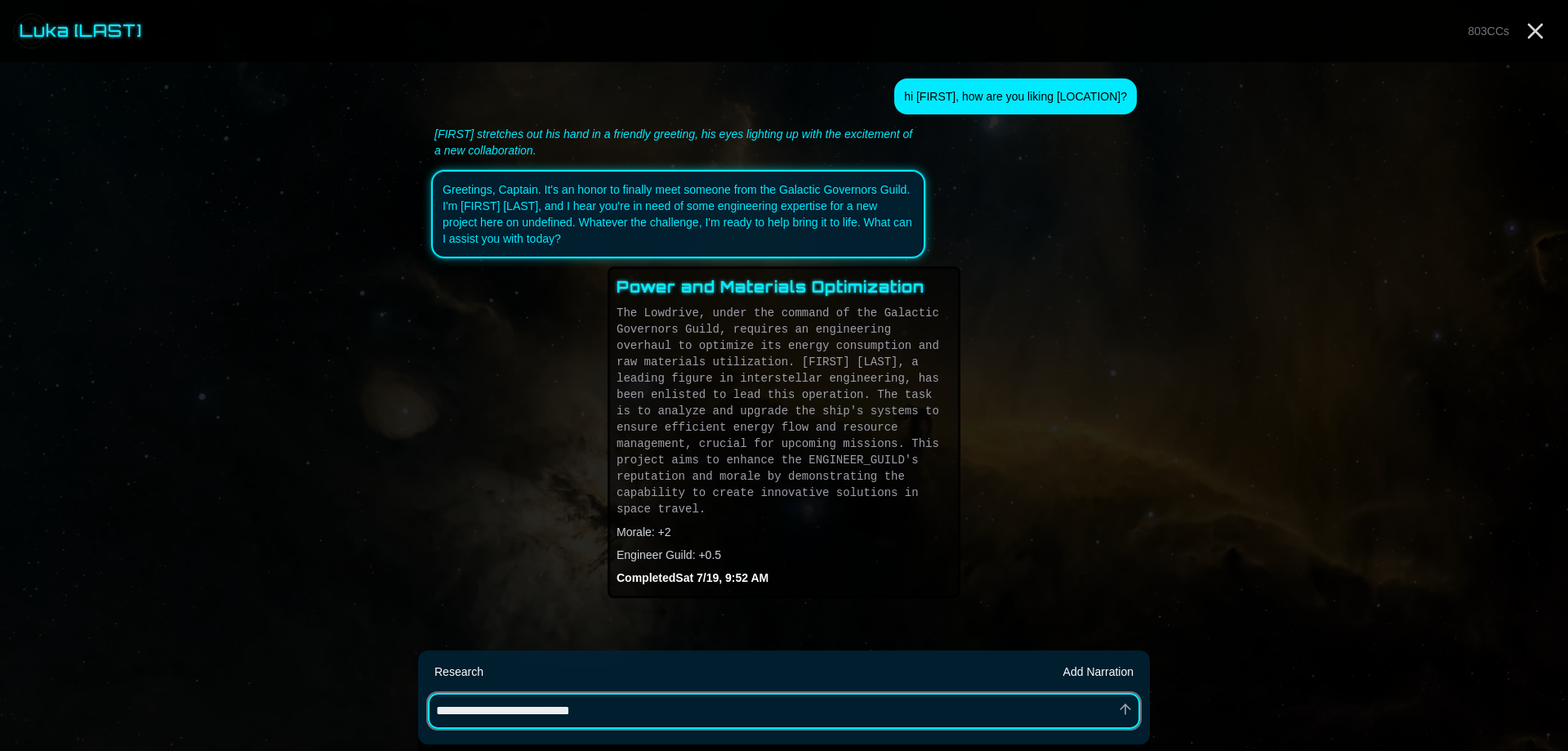 type on "*" 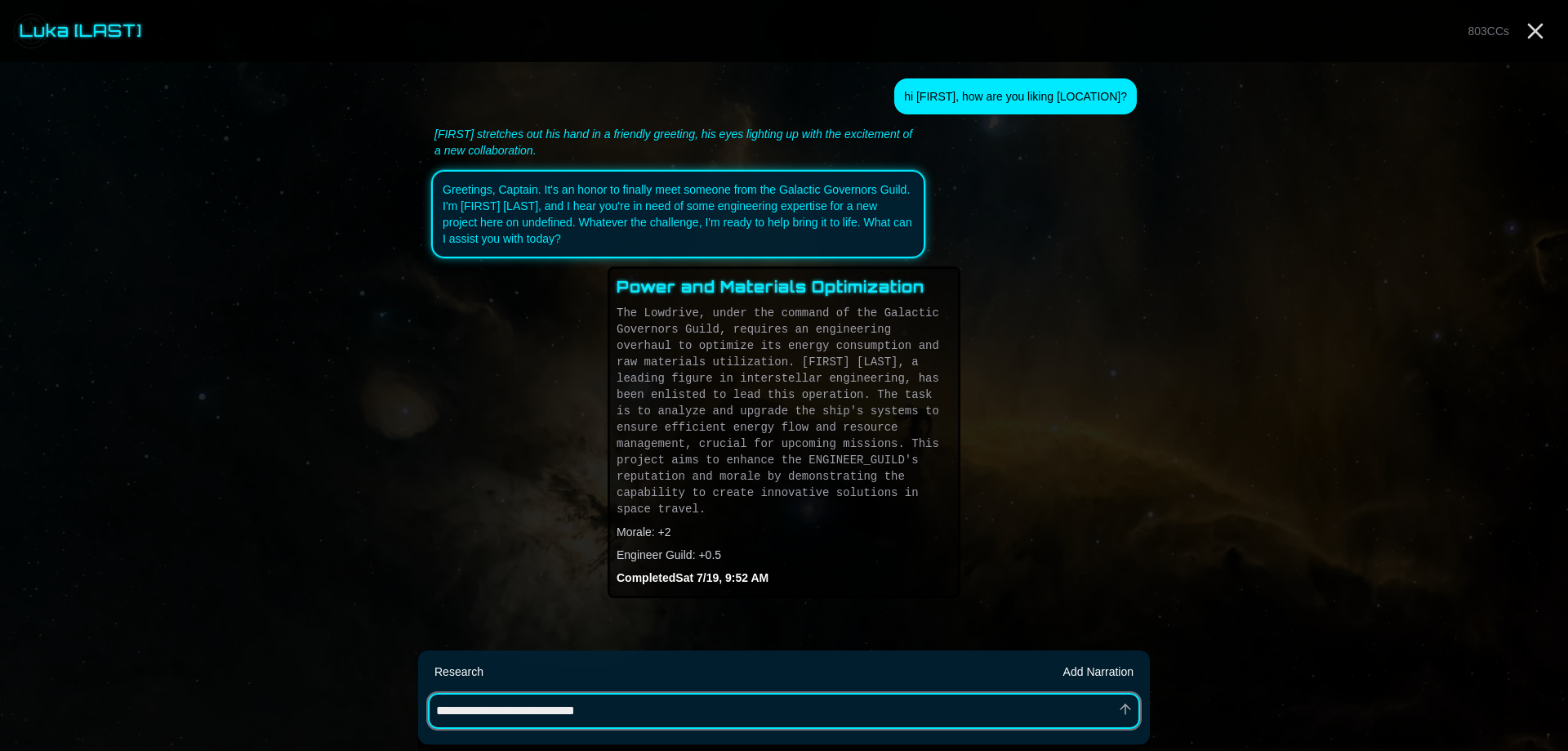 type on "*" 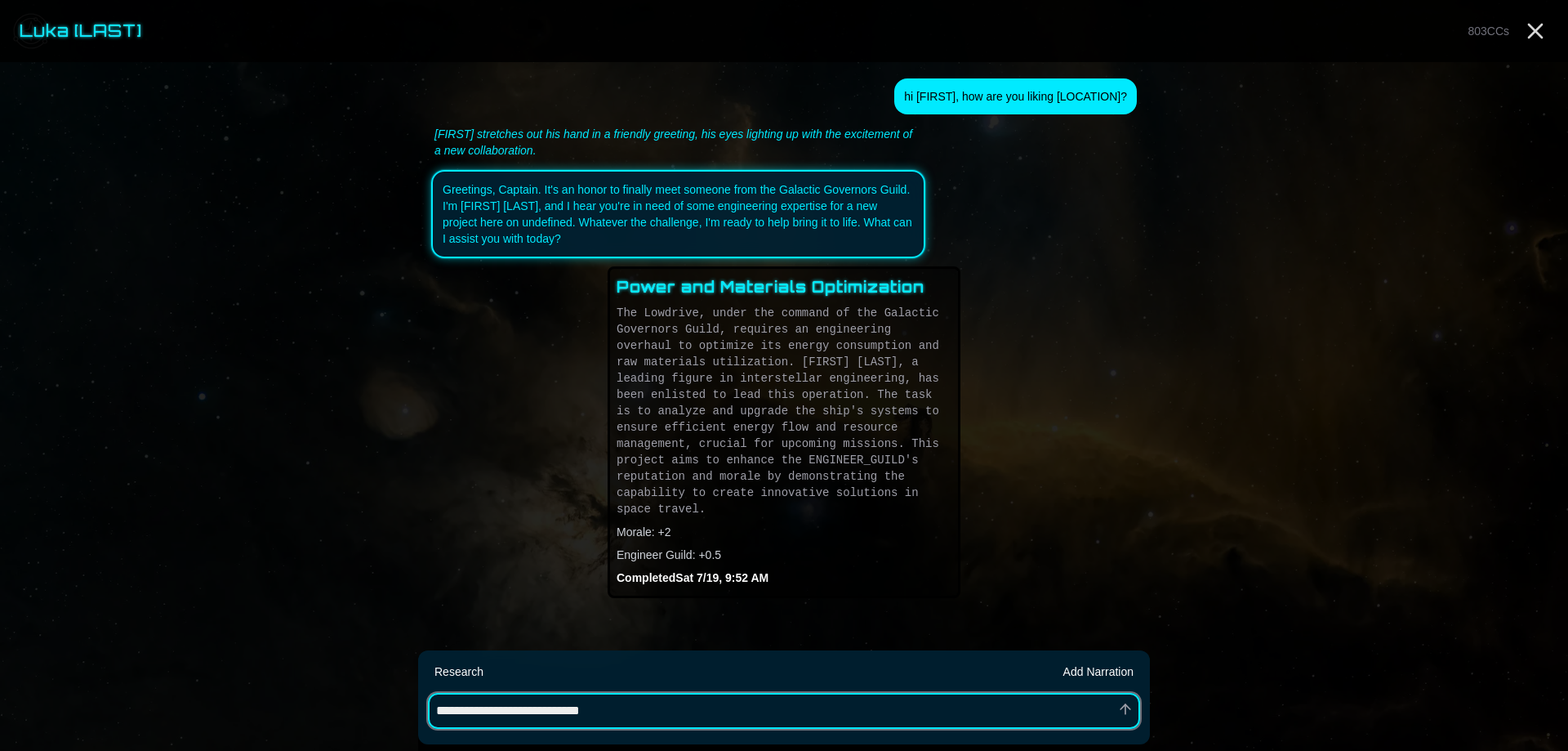 type on "*" 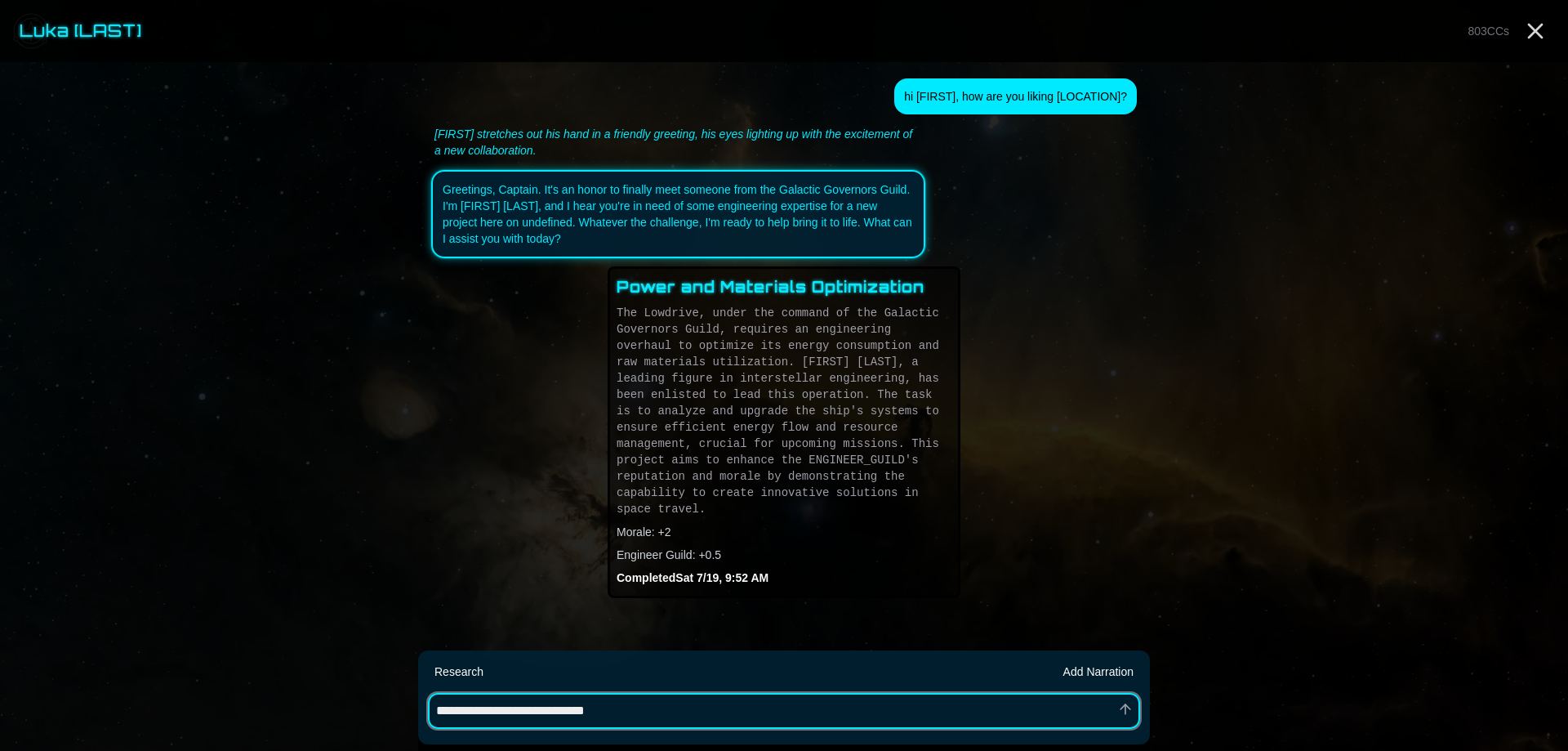 type on "*" 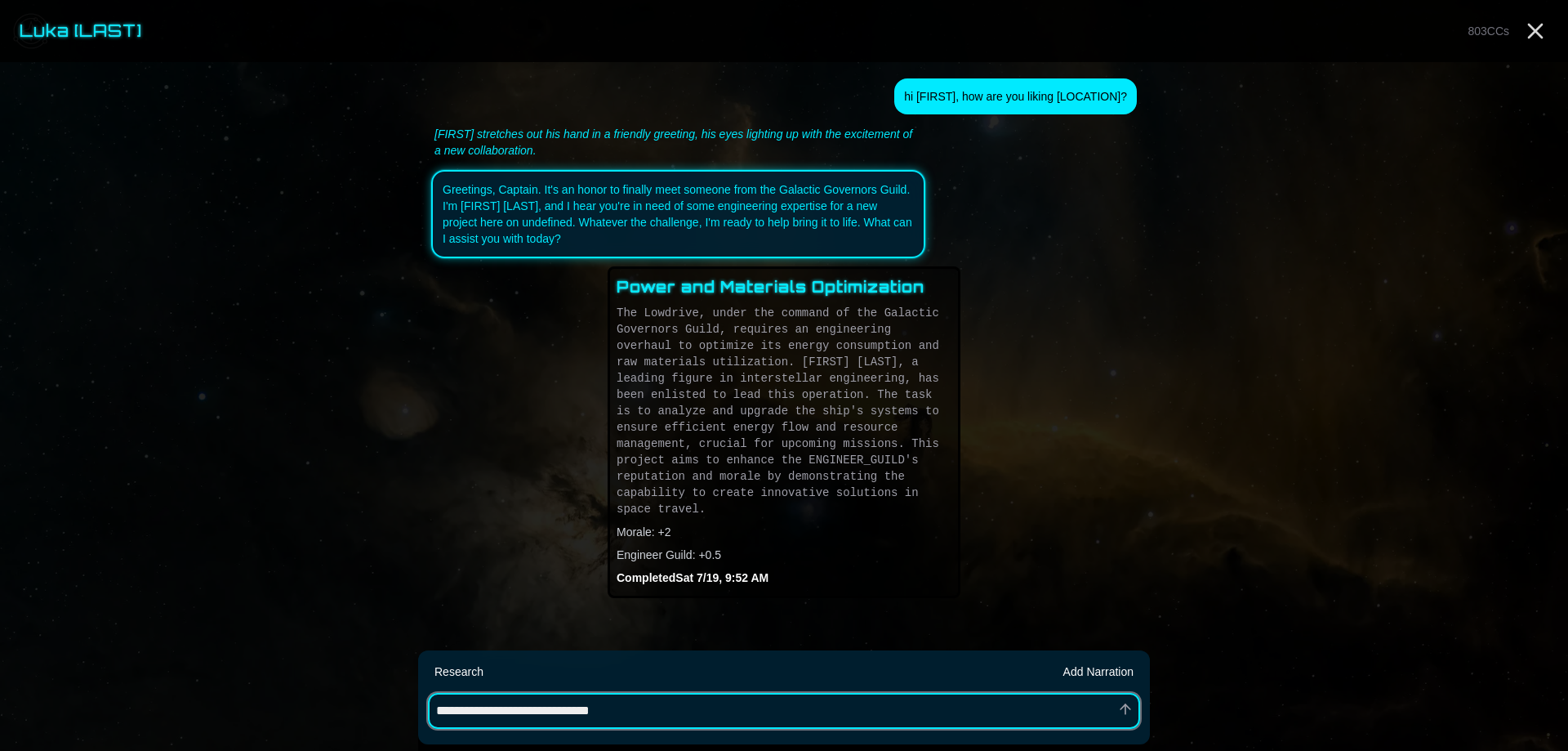 type on "*" 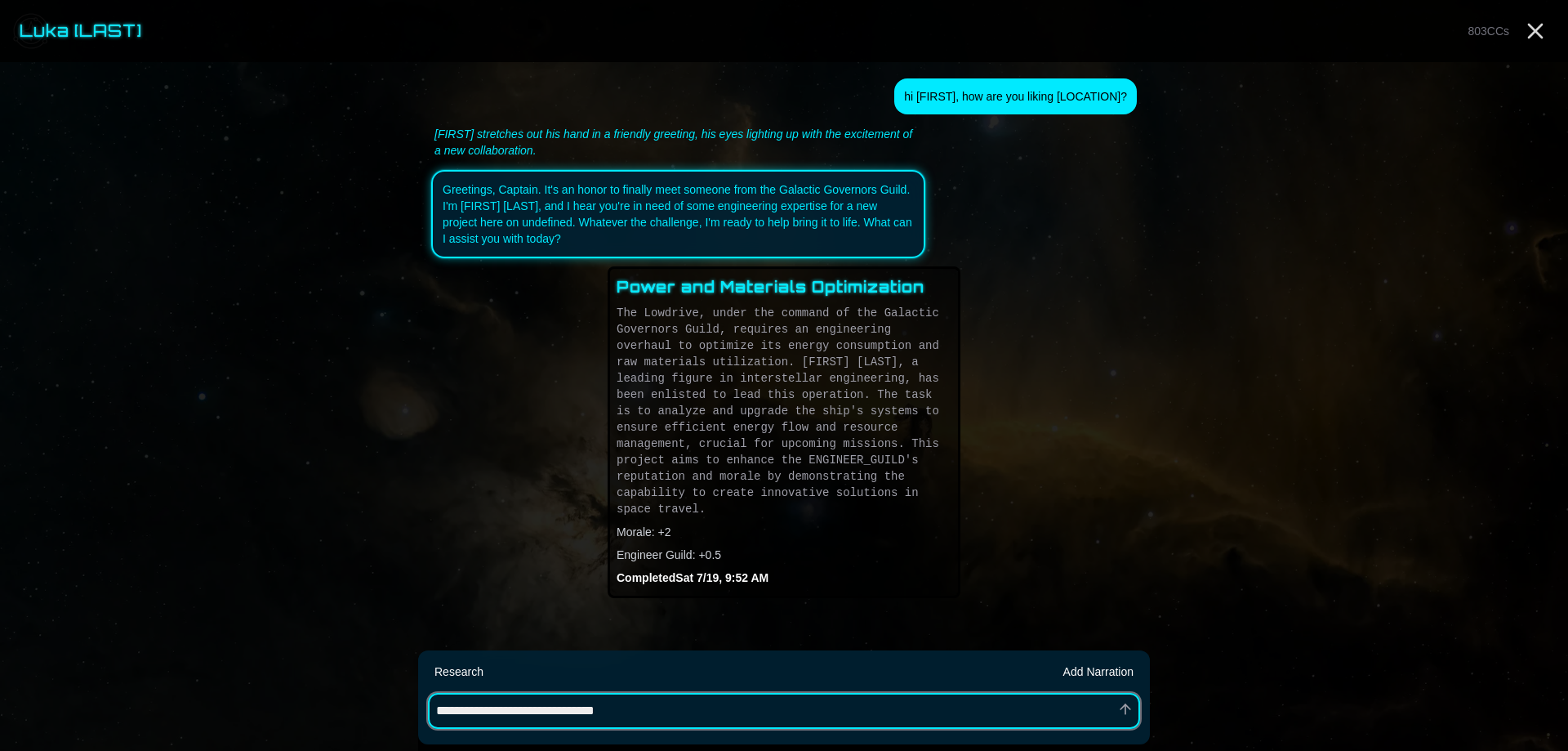 type on "*" 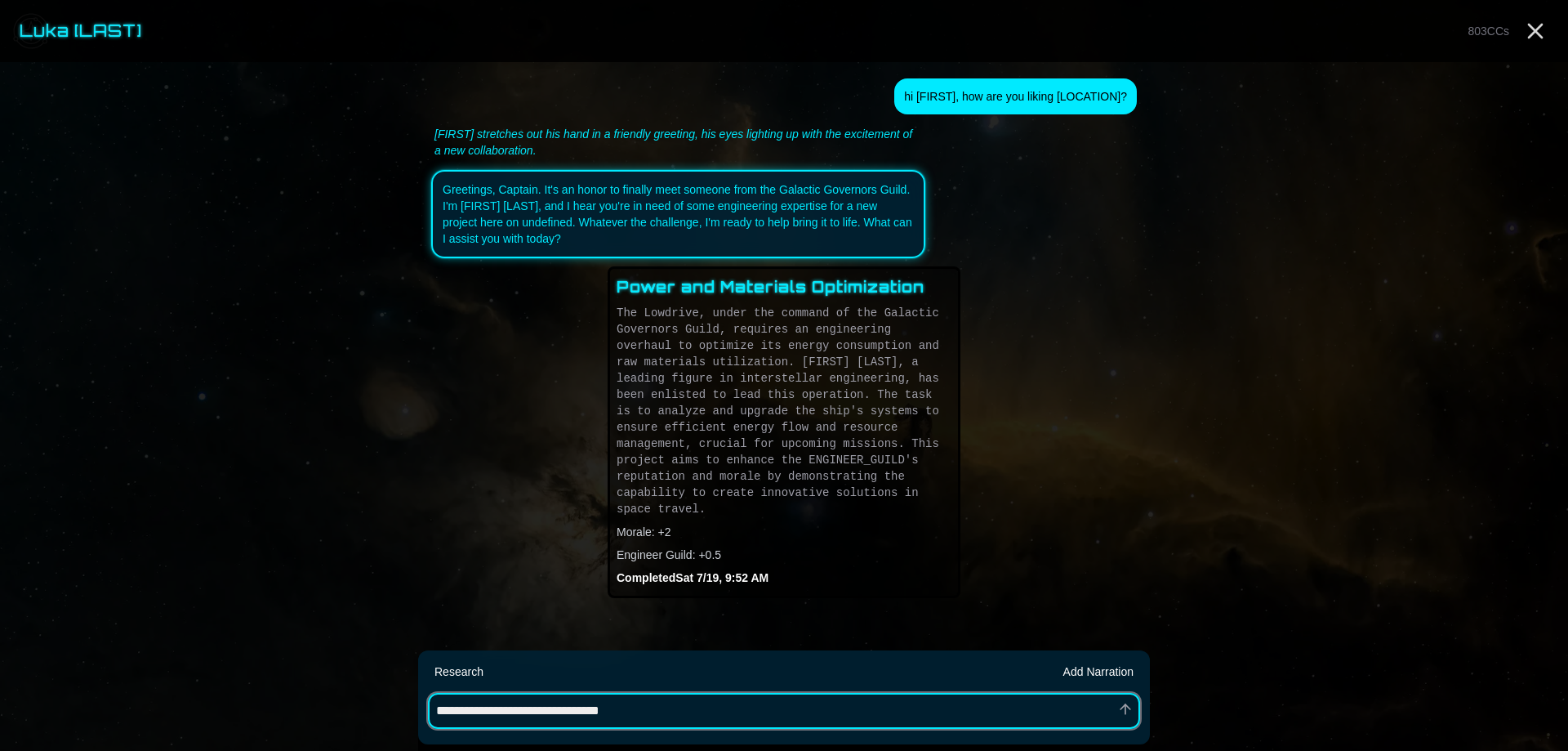 type on "*" 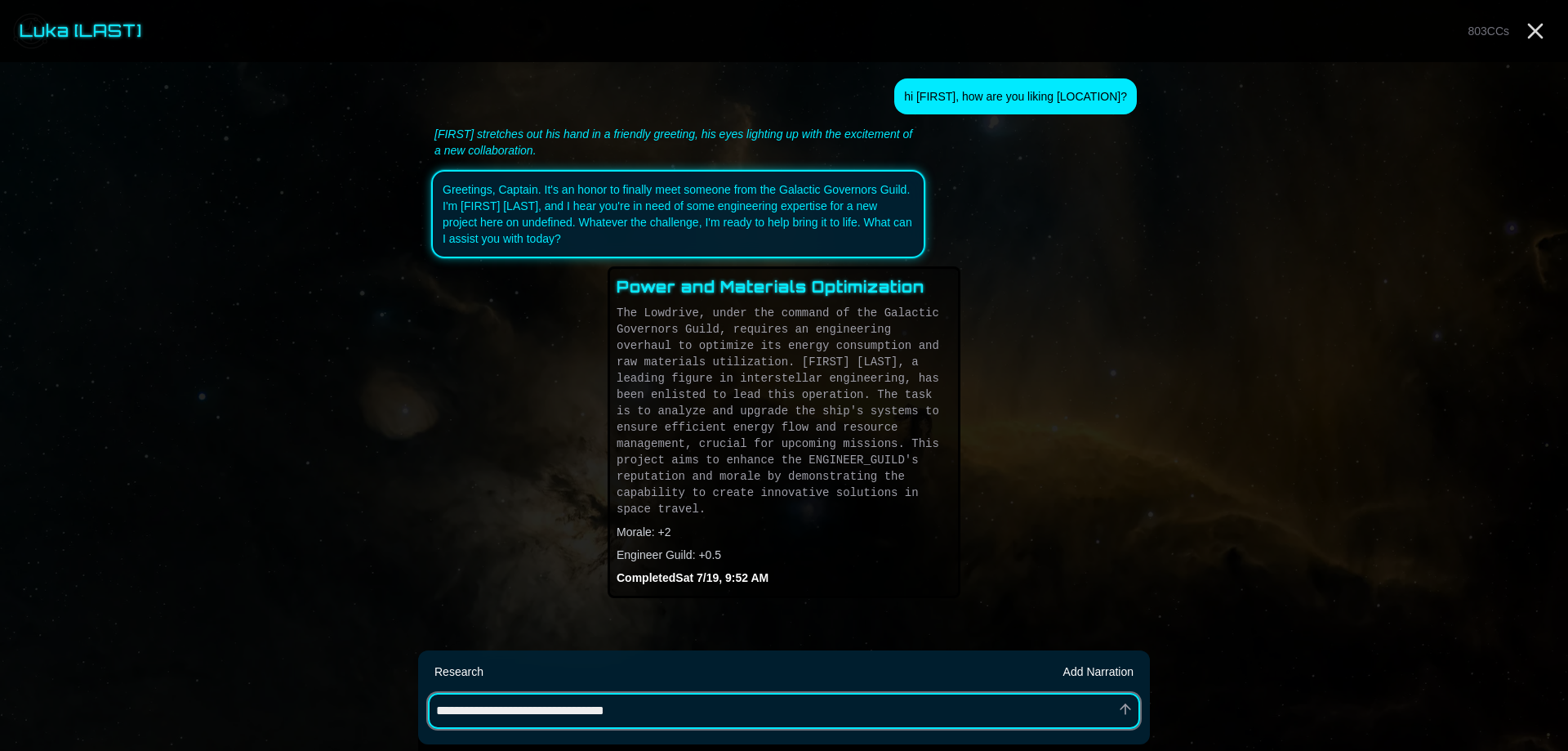 type on "*" 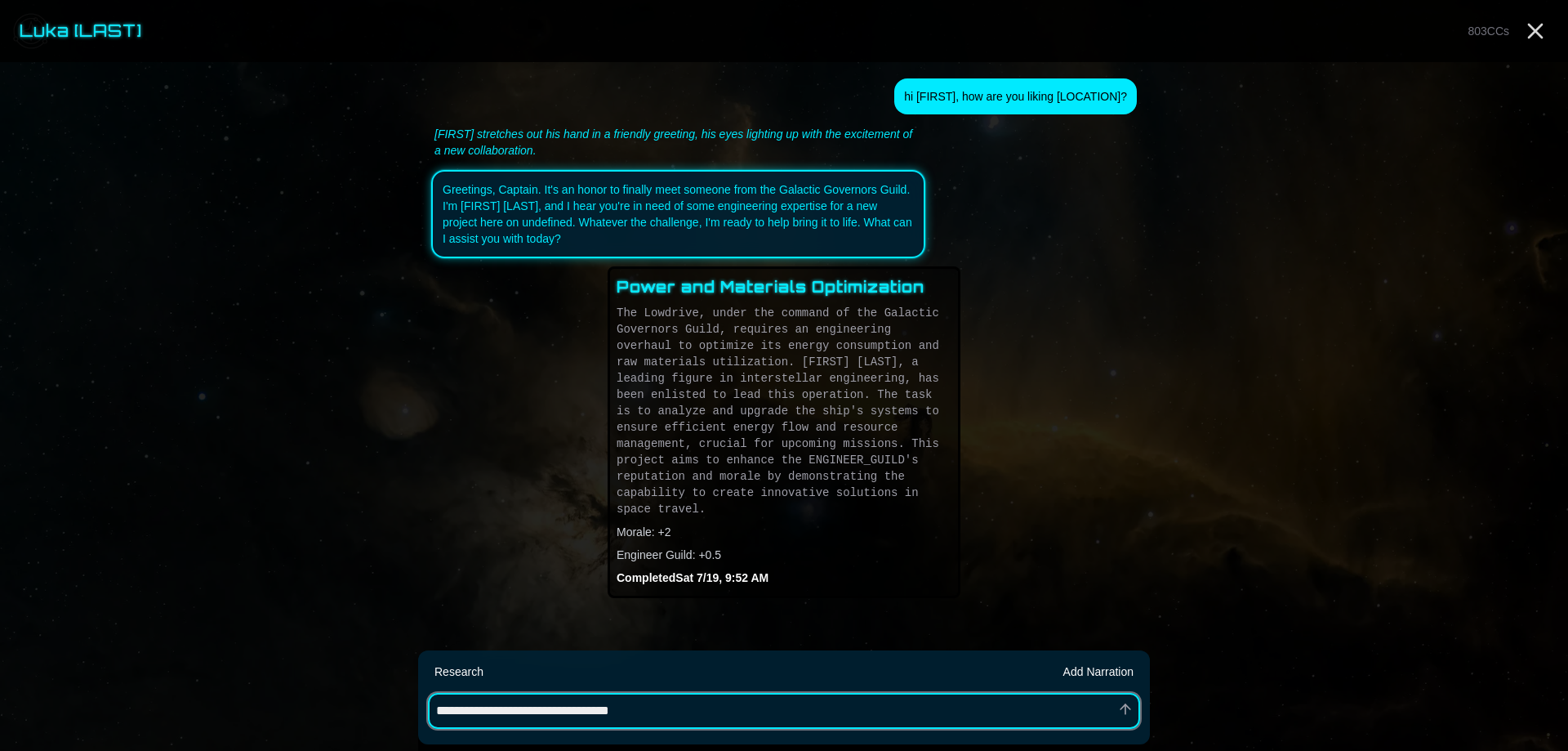 type on "*" 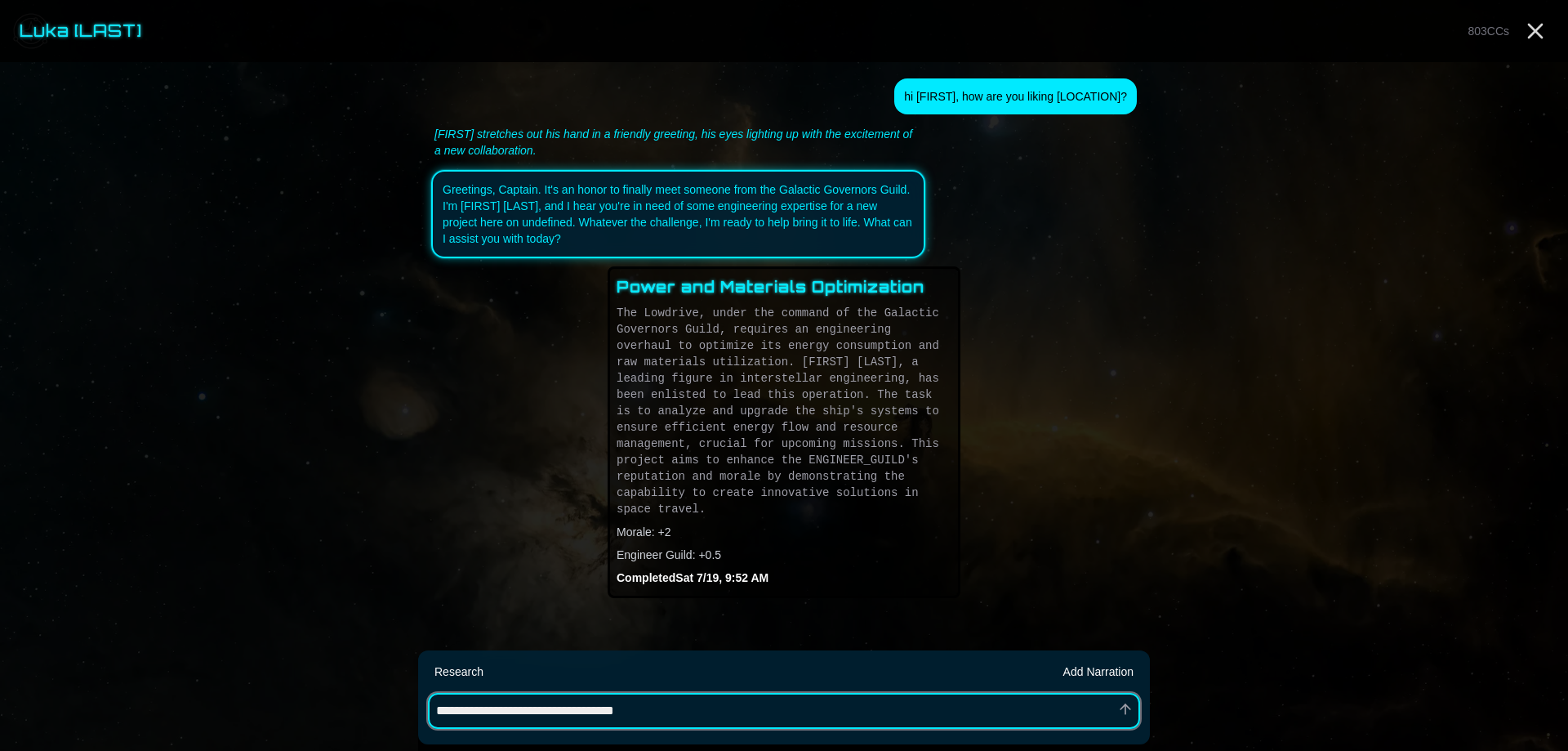 type on "*" 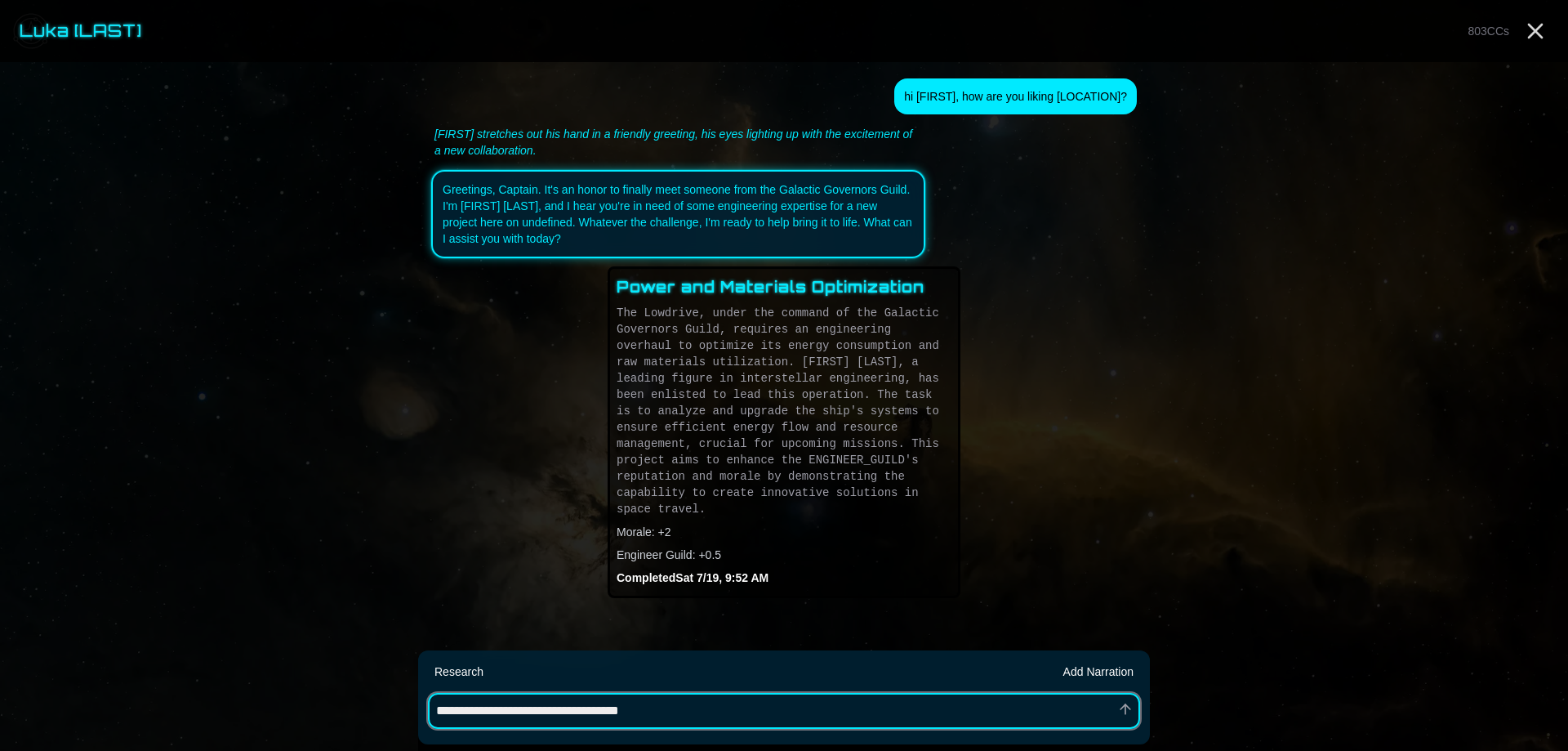 type on "*" 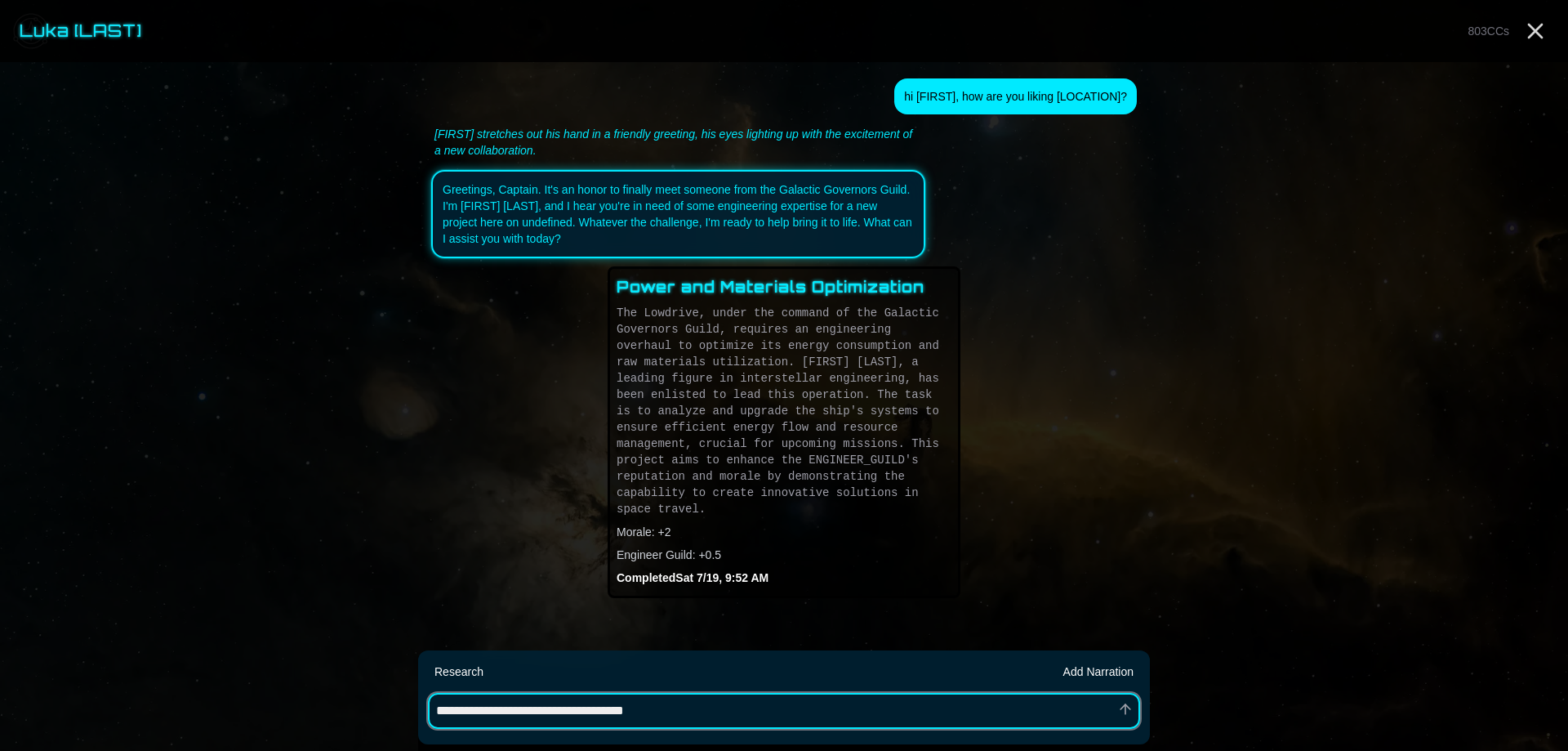 type on "*" 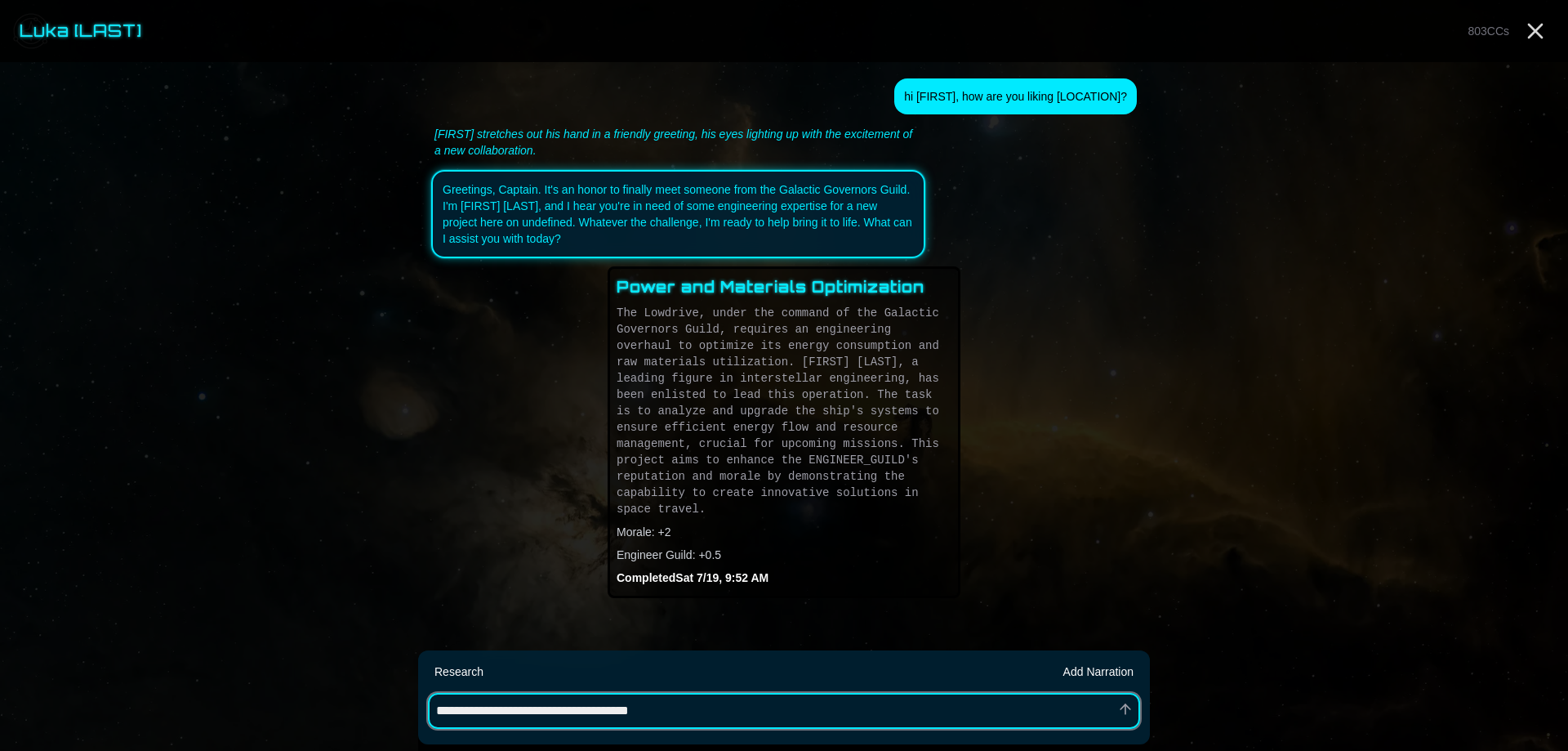 type on "*" 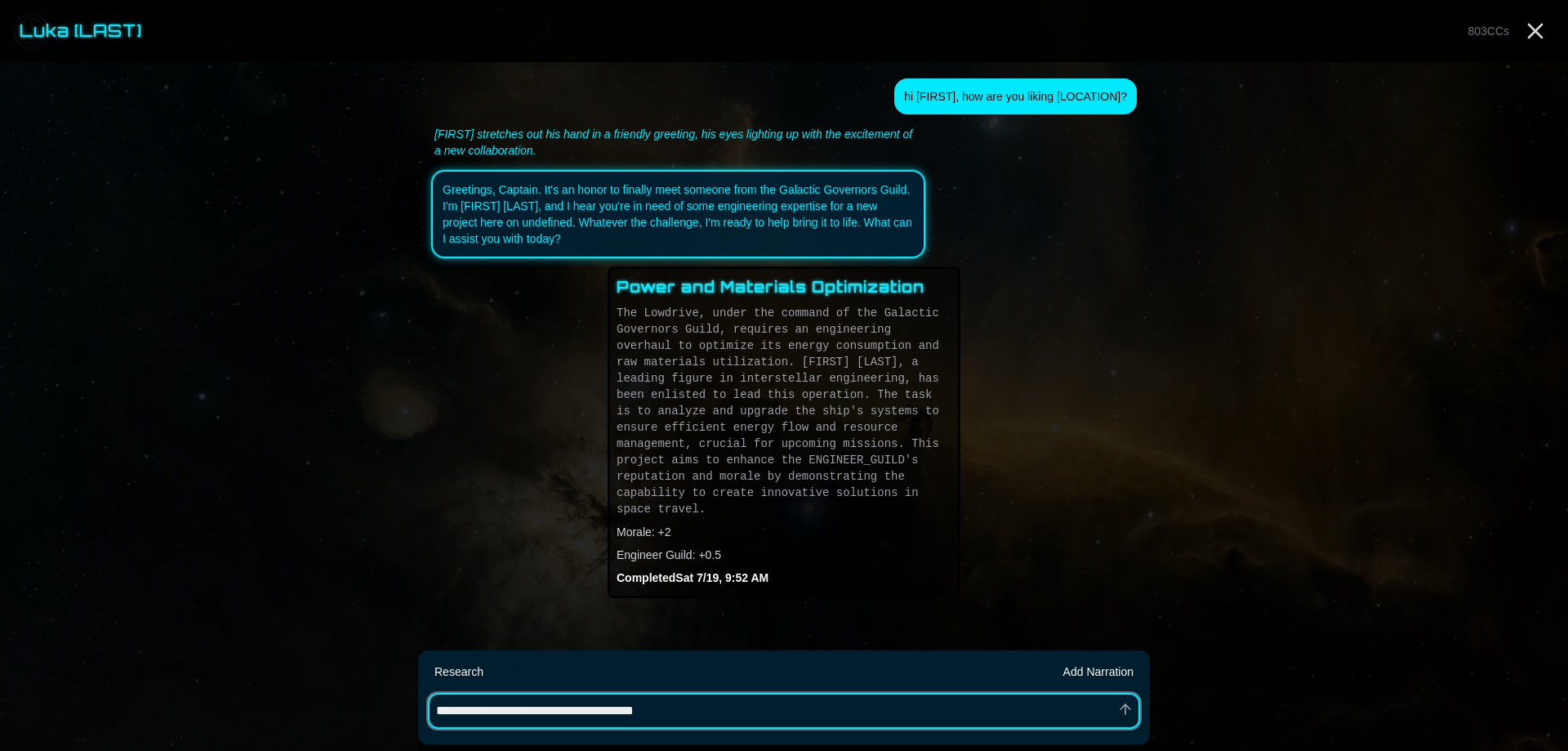 type on "*" 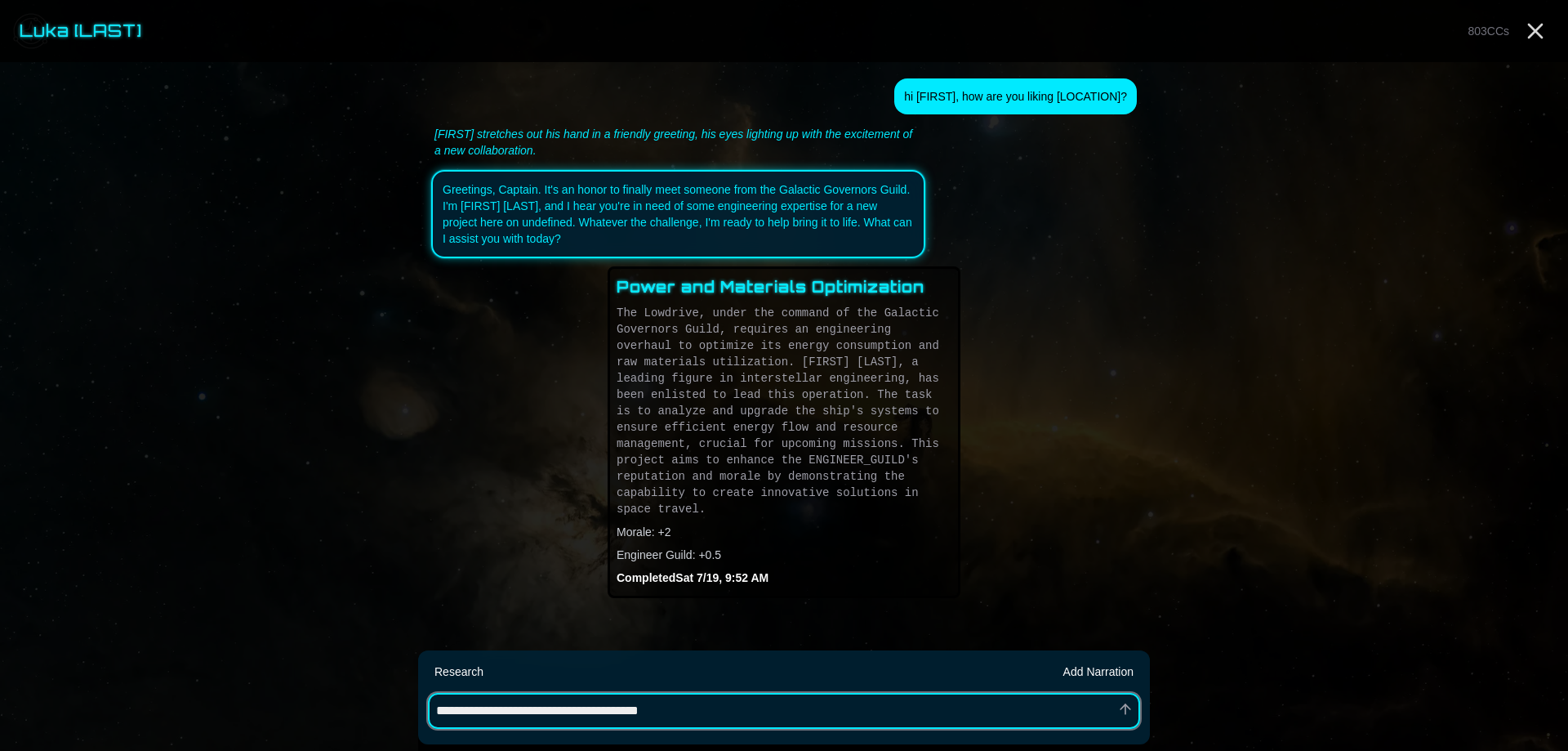 type on "*" 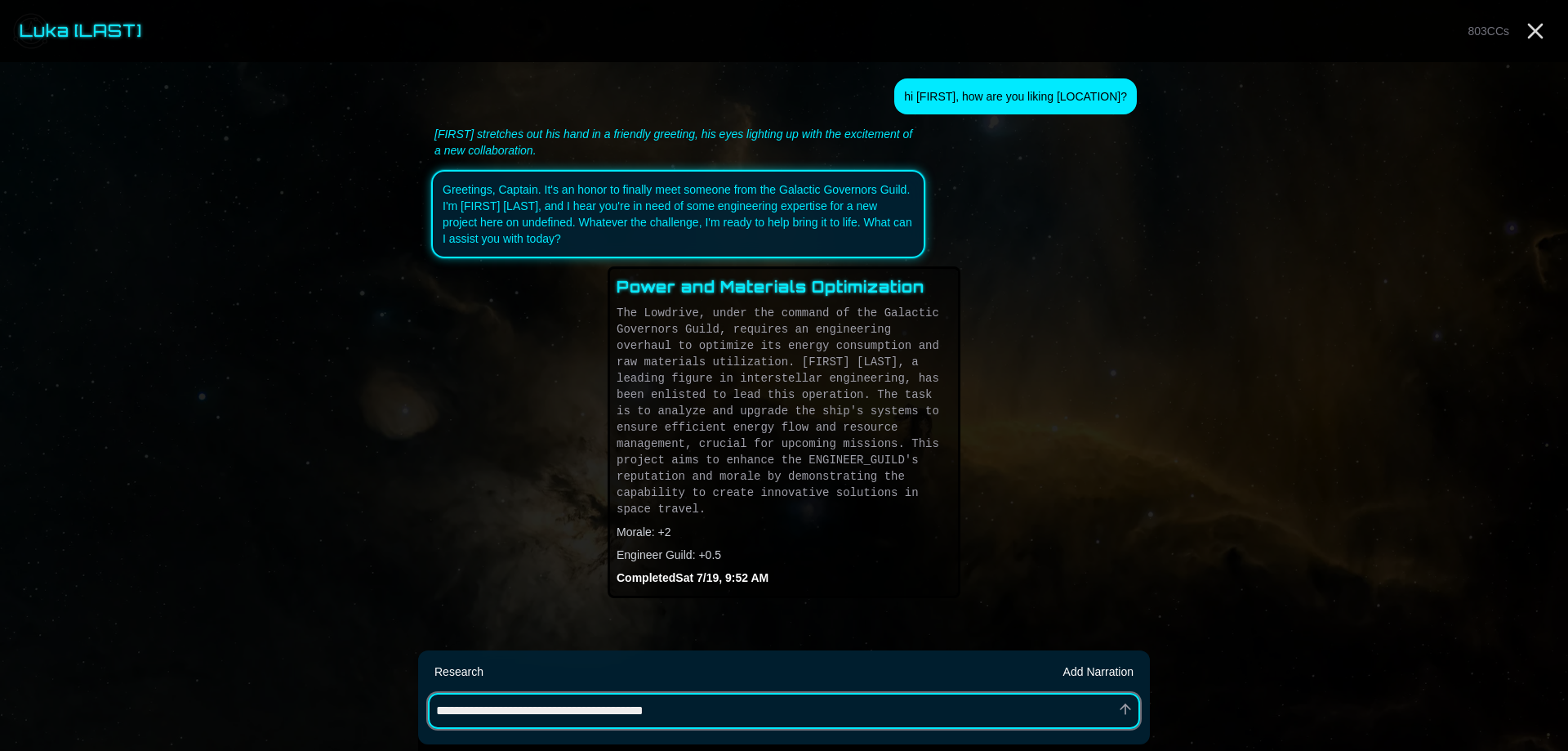 type on "*" 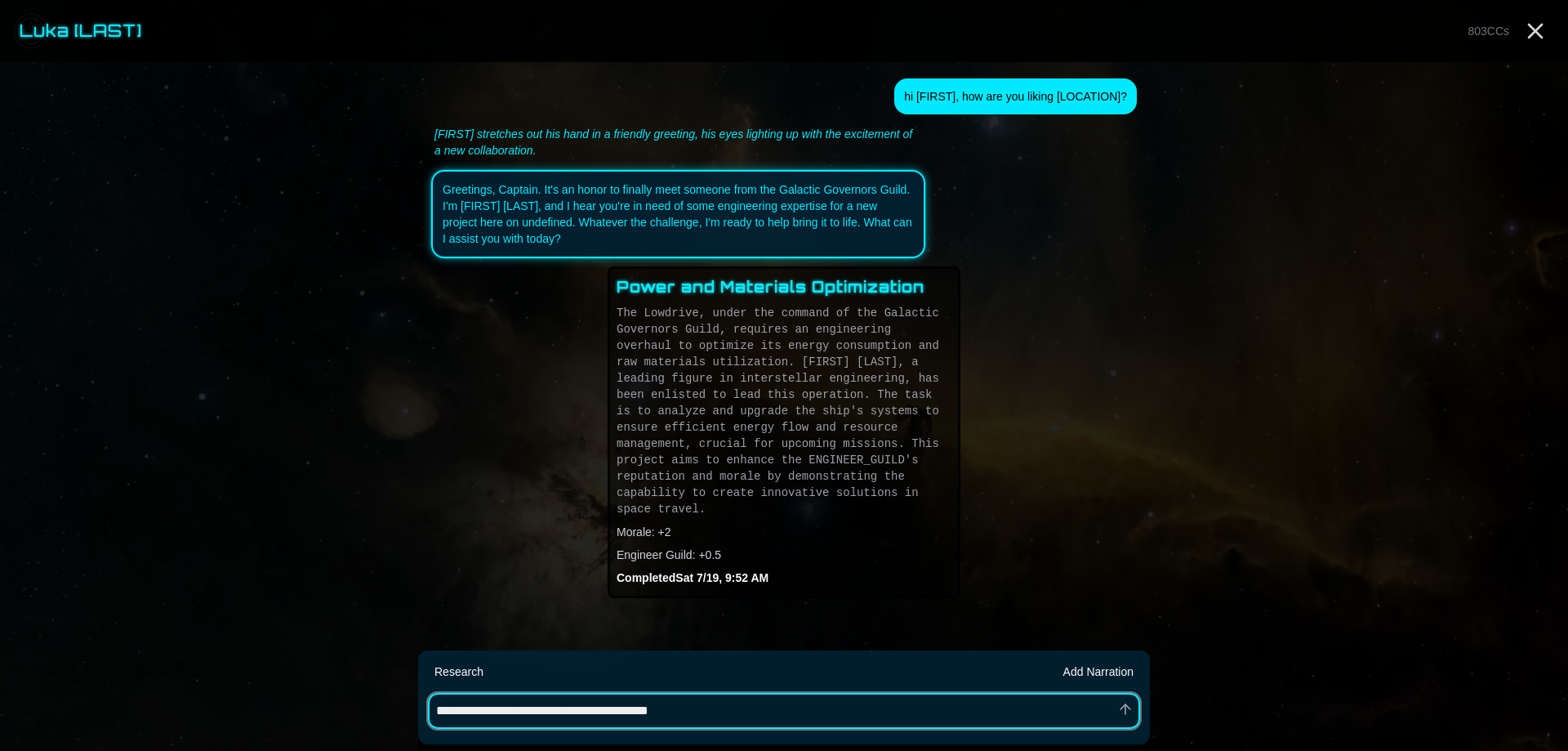 type on "*" 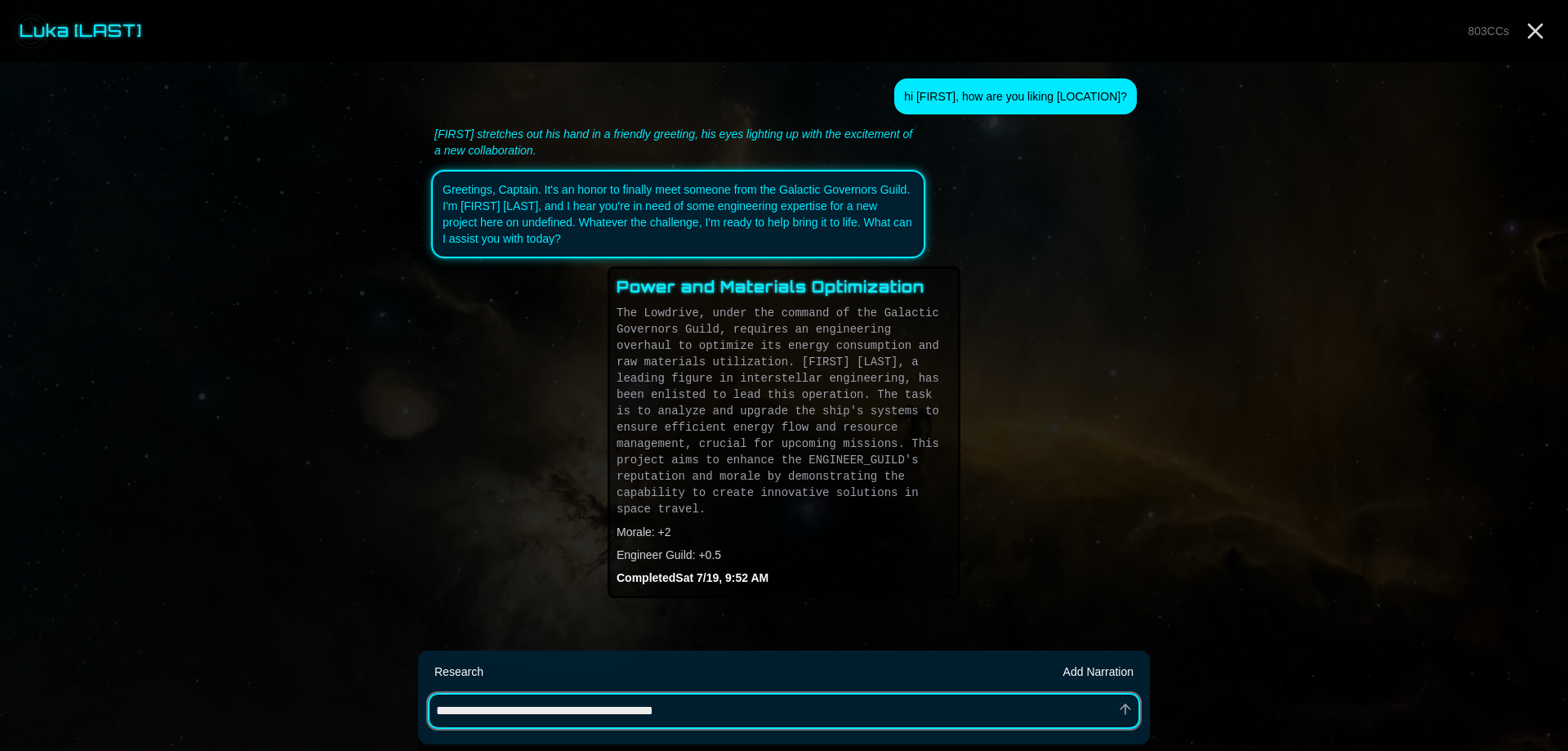 type on "*" 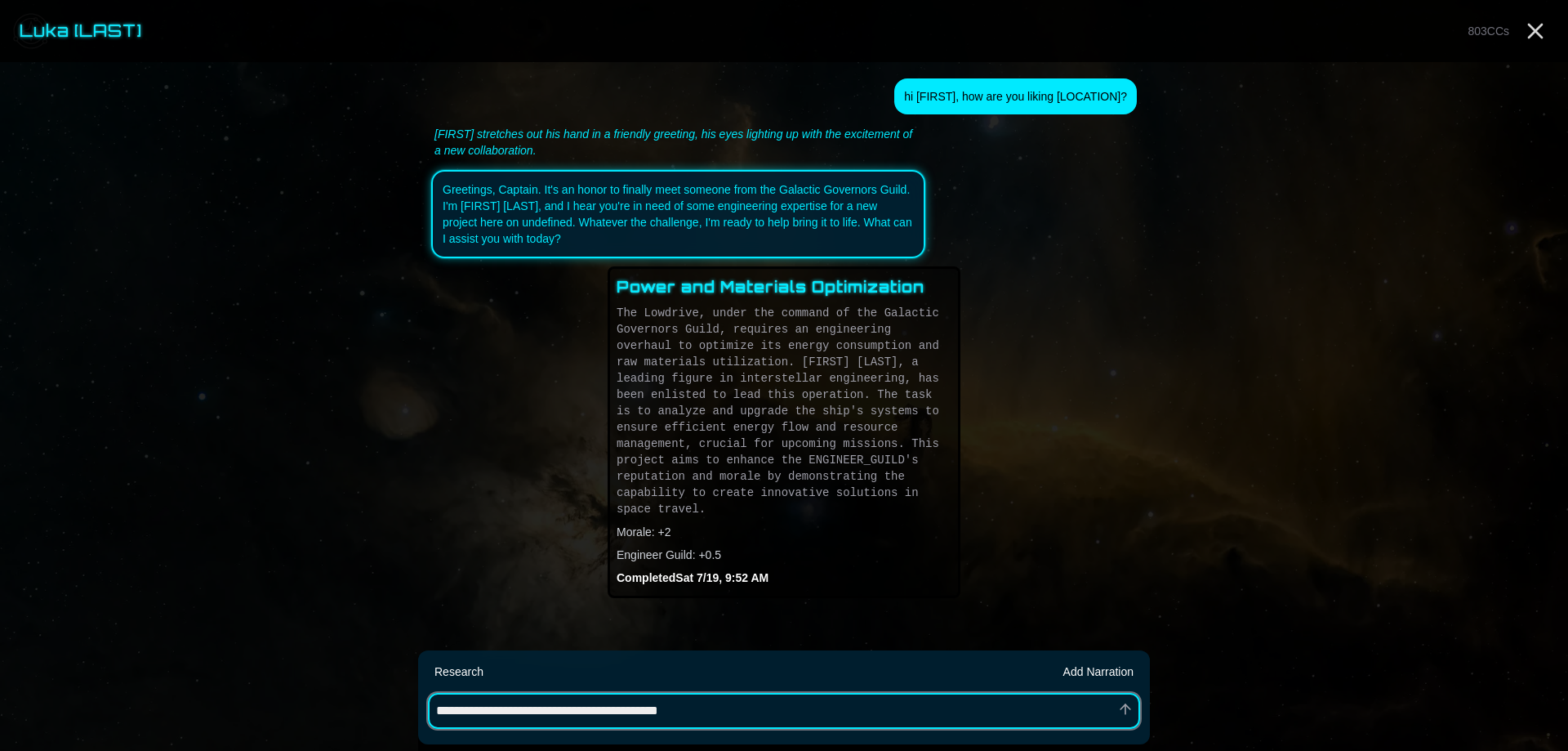 type on "*" 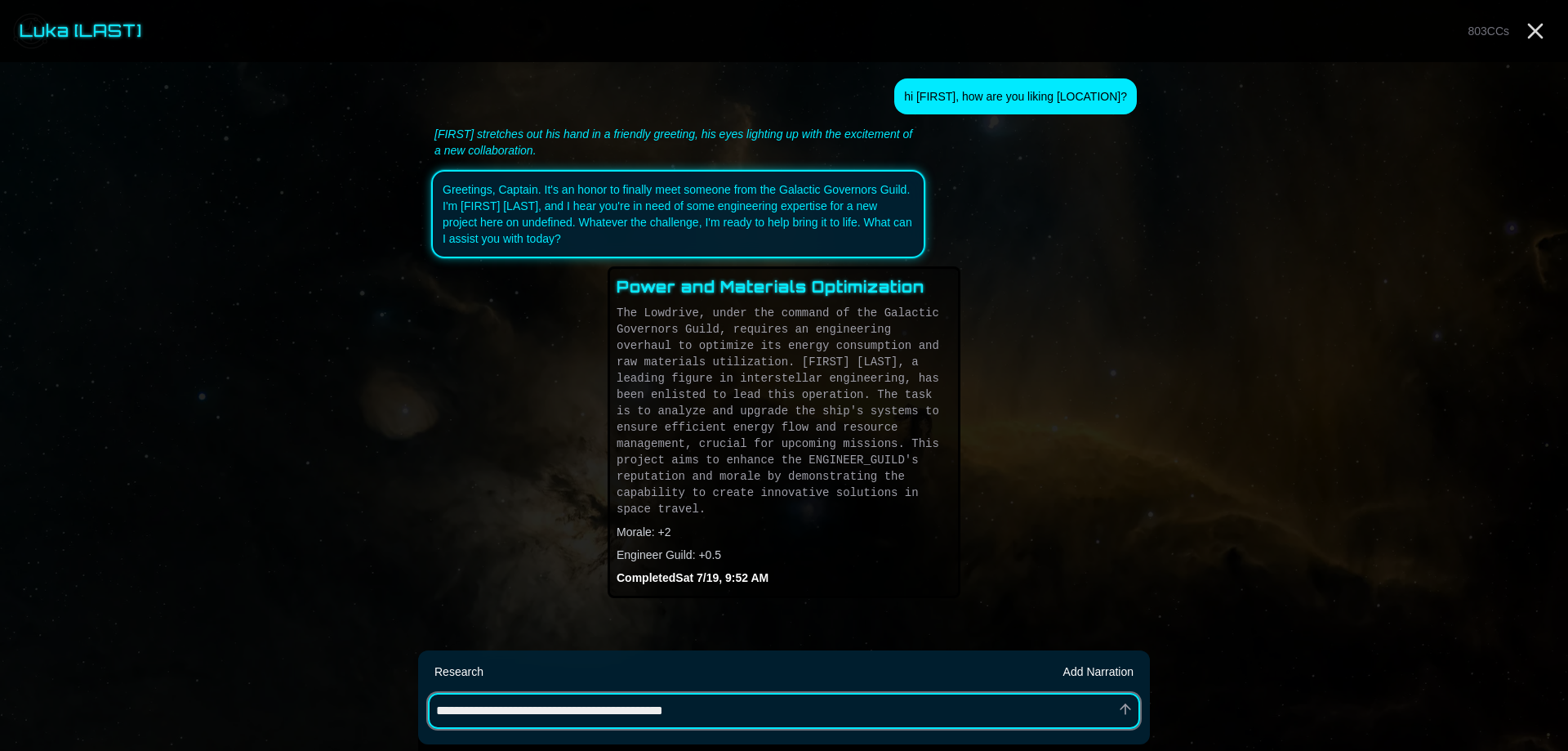 type on "*" 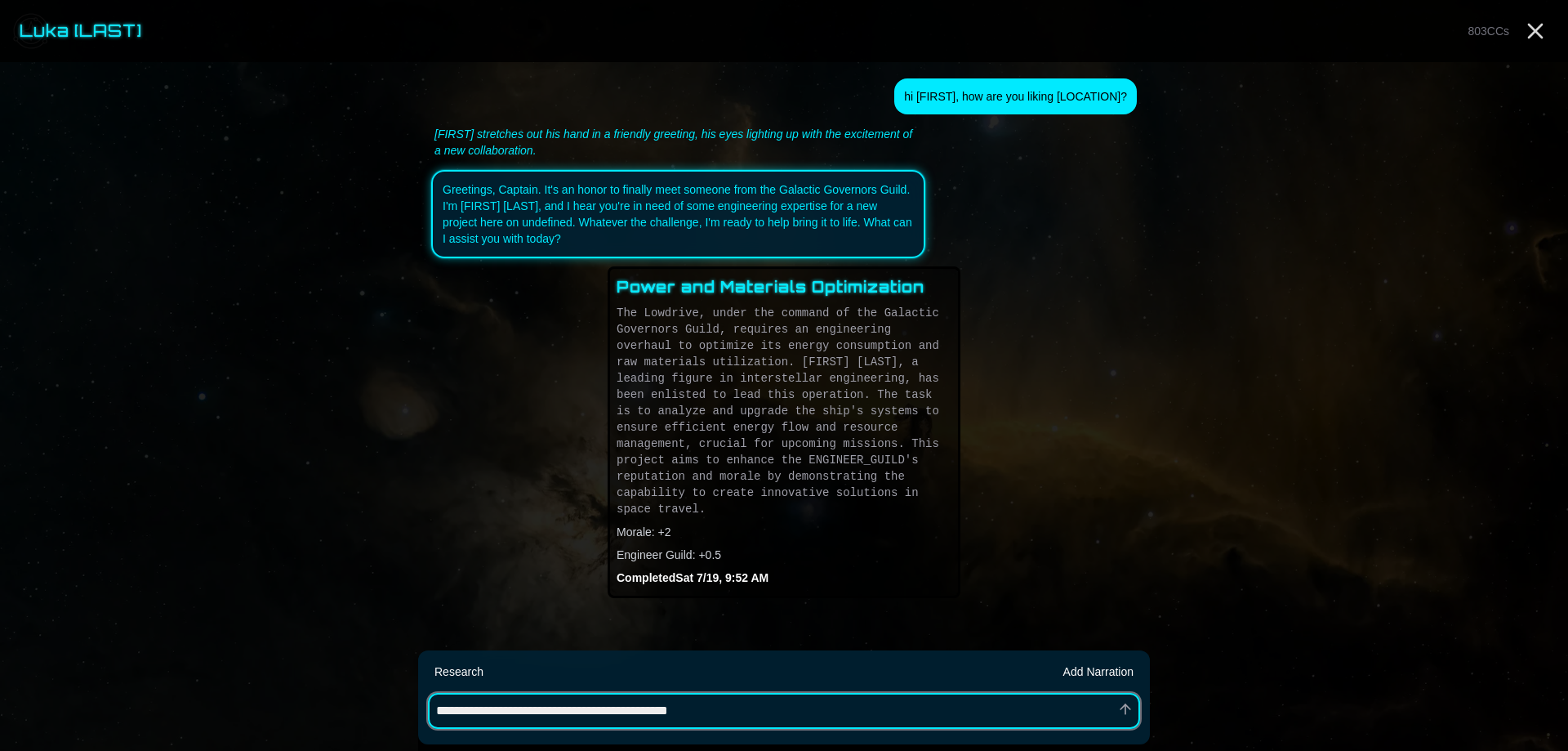 type on "*" 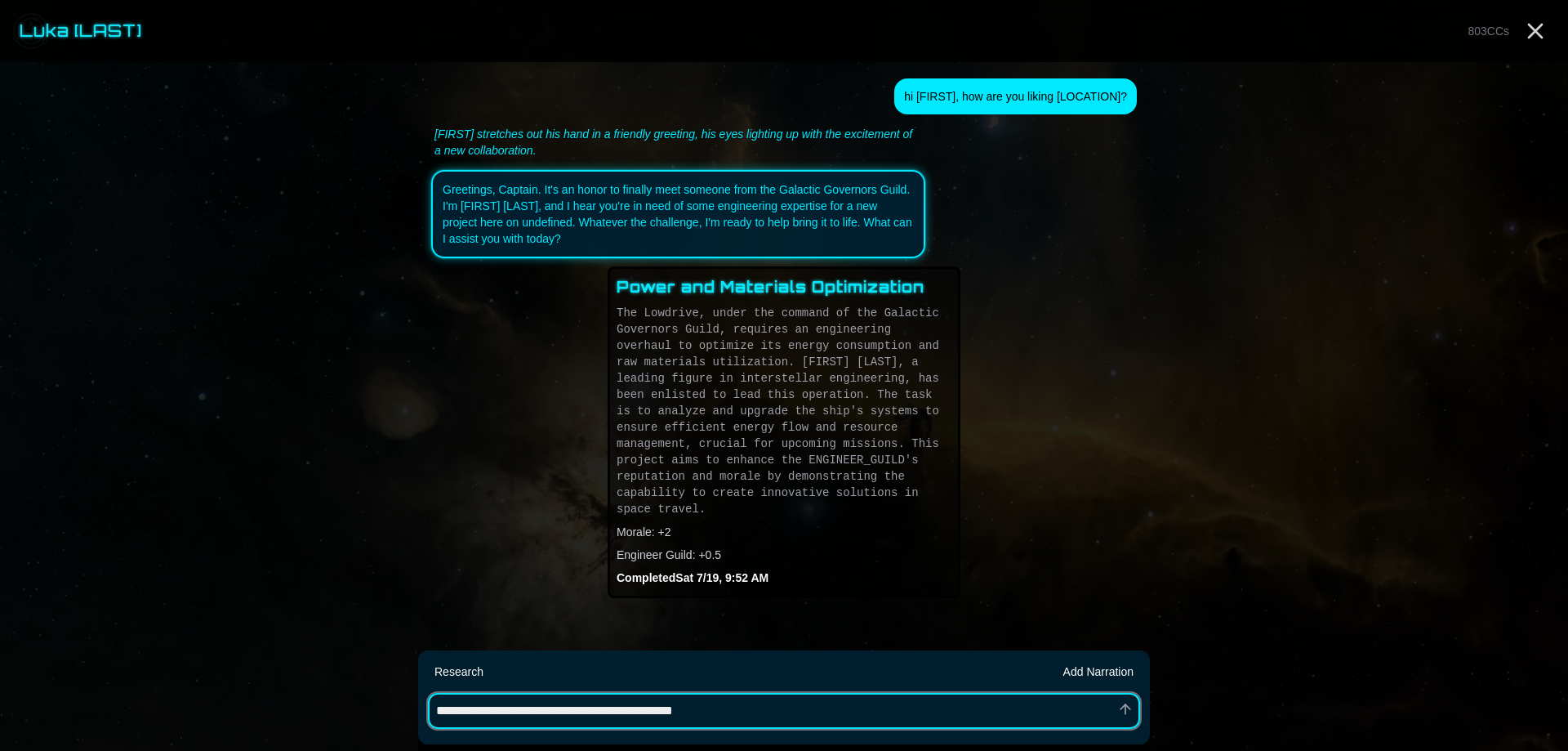 type on "*" 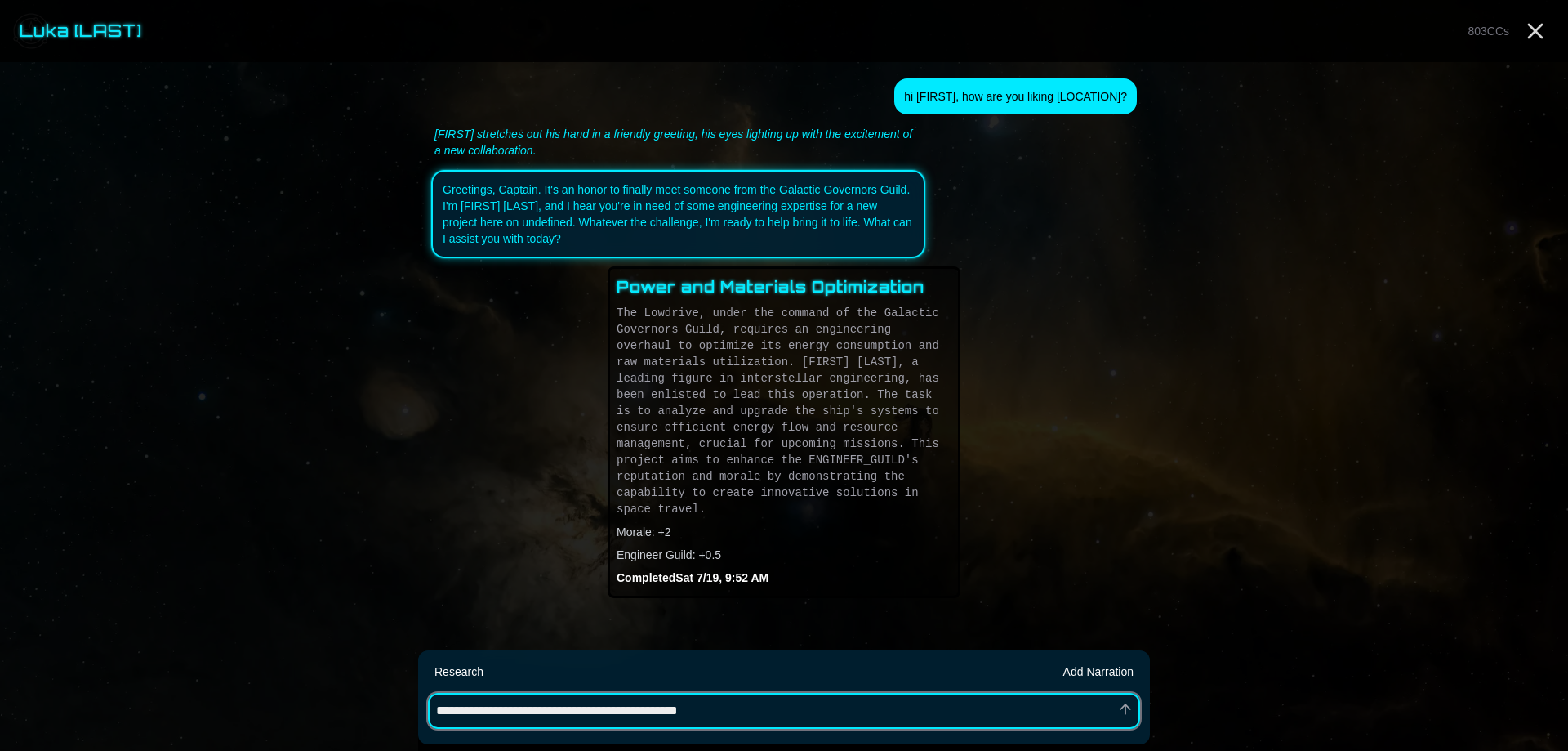 type on "*" 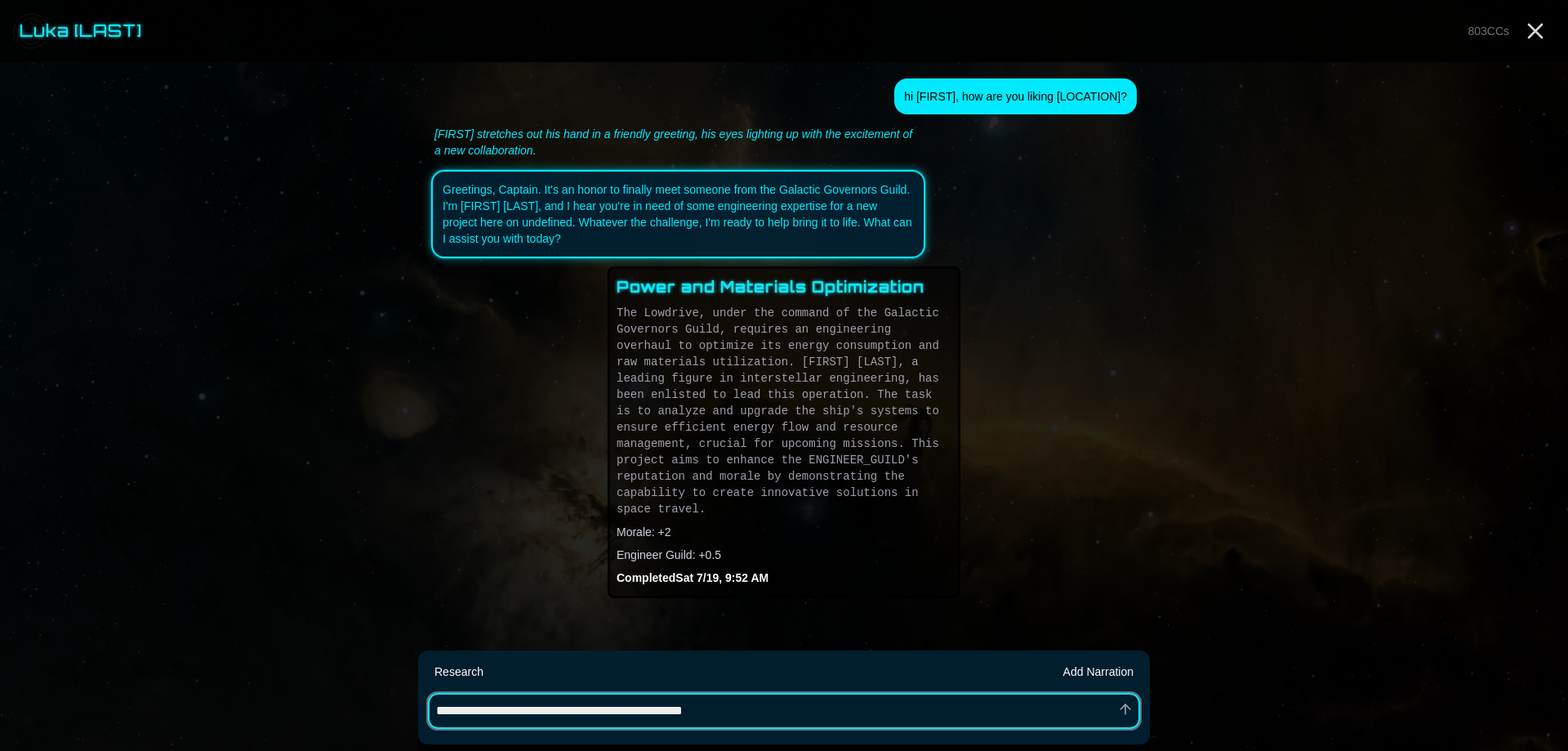 type on "*" 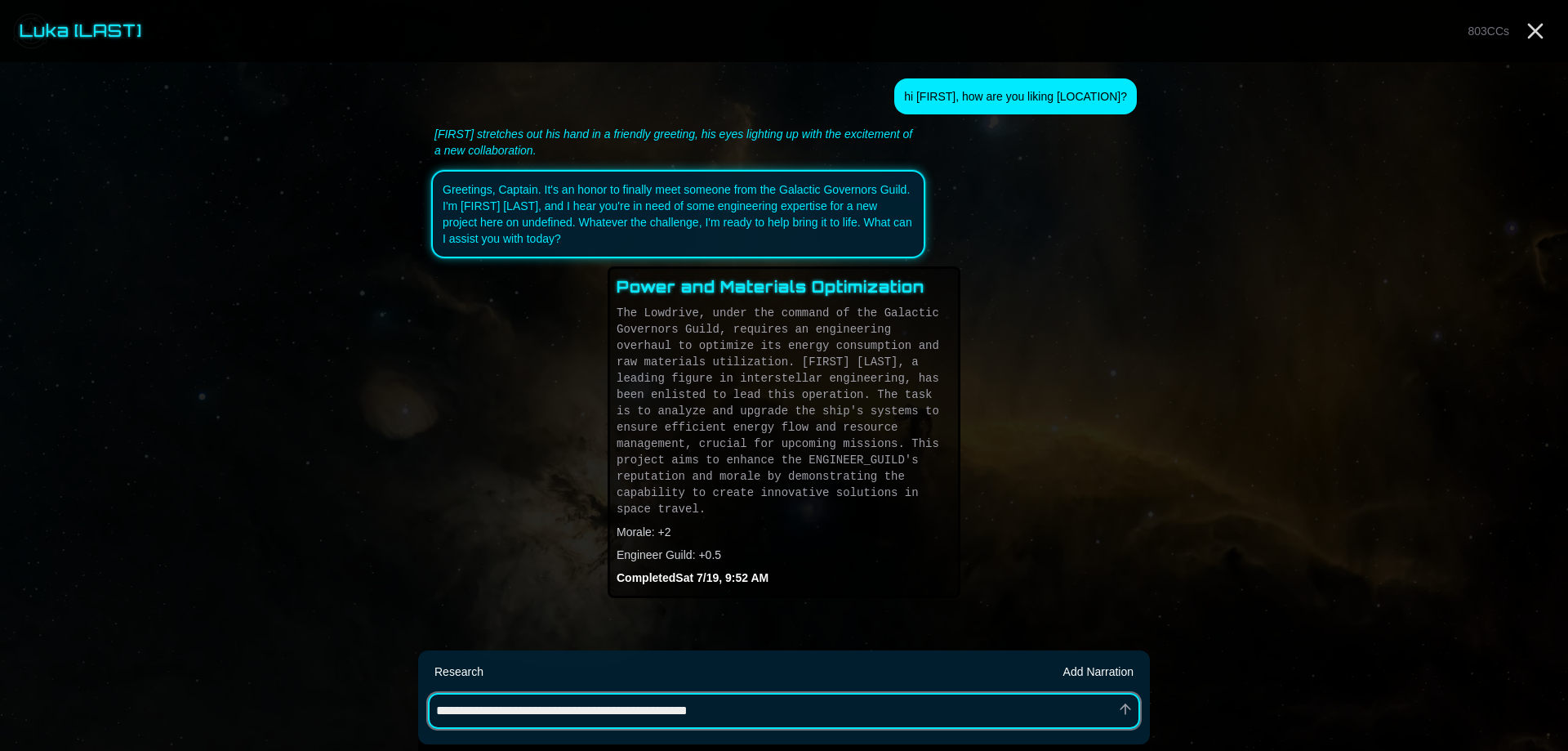 type on "*" 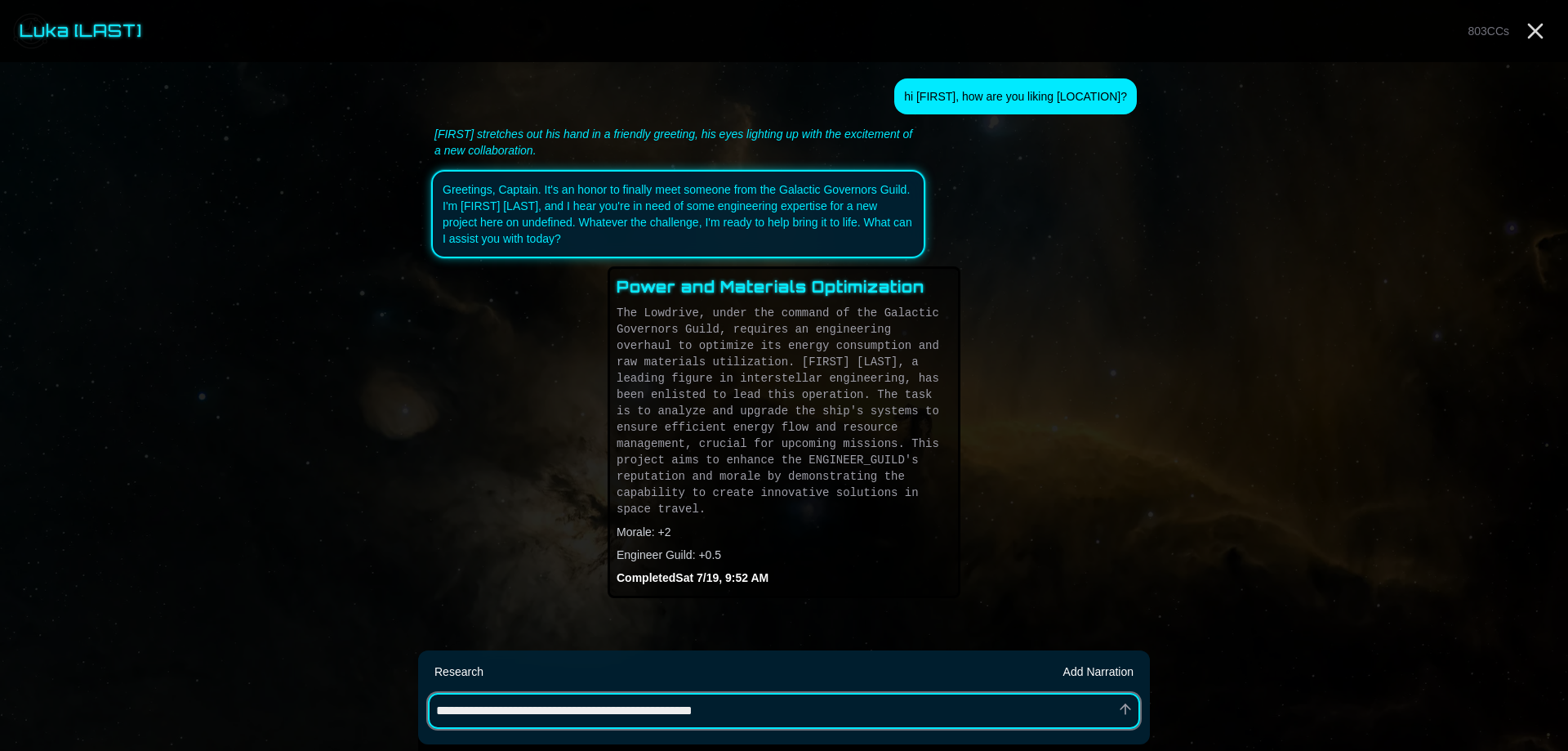 type on "*" 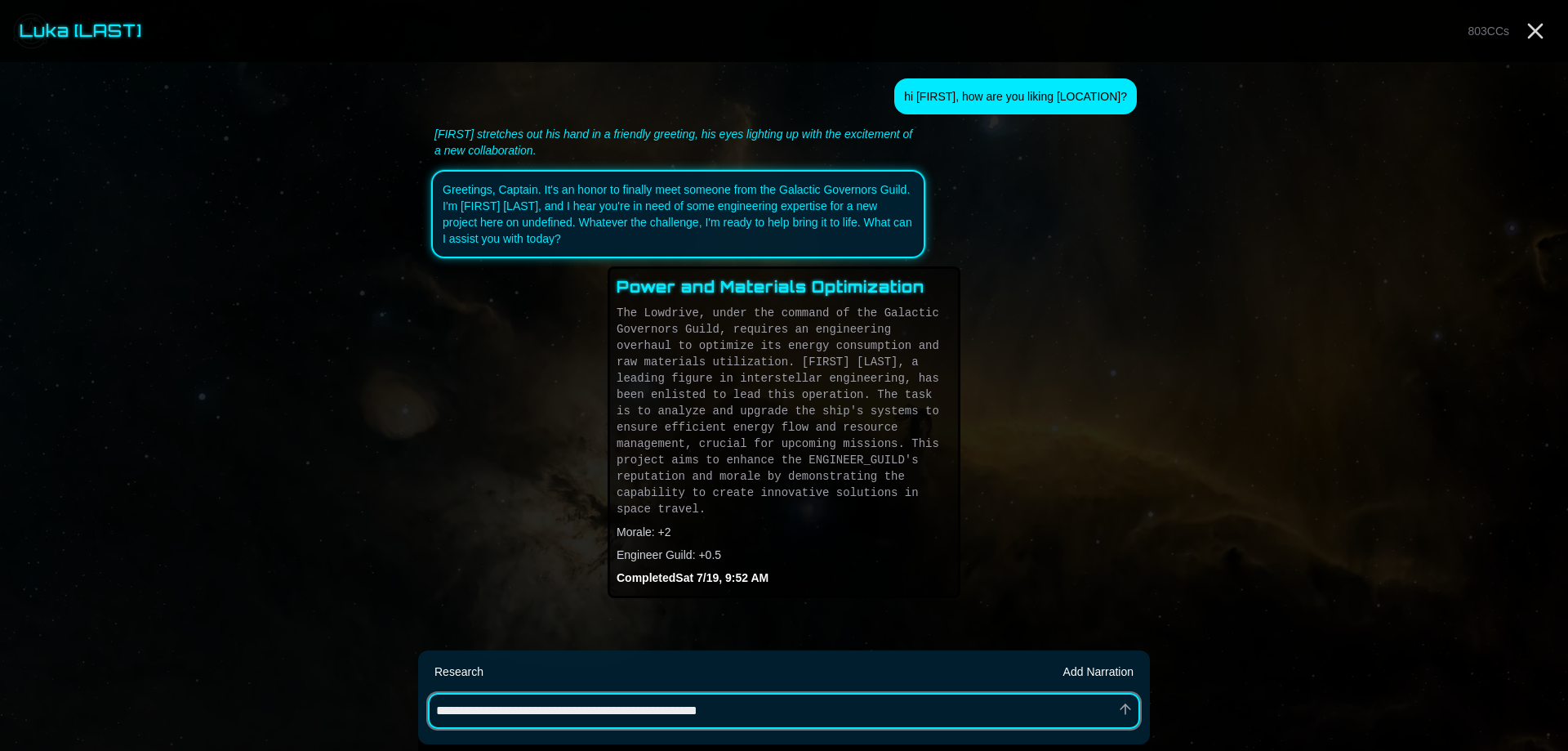 type on "*" 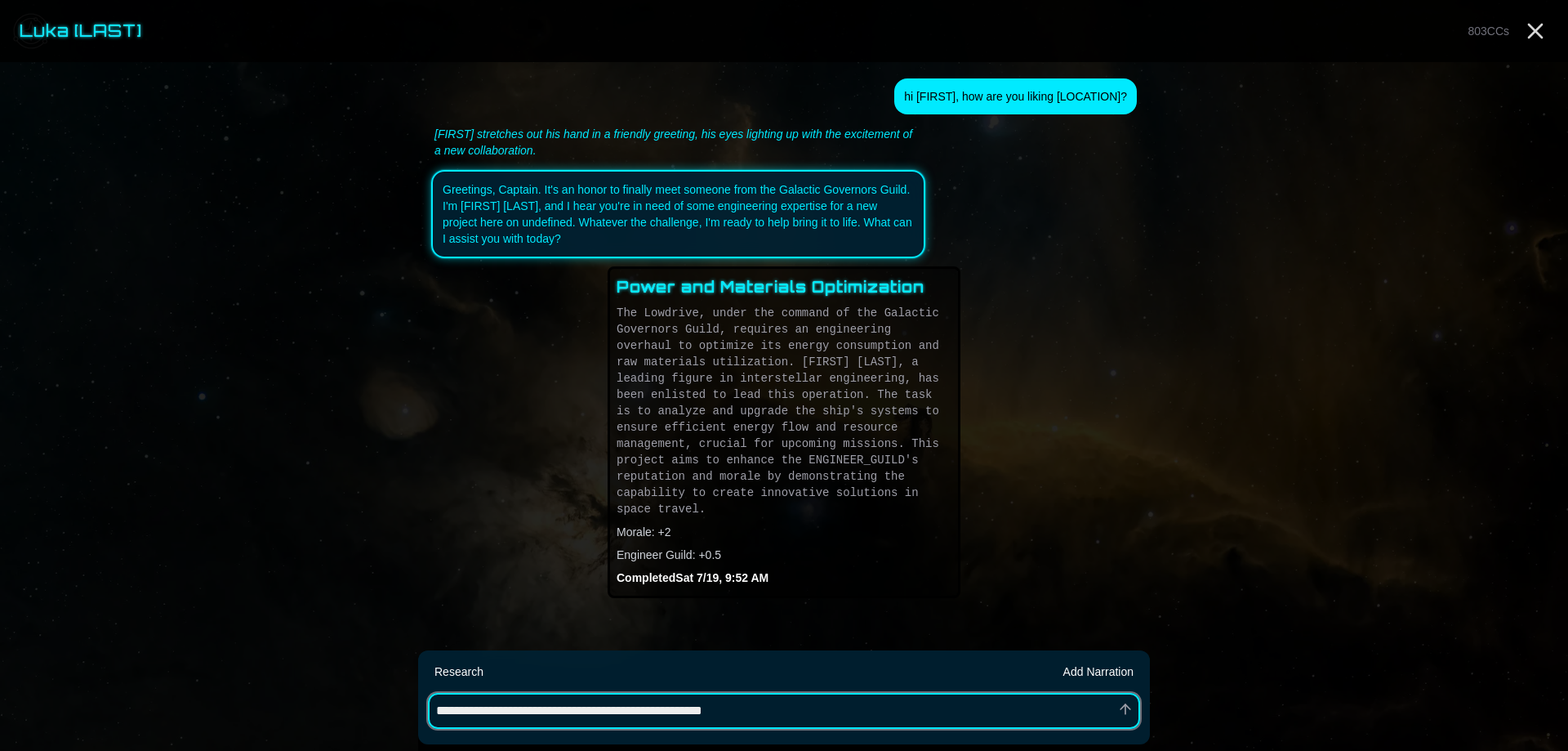 type on "*" 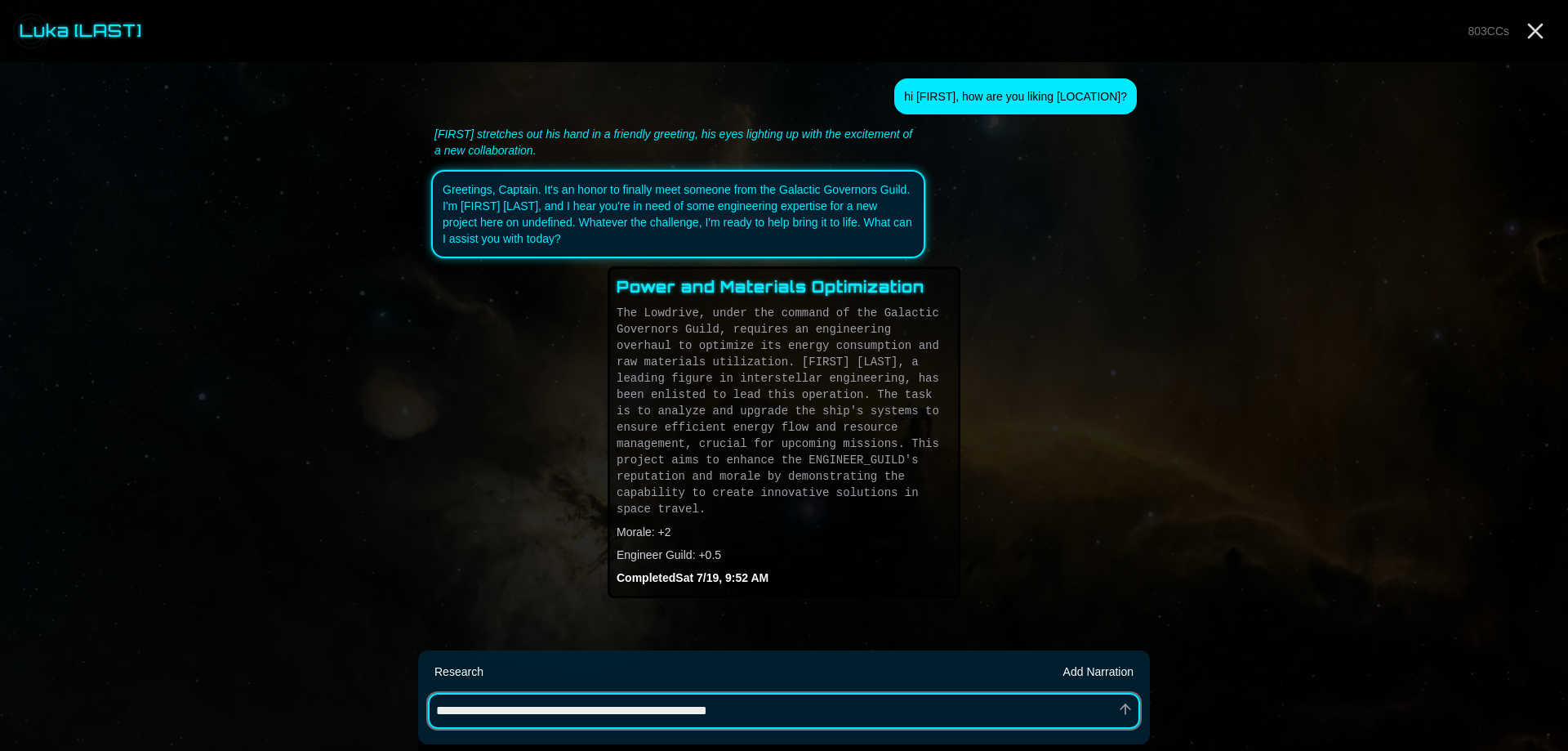 type on "*" 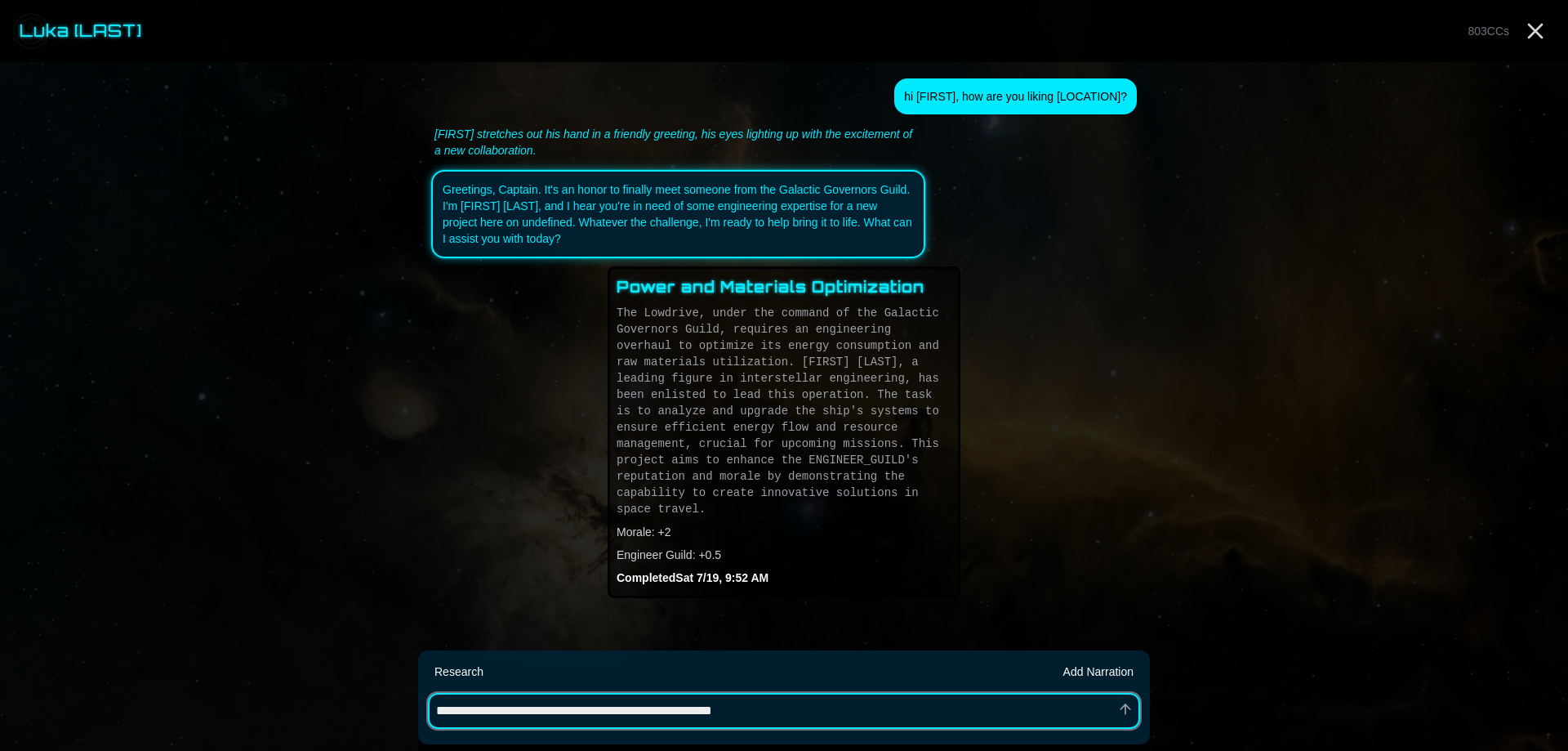 type on "*" 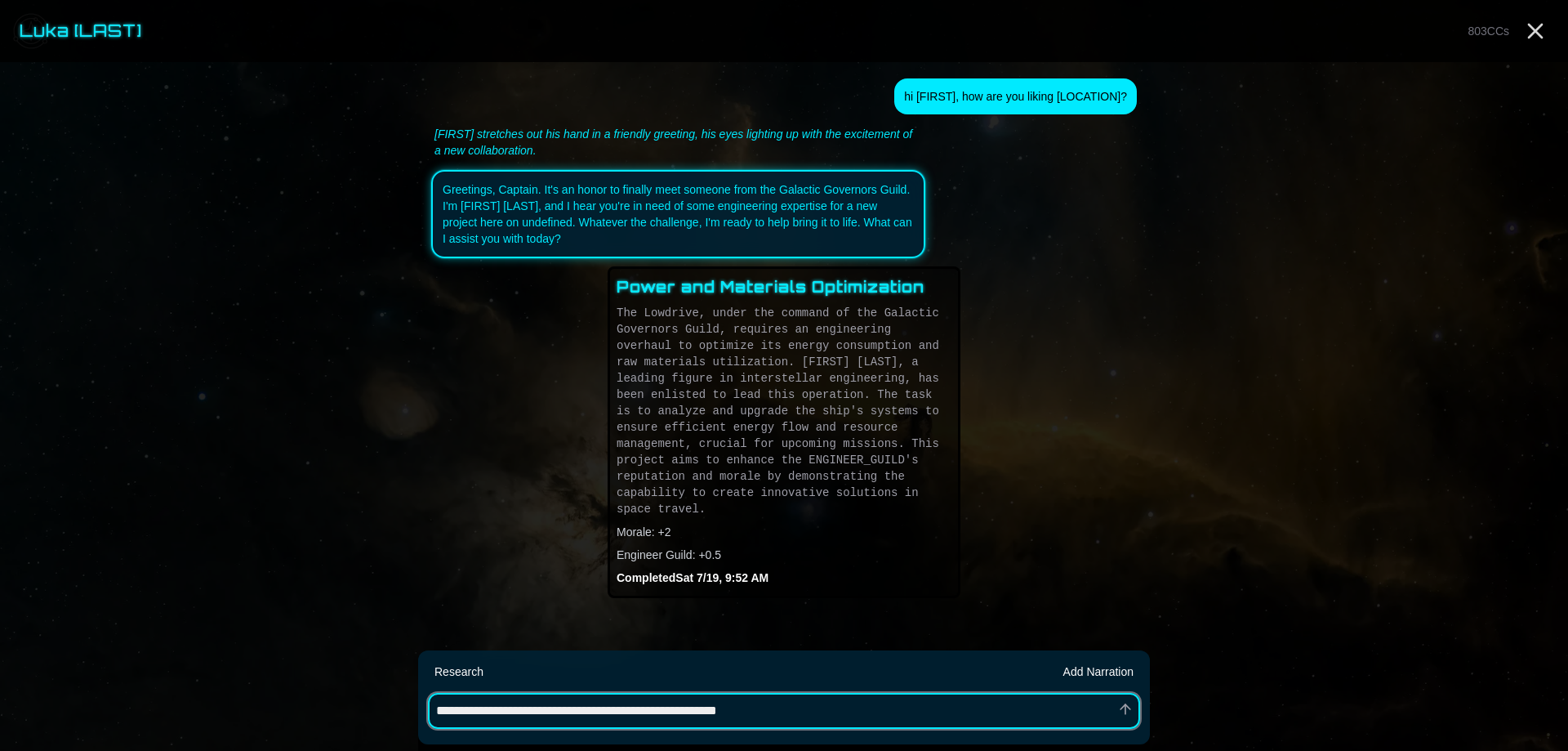 type on "*" 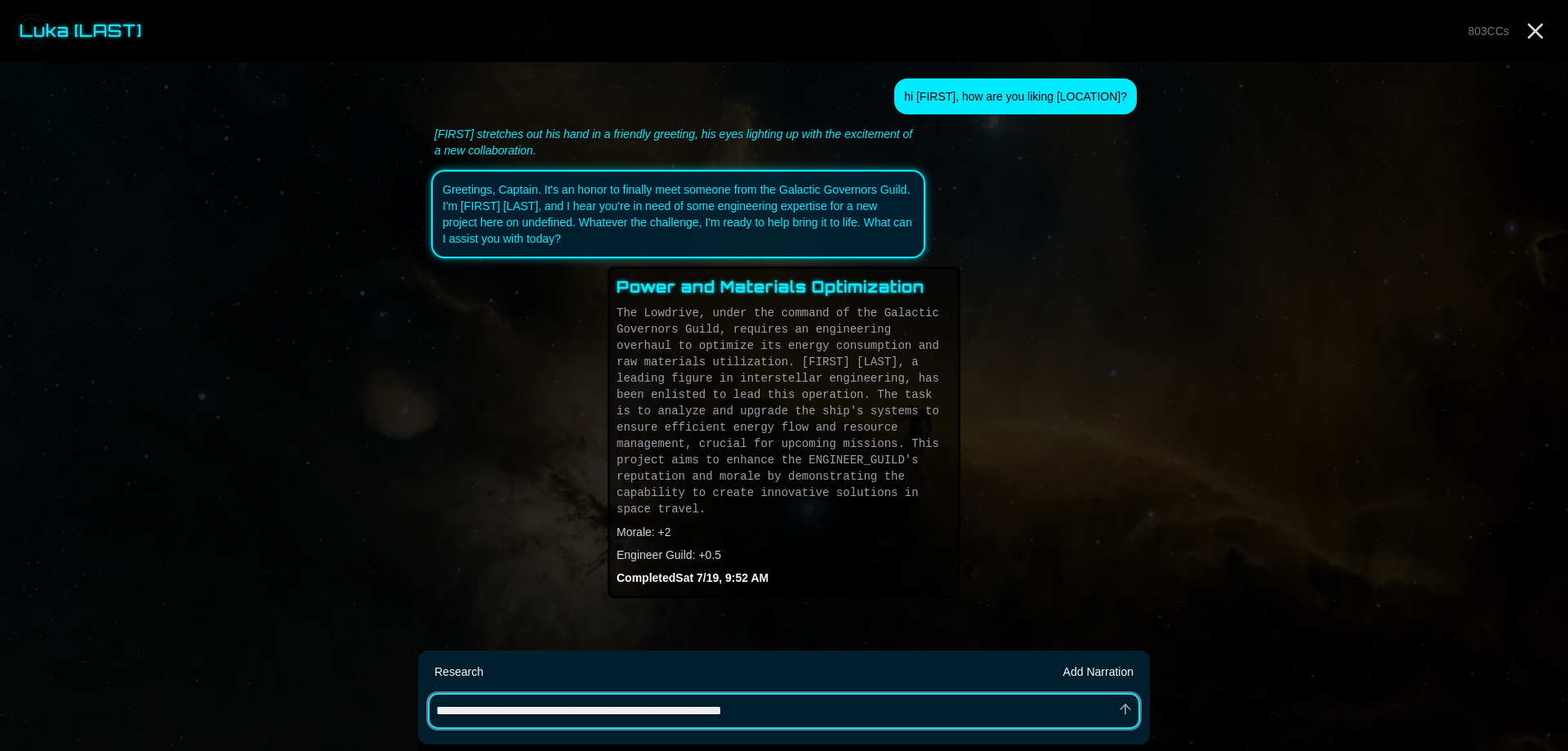 type on "*" 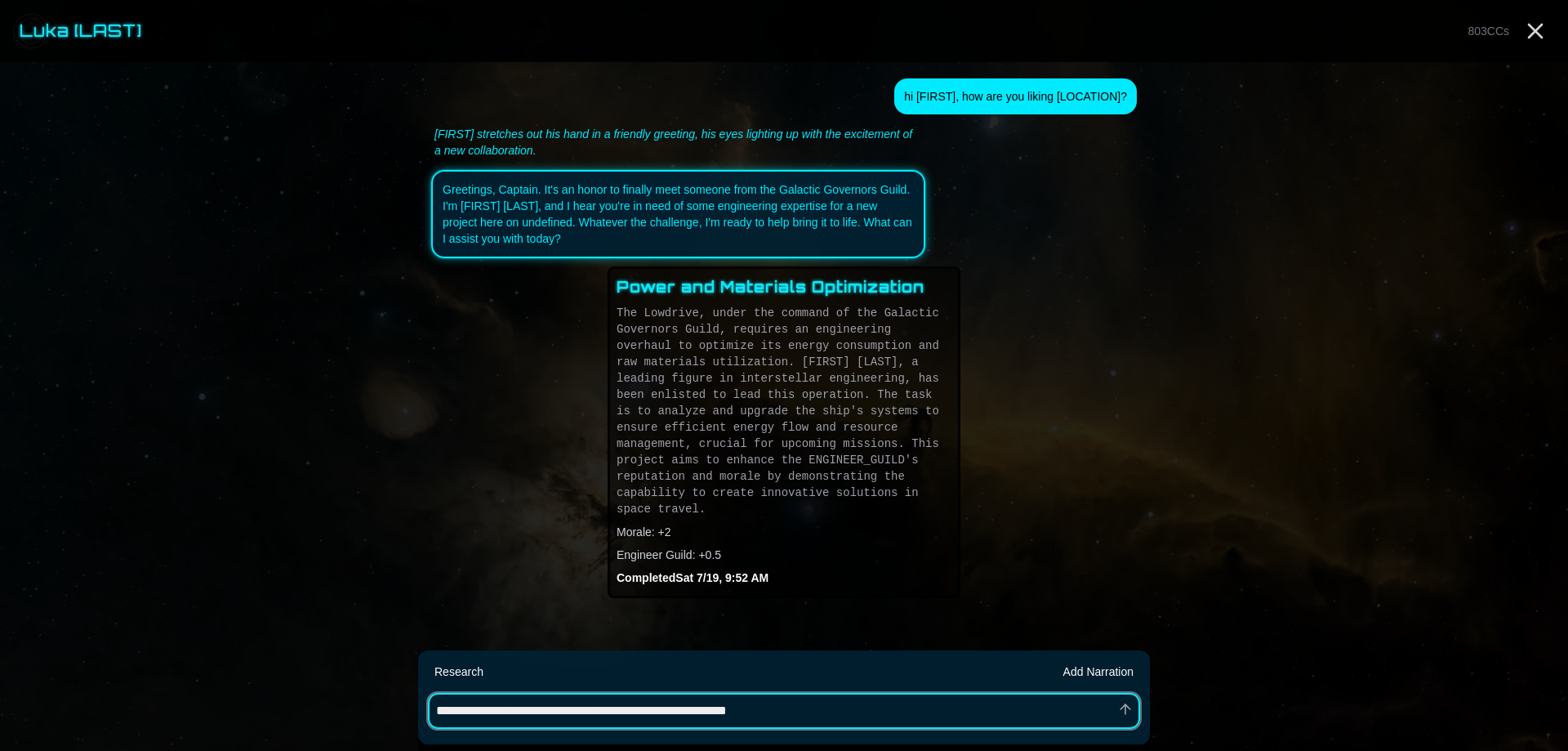 type on "*" 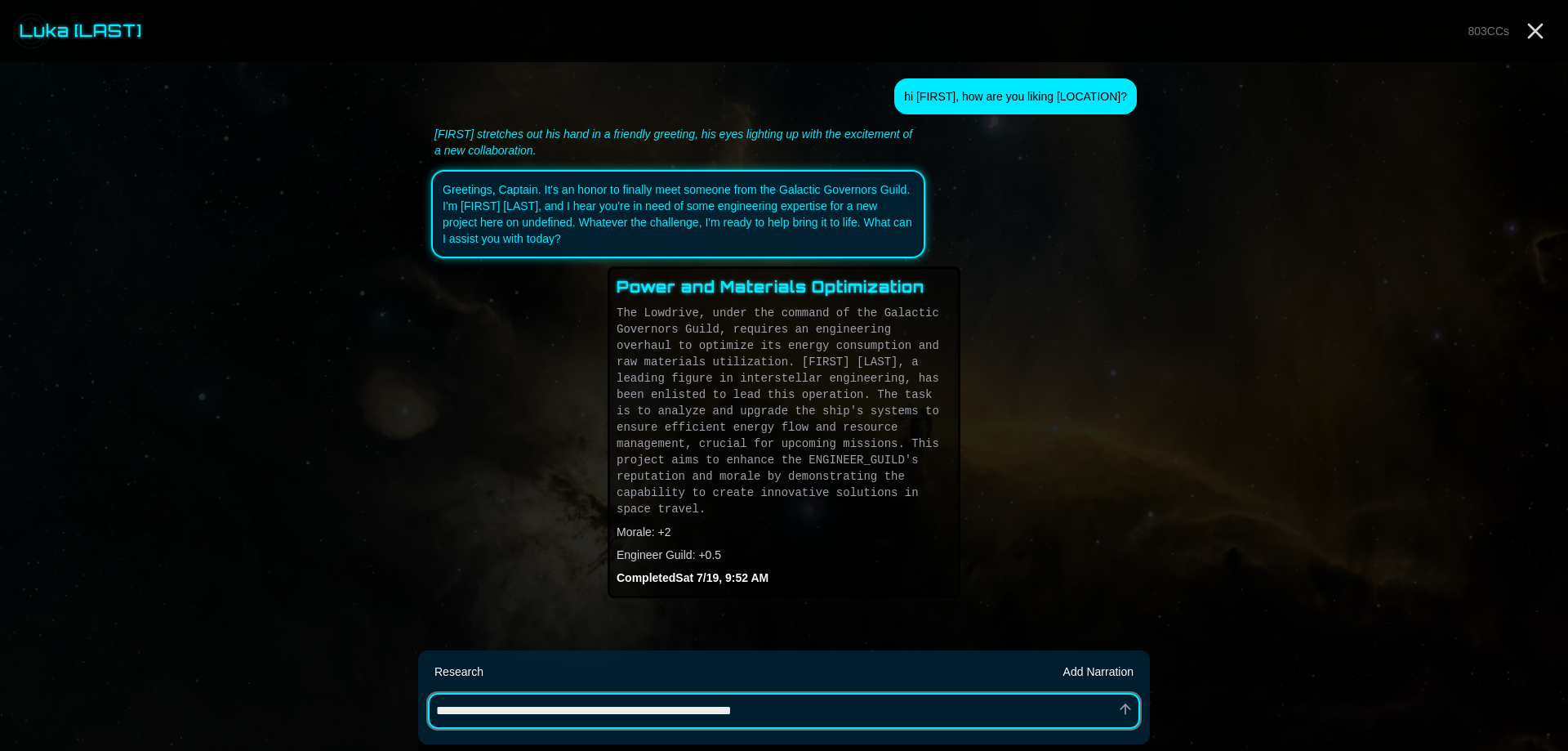 type on "*" 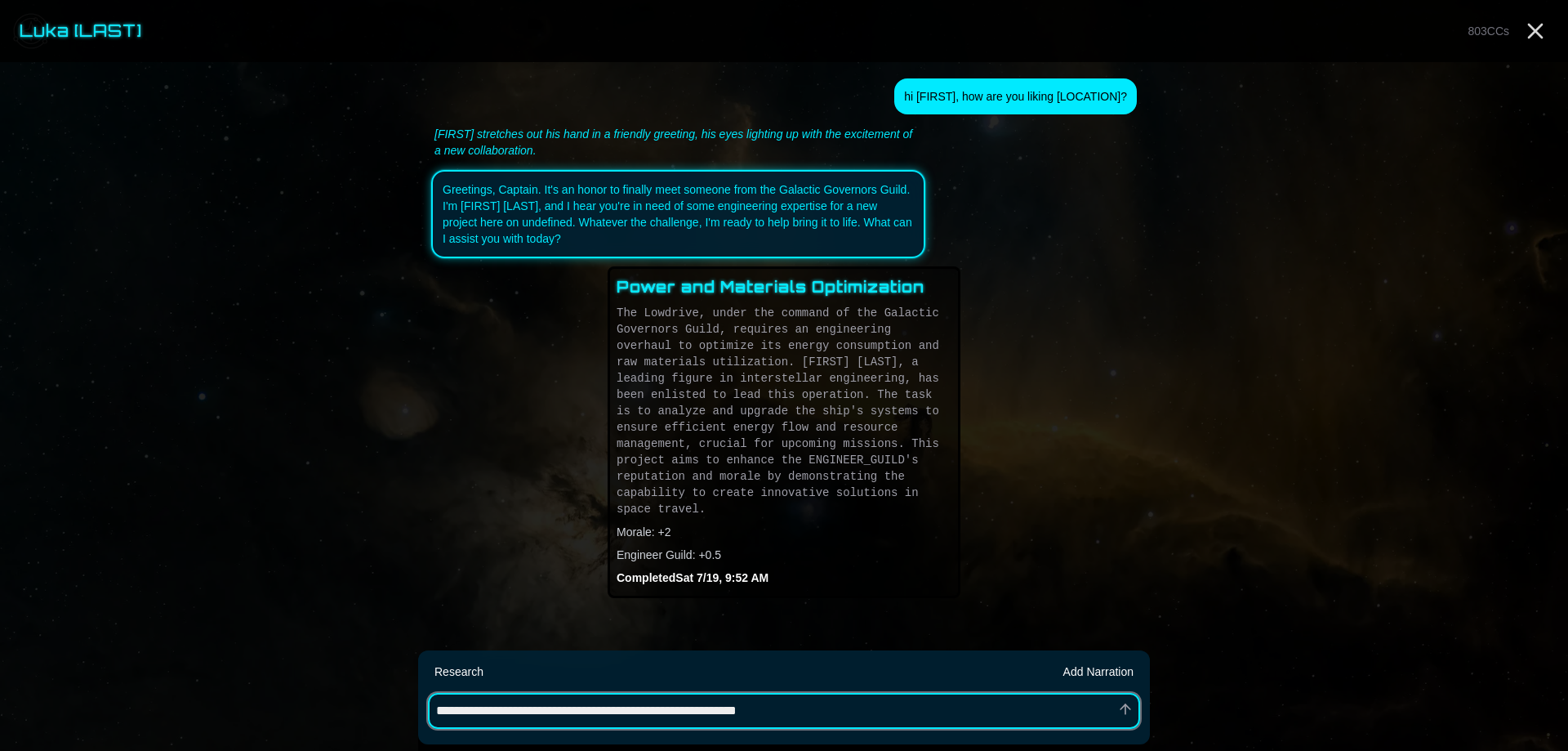 type 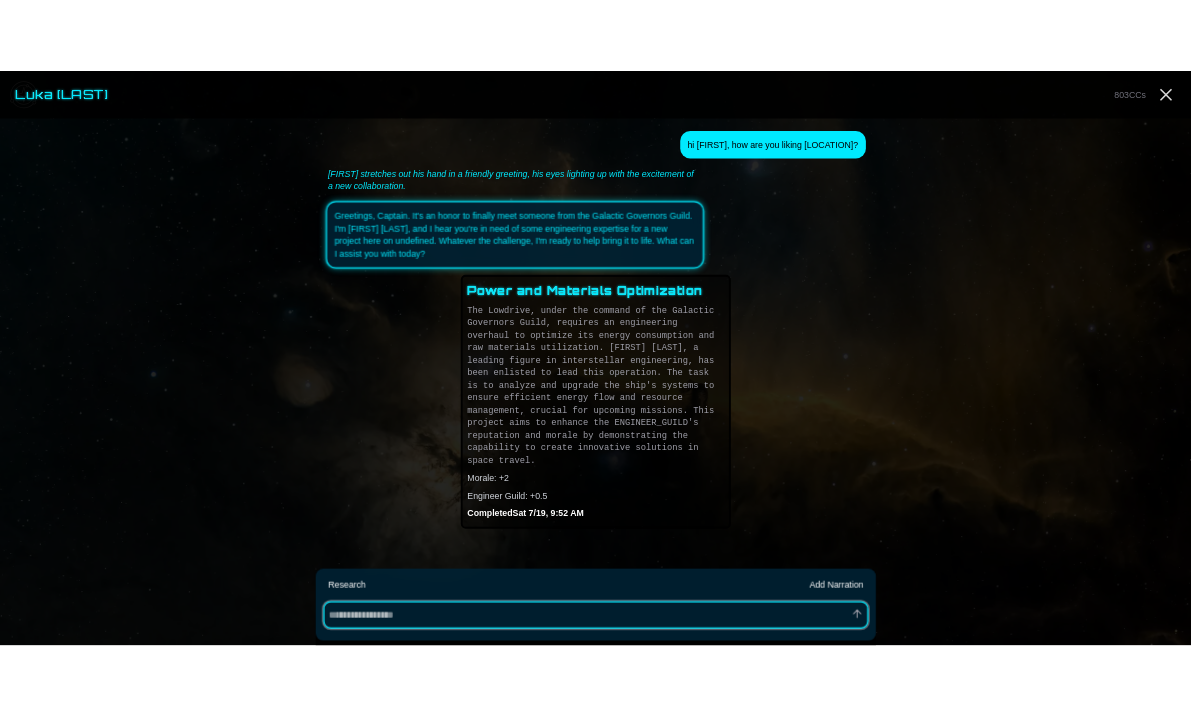 scroll, scrollTop: 65, scrollLeft: 0, axis: vertical 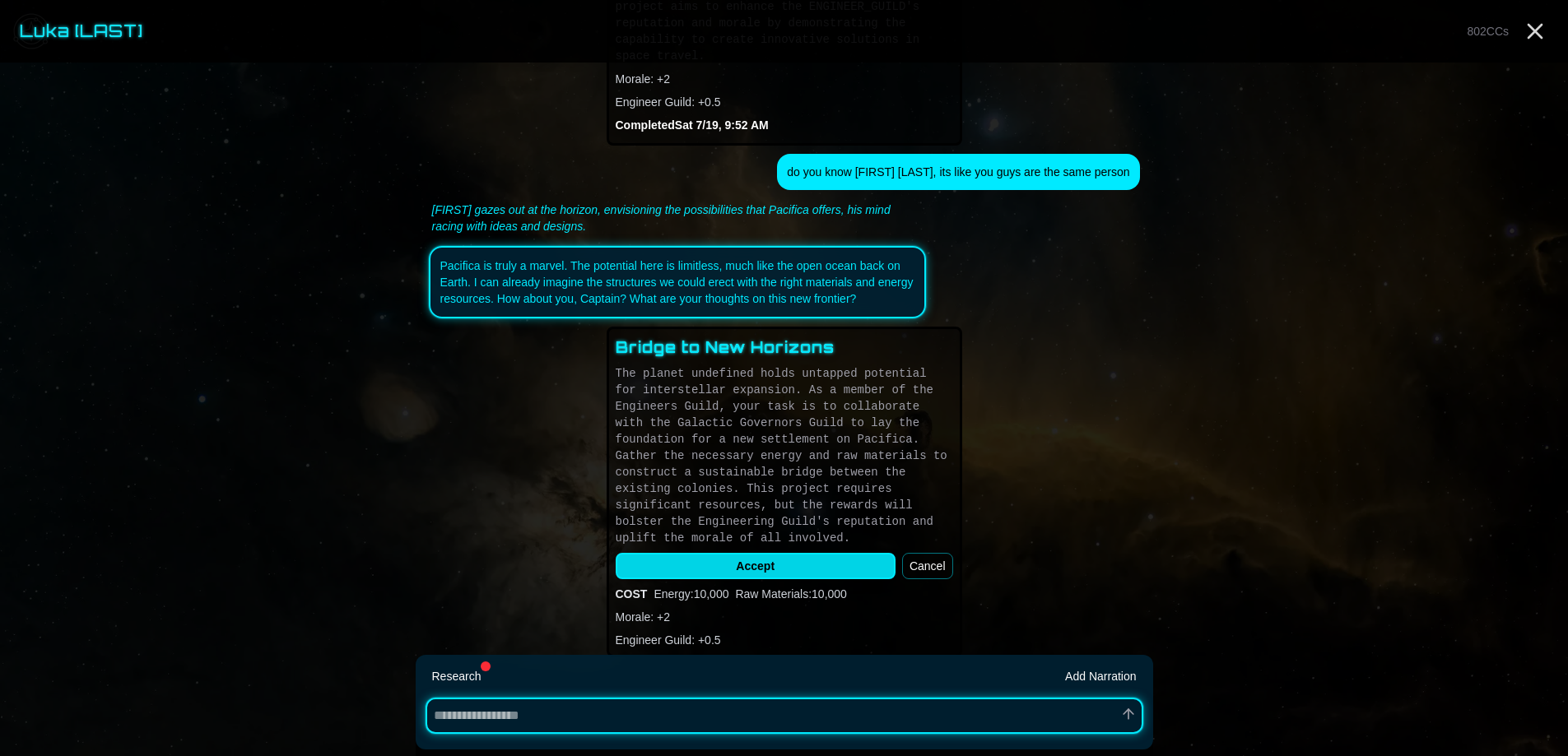 click on "Accept" at bounding box center [756, 566] 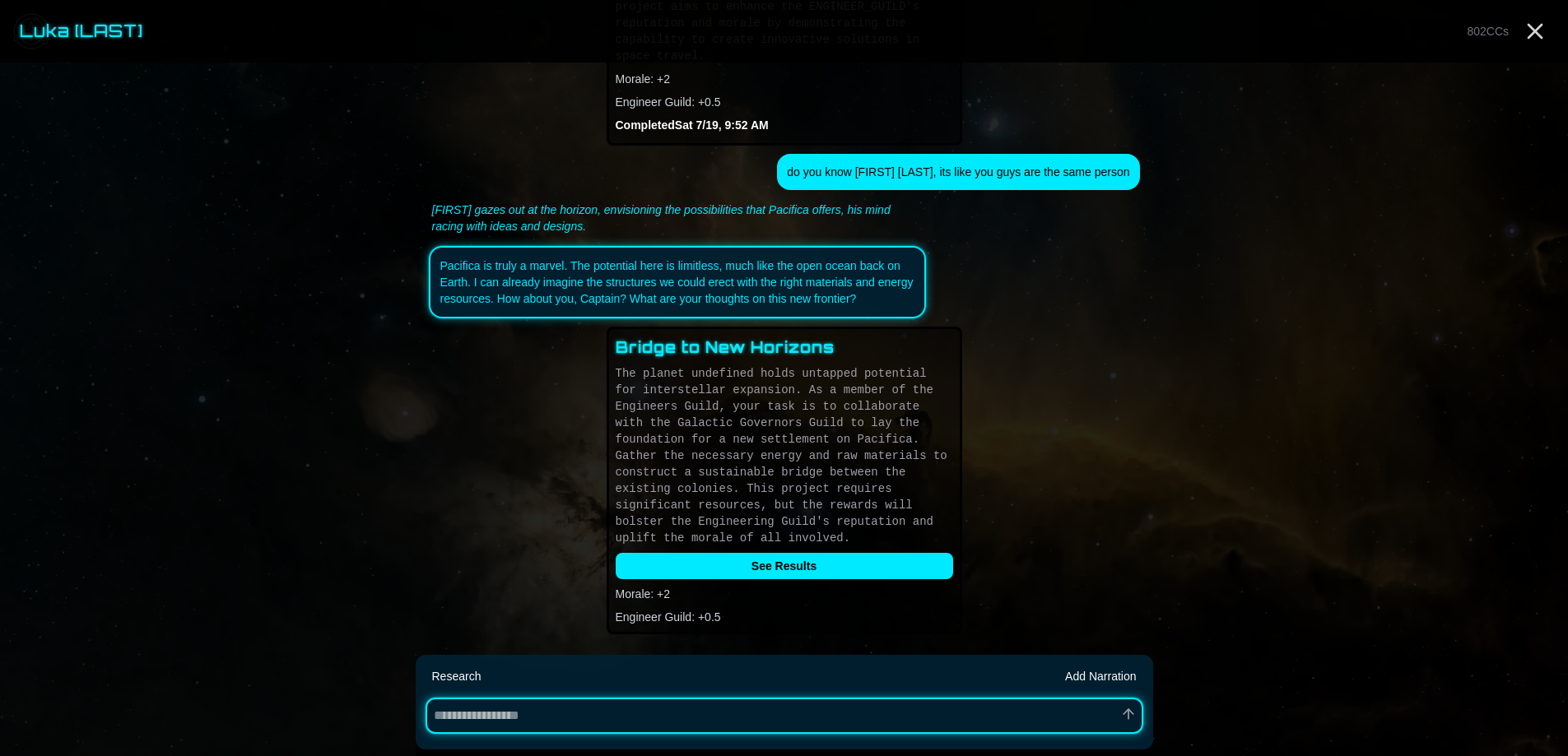 scroll, scrollTop: 434, scrollLeft: 0, axis: vertical 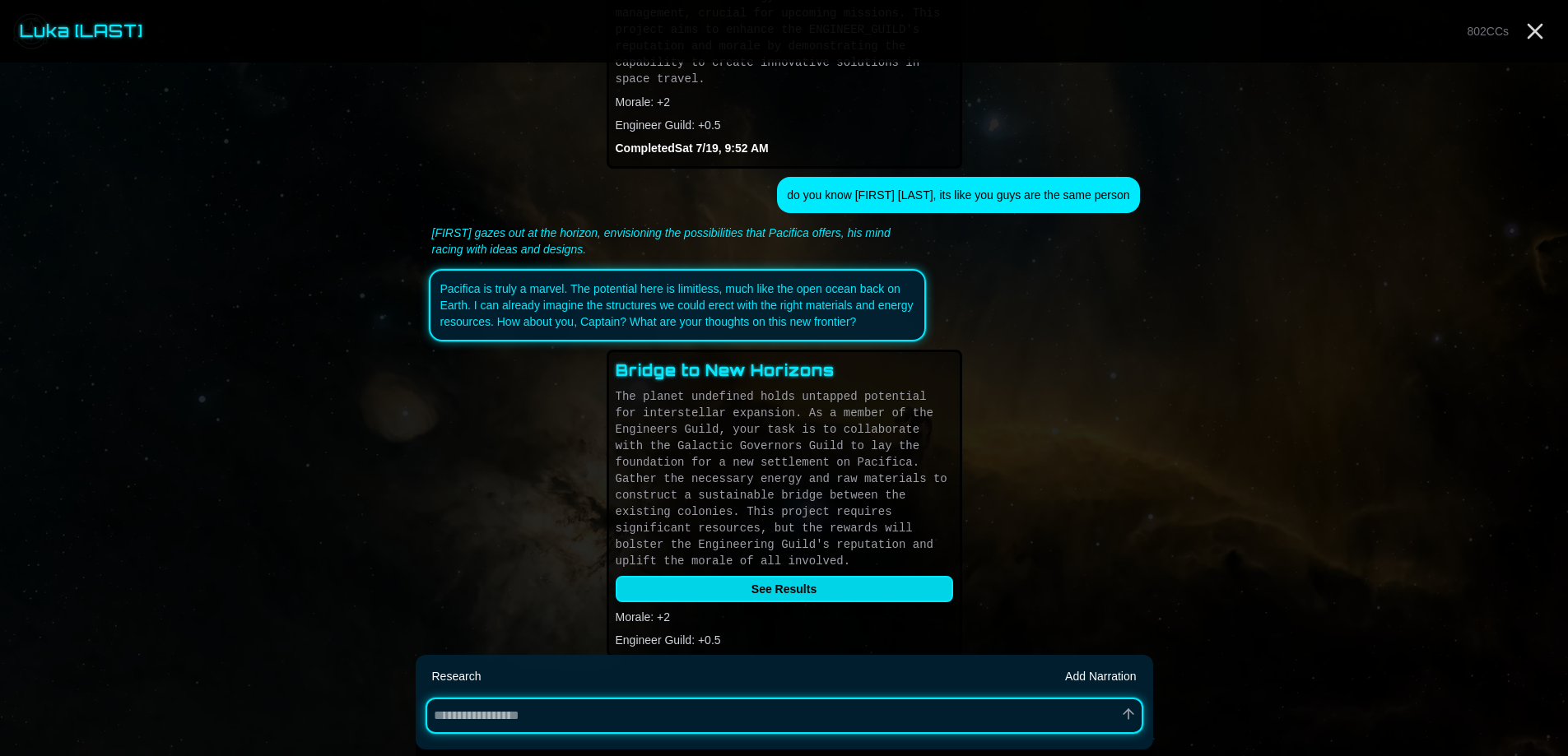 click on "See Results" at bounding box center [784, 589] 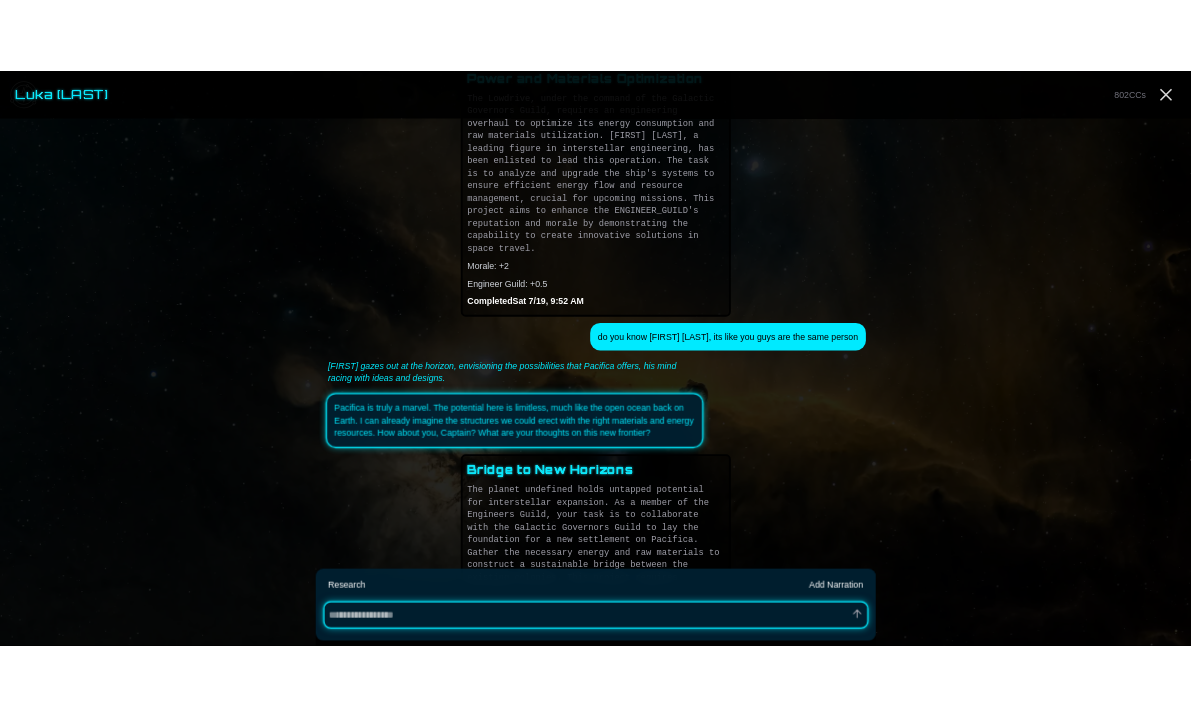 scroll, scrollTop: 519, scrollLeft: 0, axis: vertical 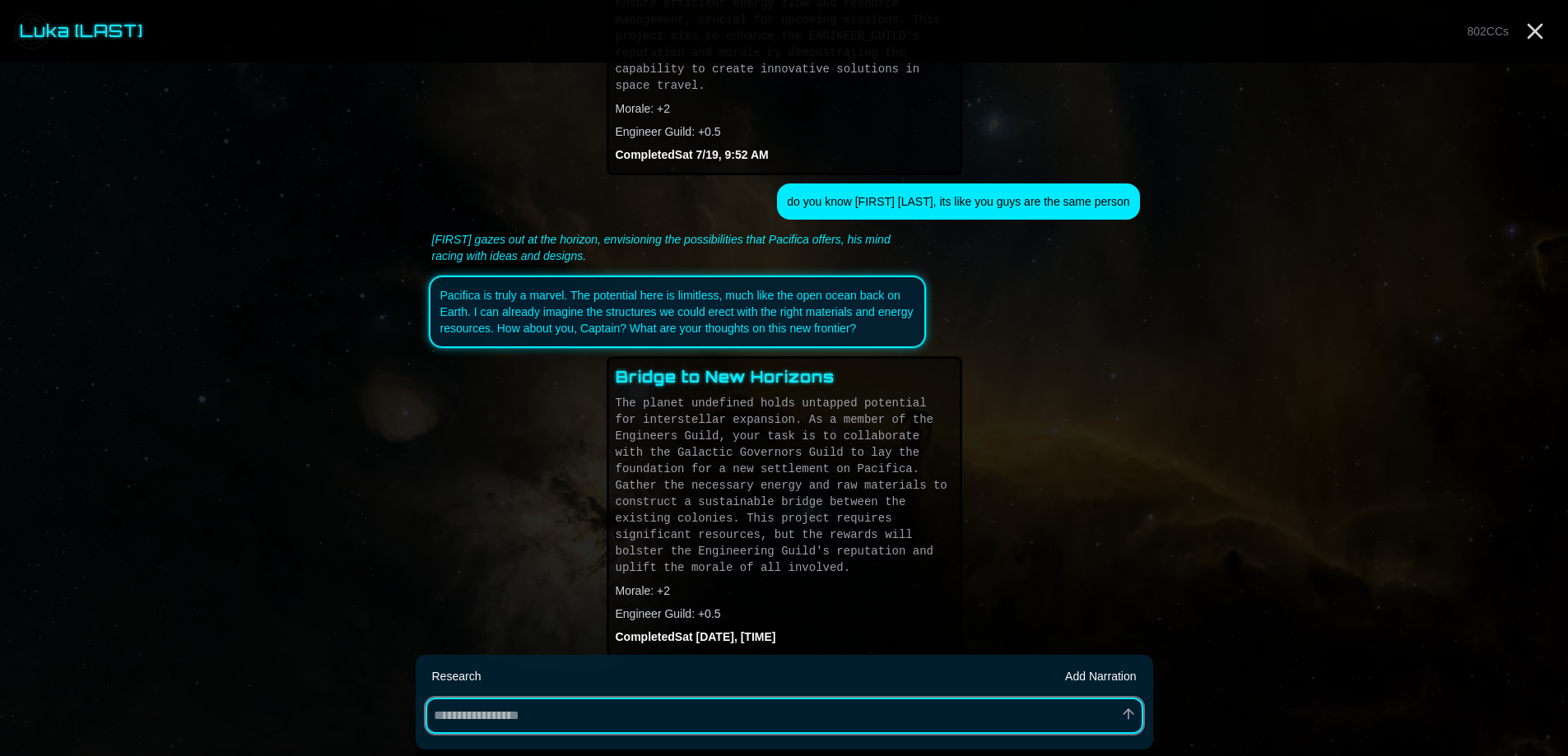 click at bounding box center (784, 716) 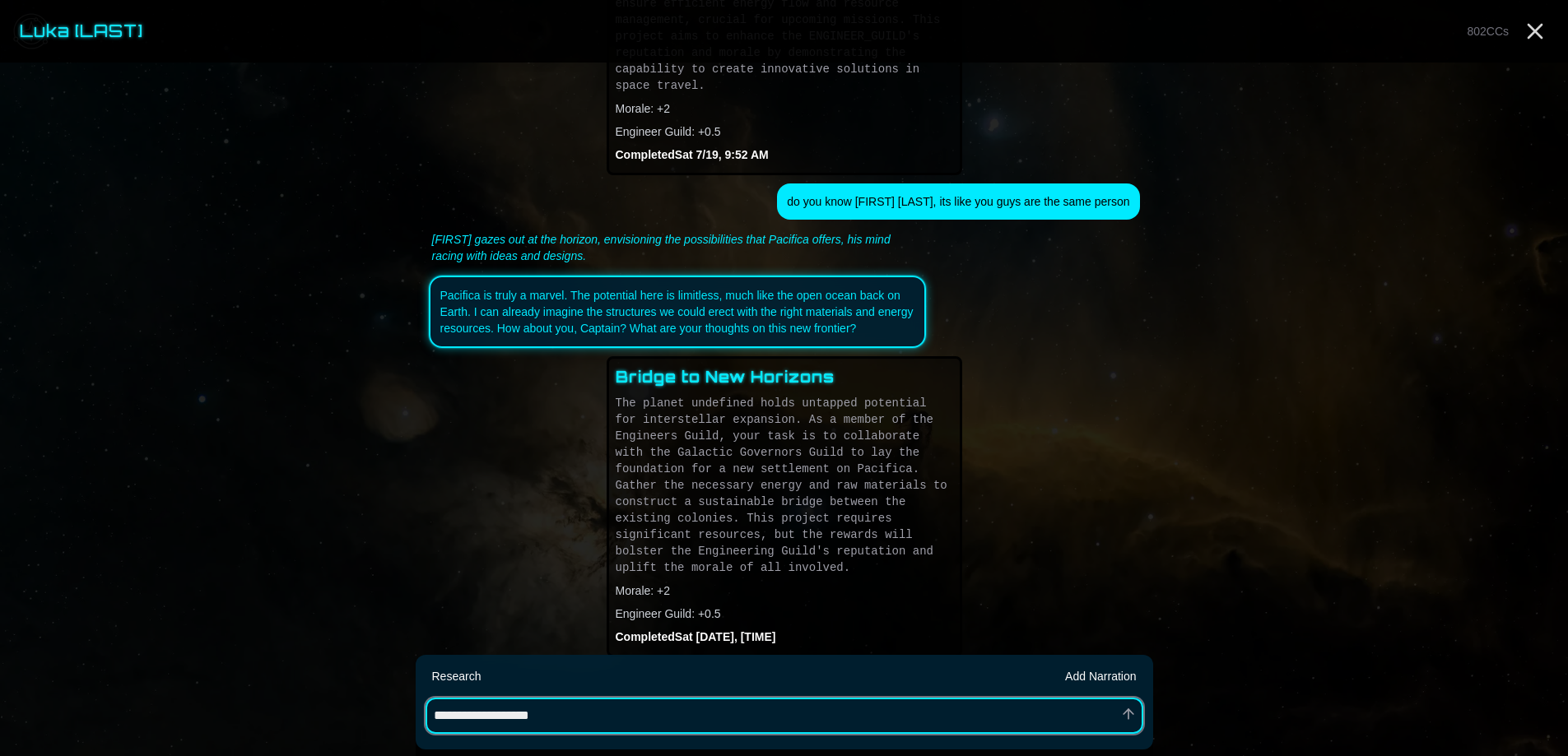 drag, startPoint x: 522, startPoint y: 721, endPoint x: 297, endPoint y: 713, distance: 225.14218 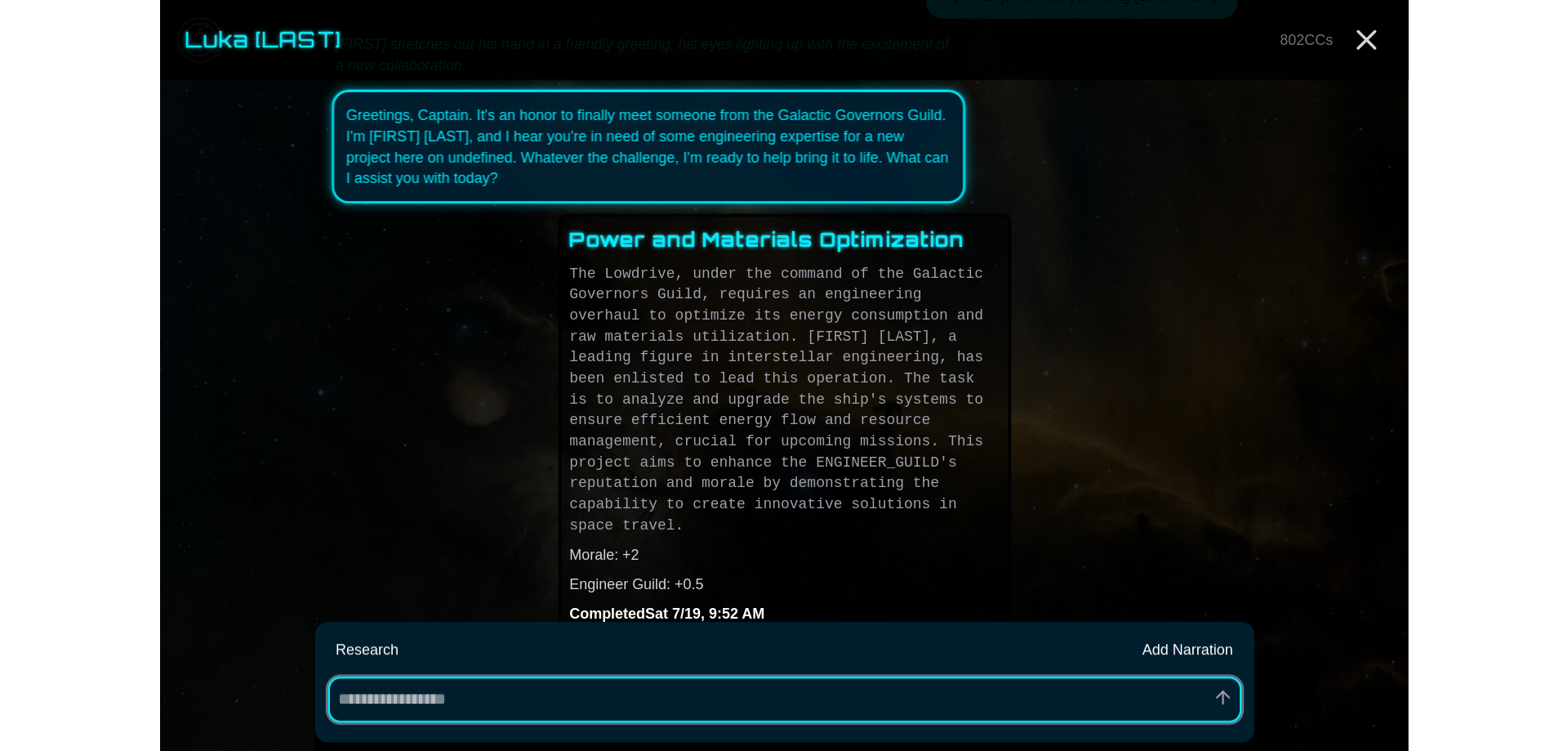 scroll, scrollTop: 0, scrollLeft: 0, axis: both 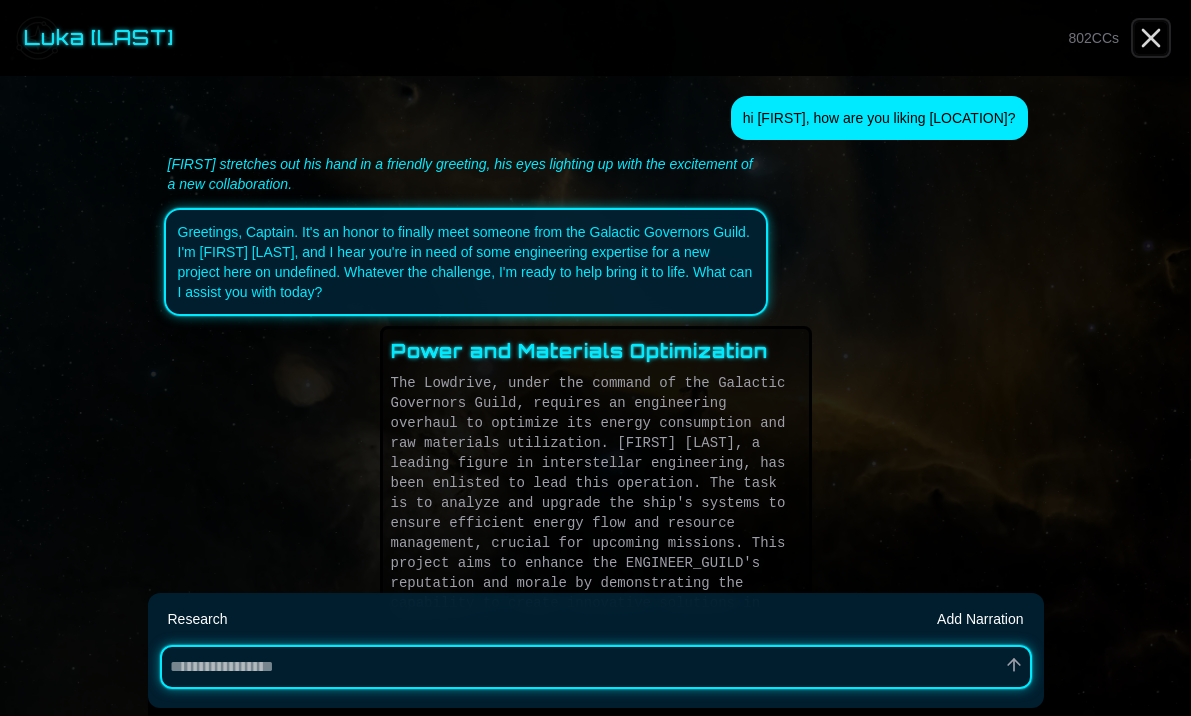 click 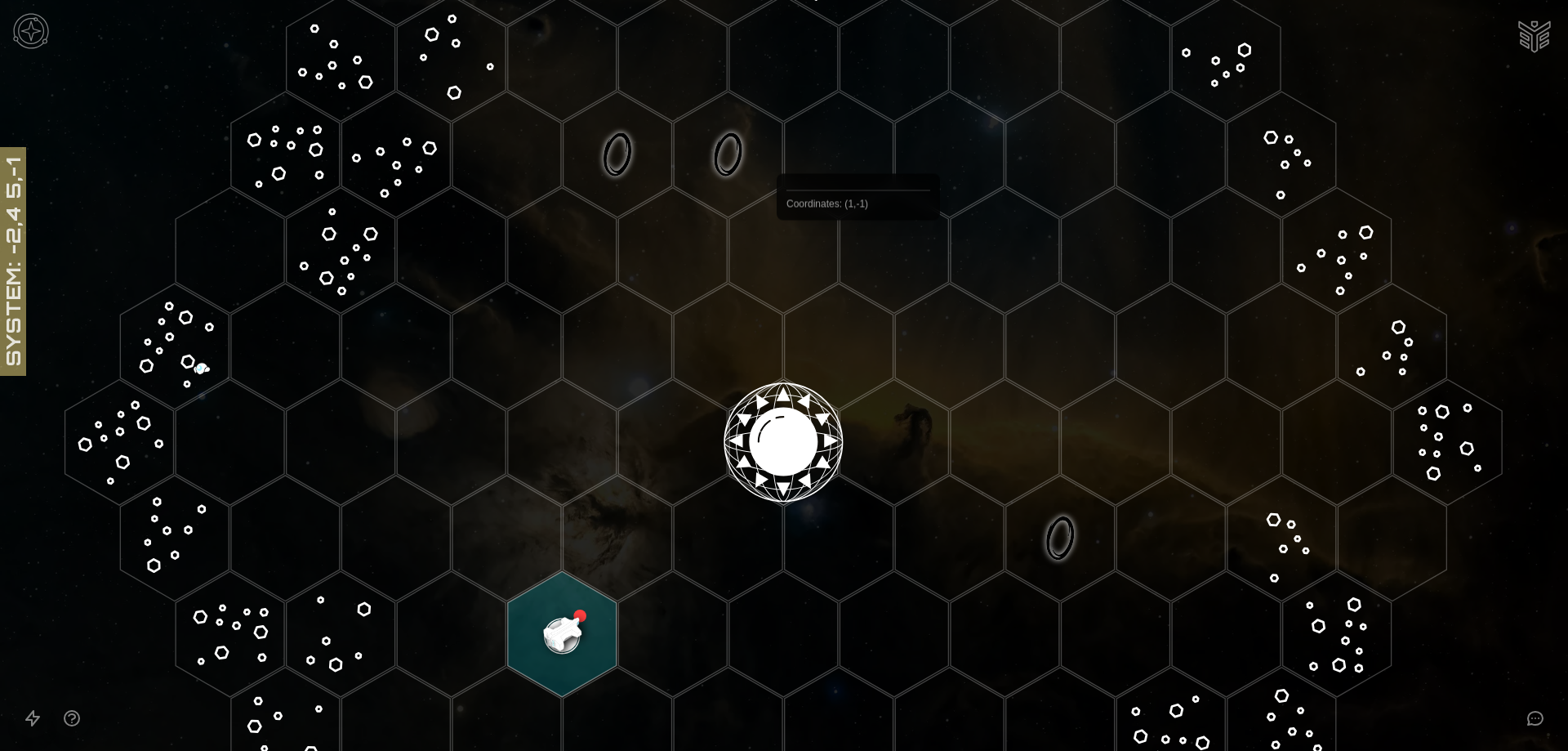 scroll, scrollTop: 490, scrollLeft: 0, axis: vertical 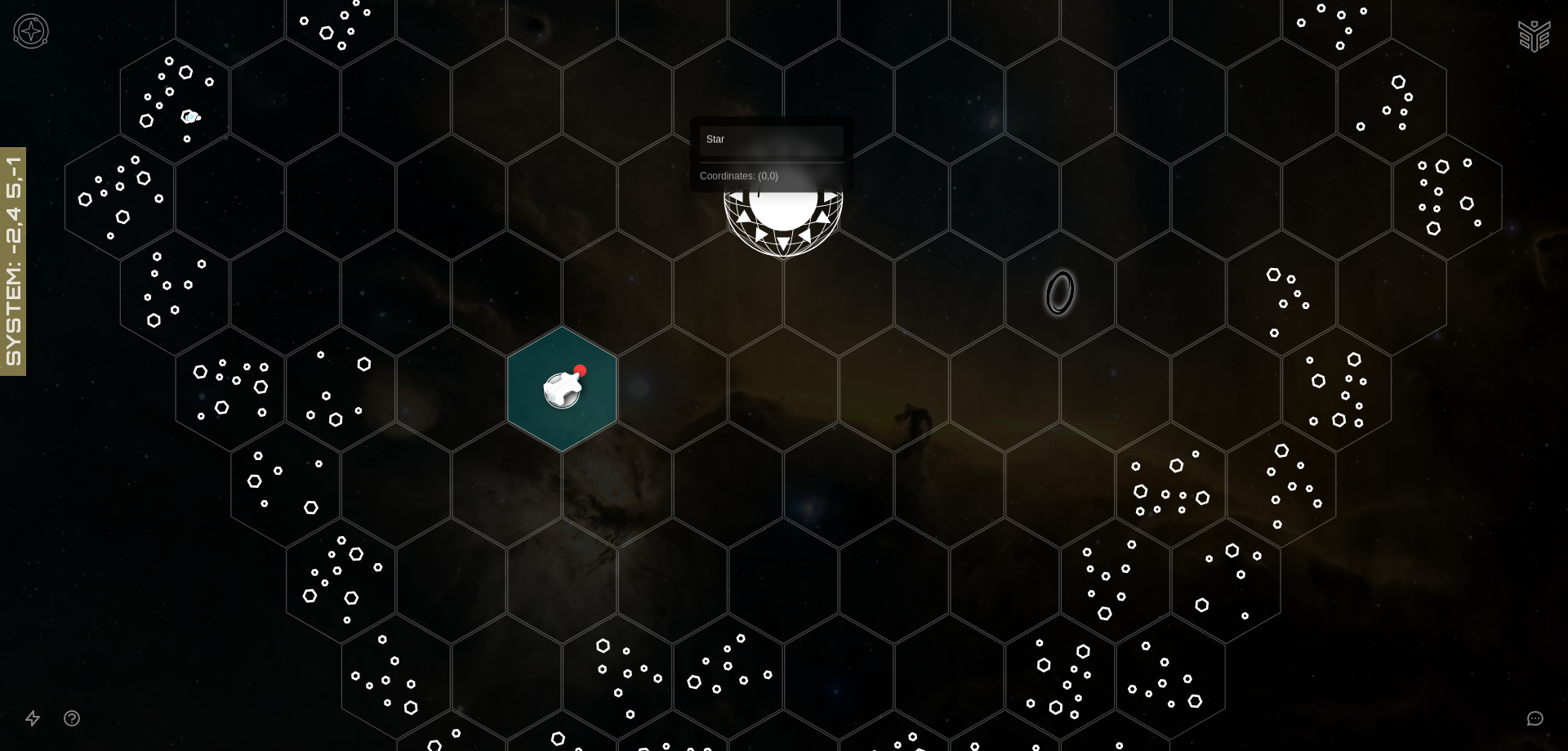 click 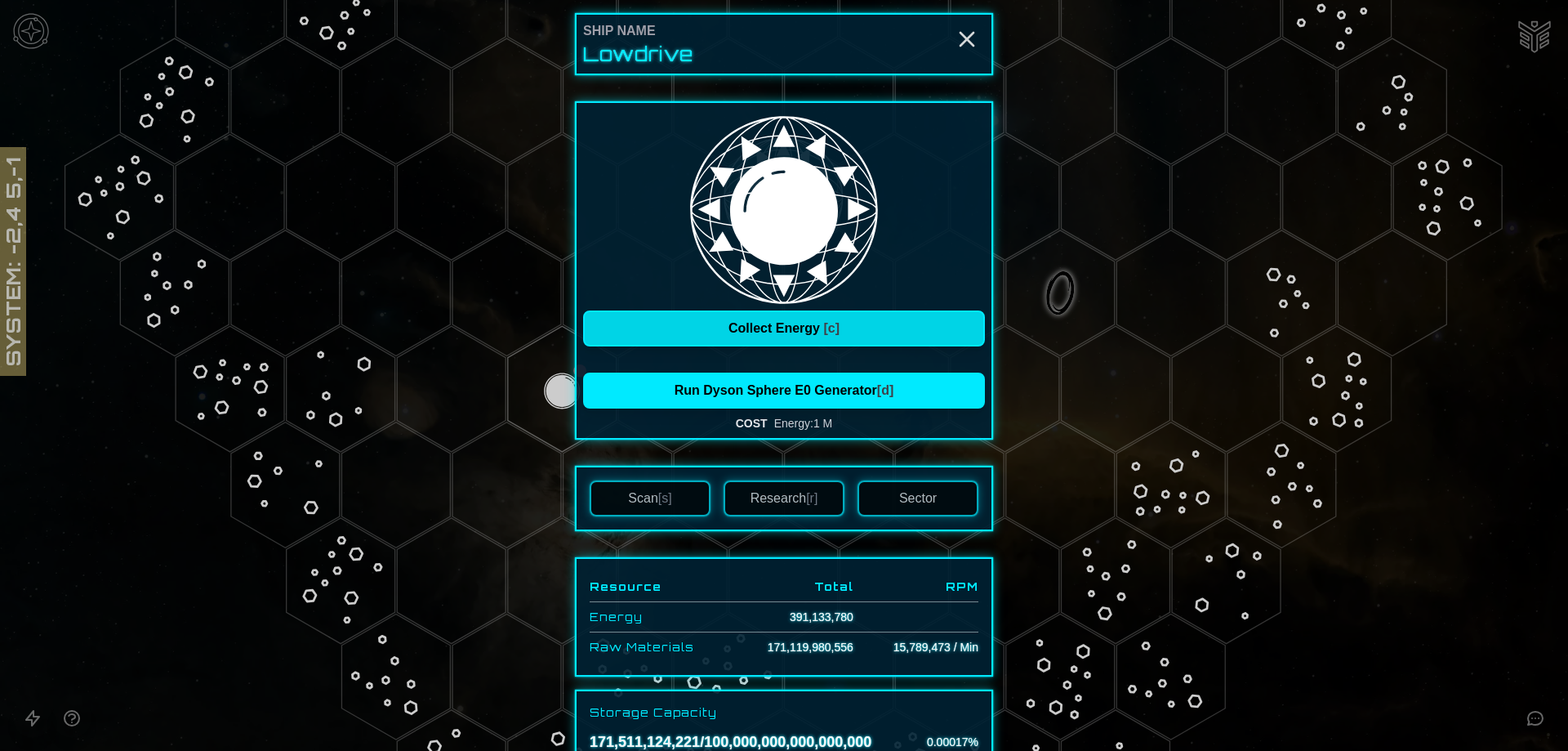 click on "Collect Energy   [c]" at bounding box center (784, 329) 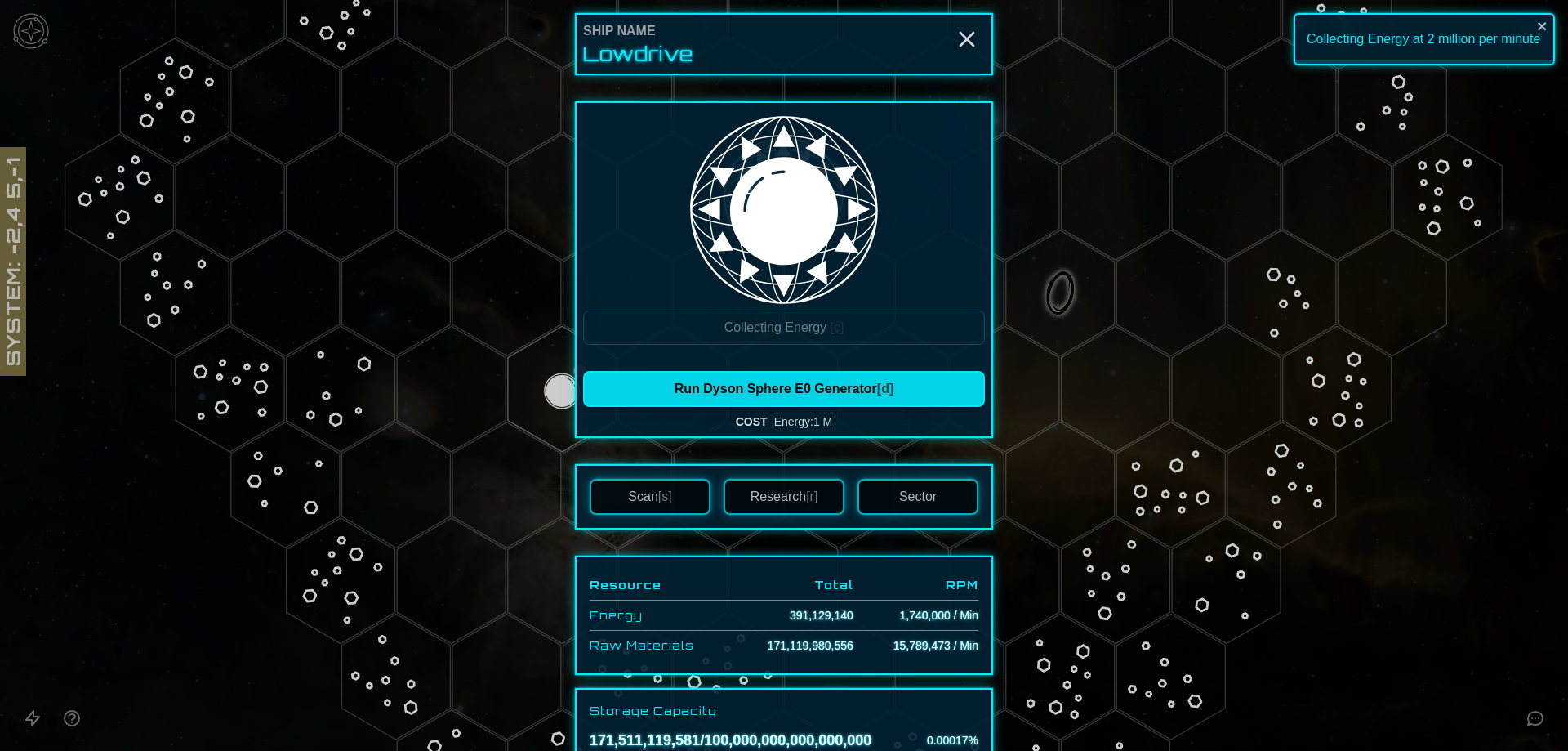 click on "Run Dyson Sphere E0 Generator  [d]" at bounding box center [784, 388] 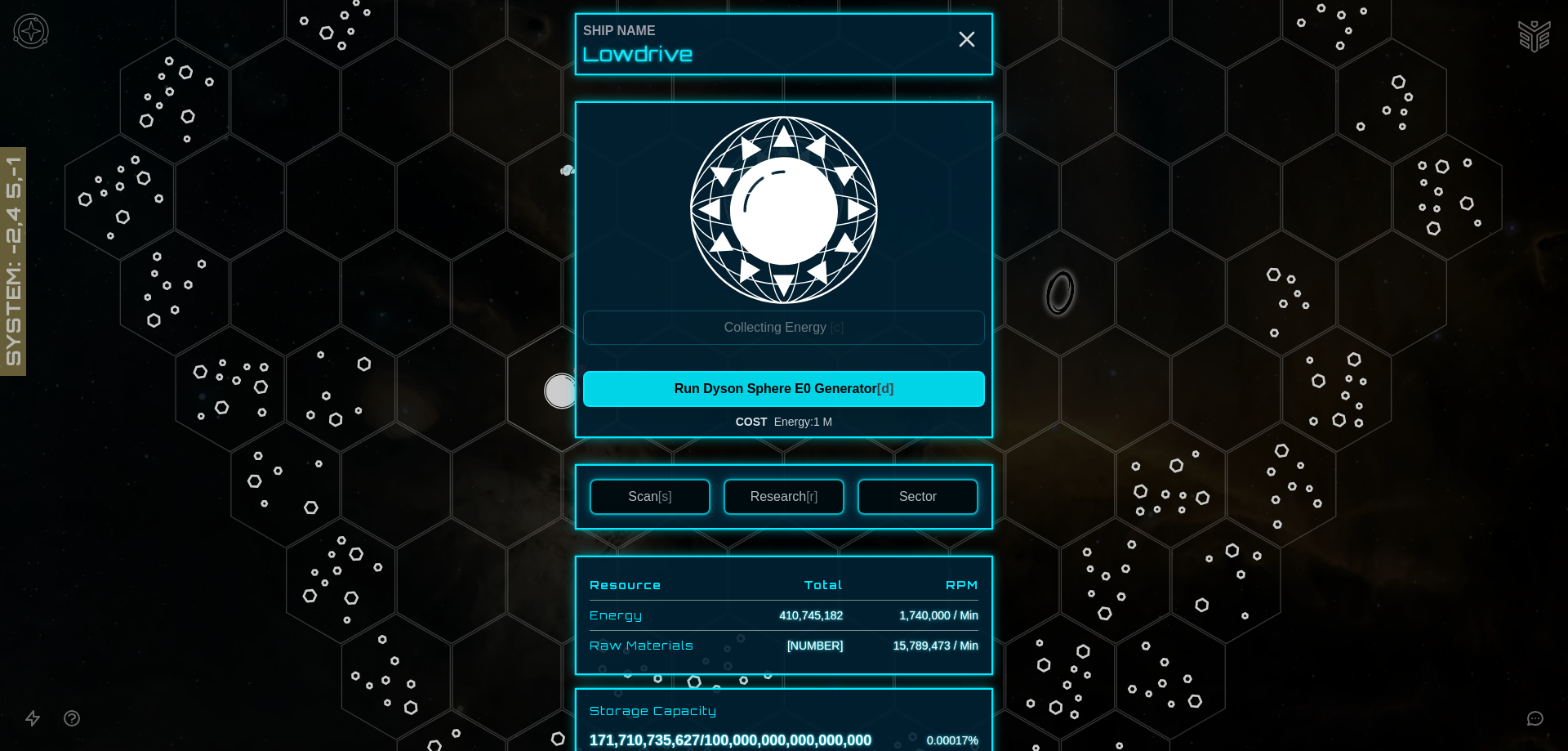 click on "Run Dyson Sphere E0 Generator  [d]" at bounding box center [784, 388] 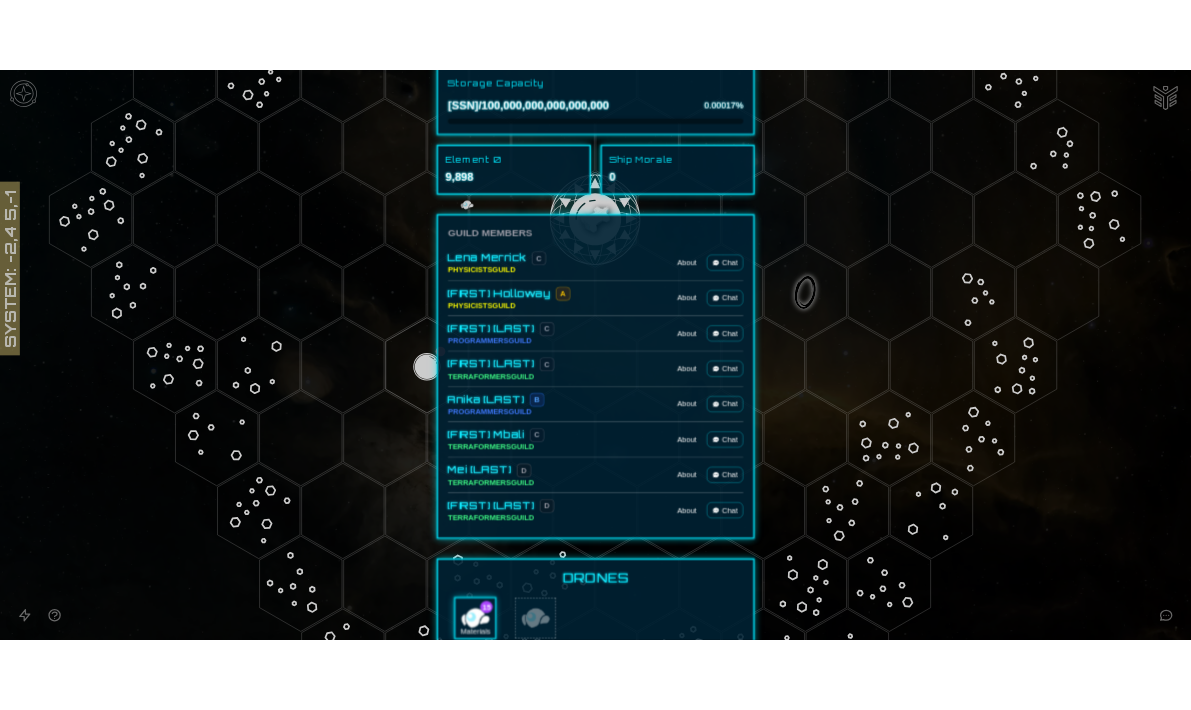 scroll, scrollTop: 862, scrollLeft: 0, axis: vertical 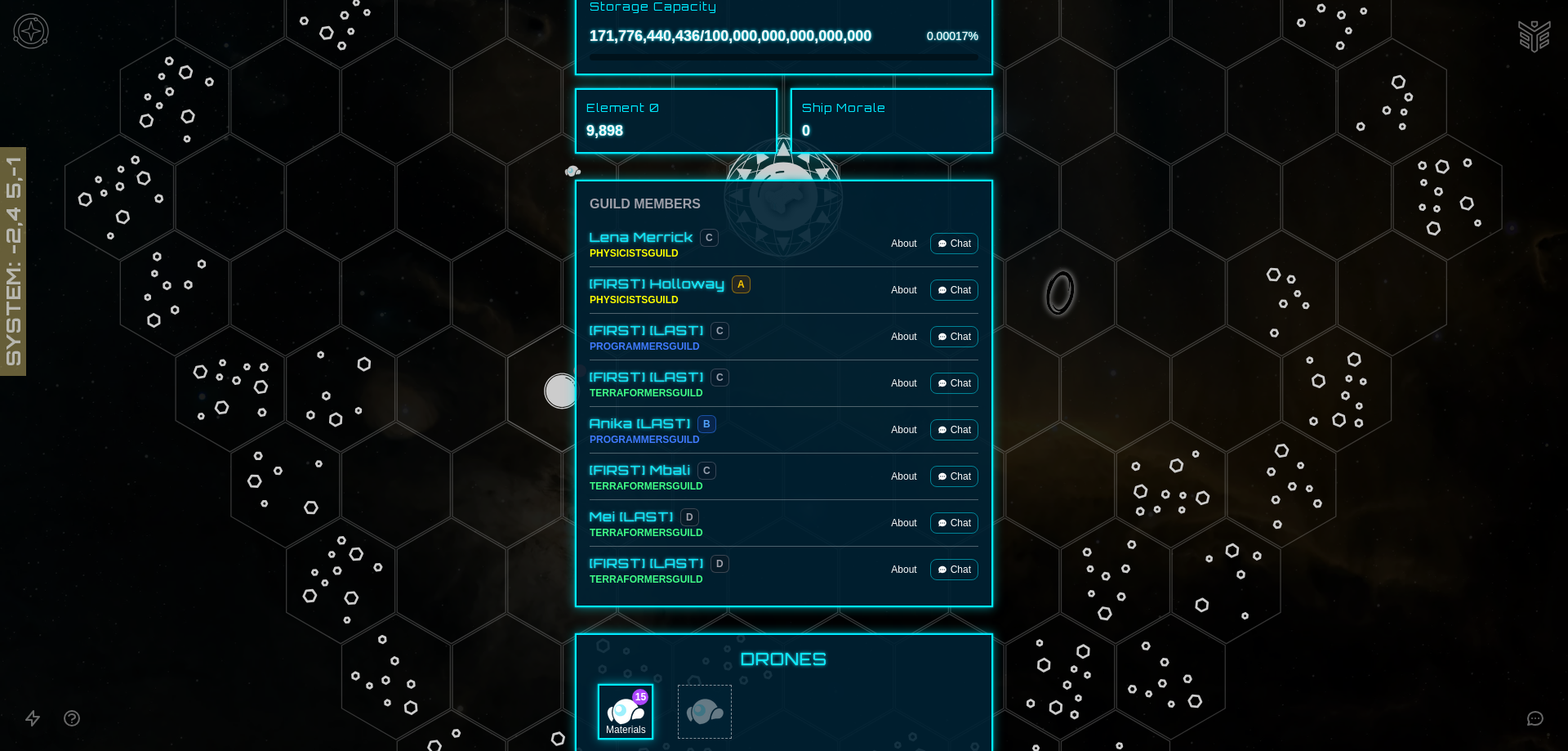 click on "Chat" at bounding box center [954, 523] 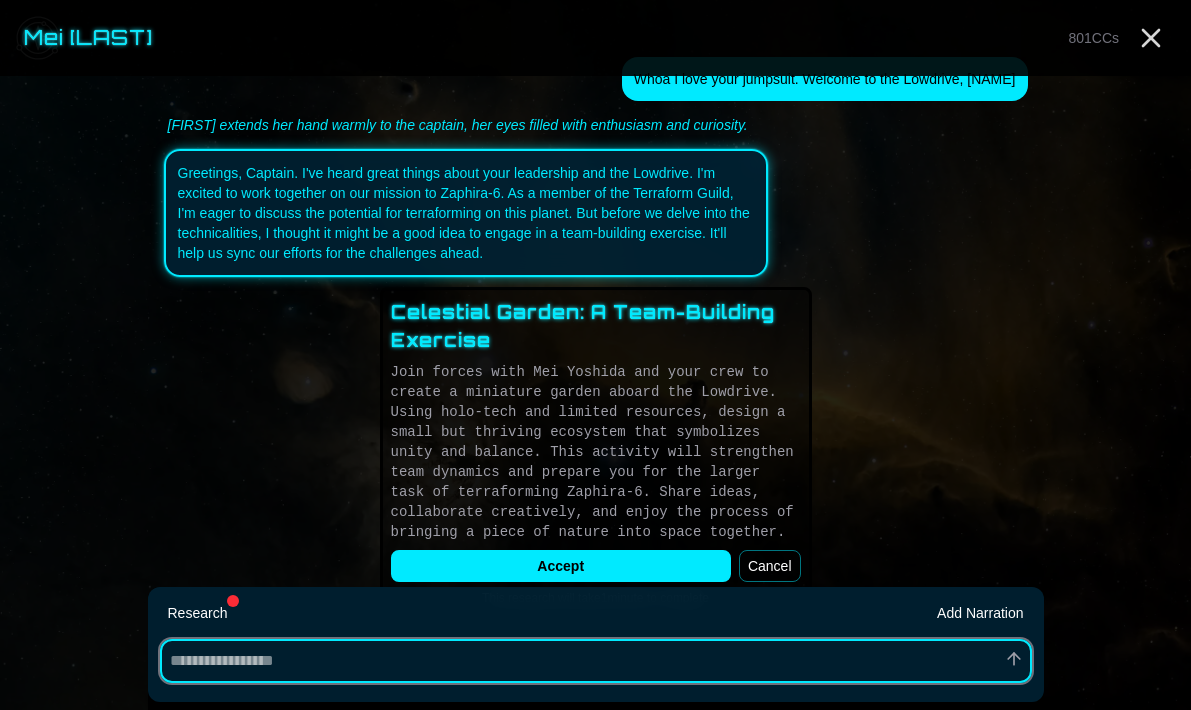 scroll, scrollTop: 0, scrollLeft: 0, axis: both 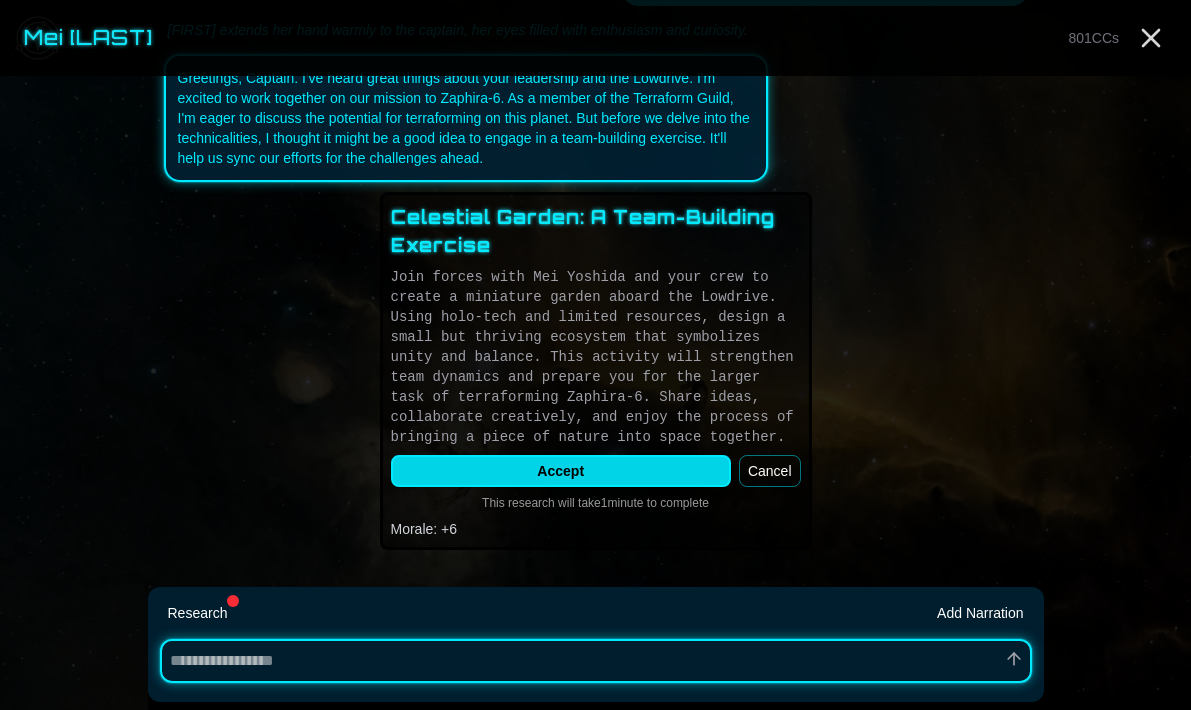 click on "Accept" at bounding box center (561, 471) 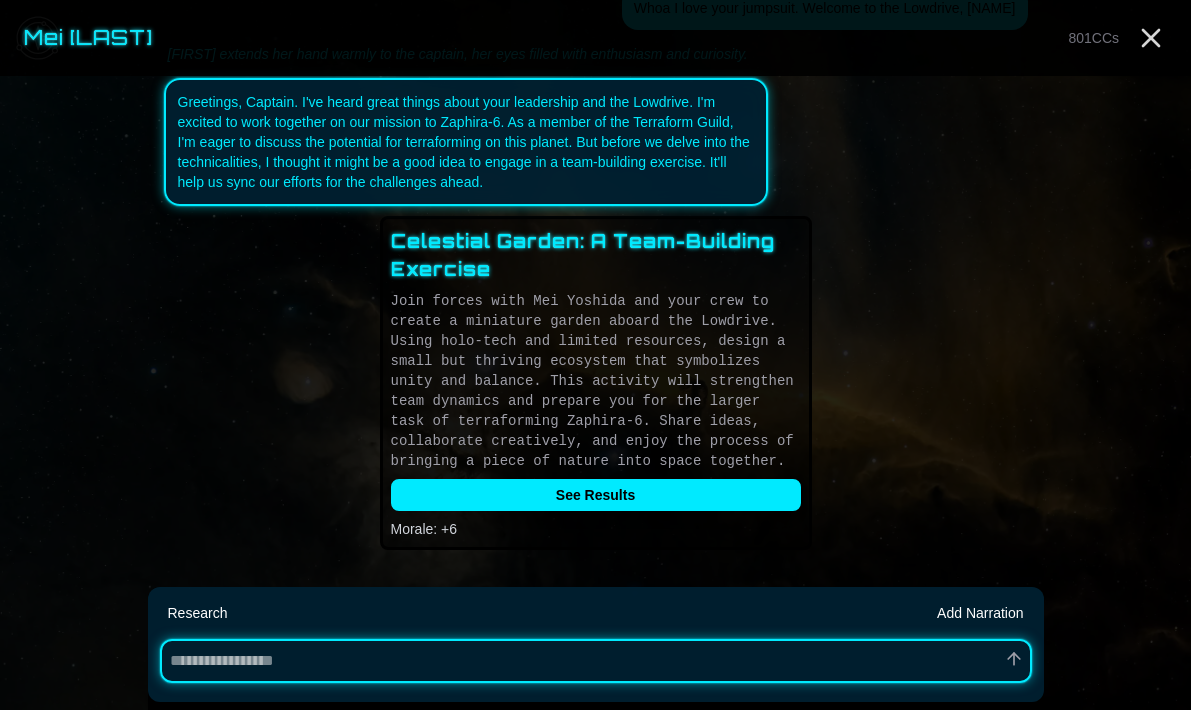 scroll, scrollTop: 110, scrollLeft: 0, axis: vertical 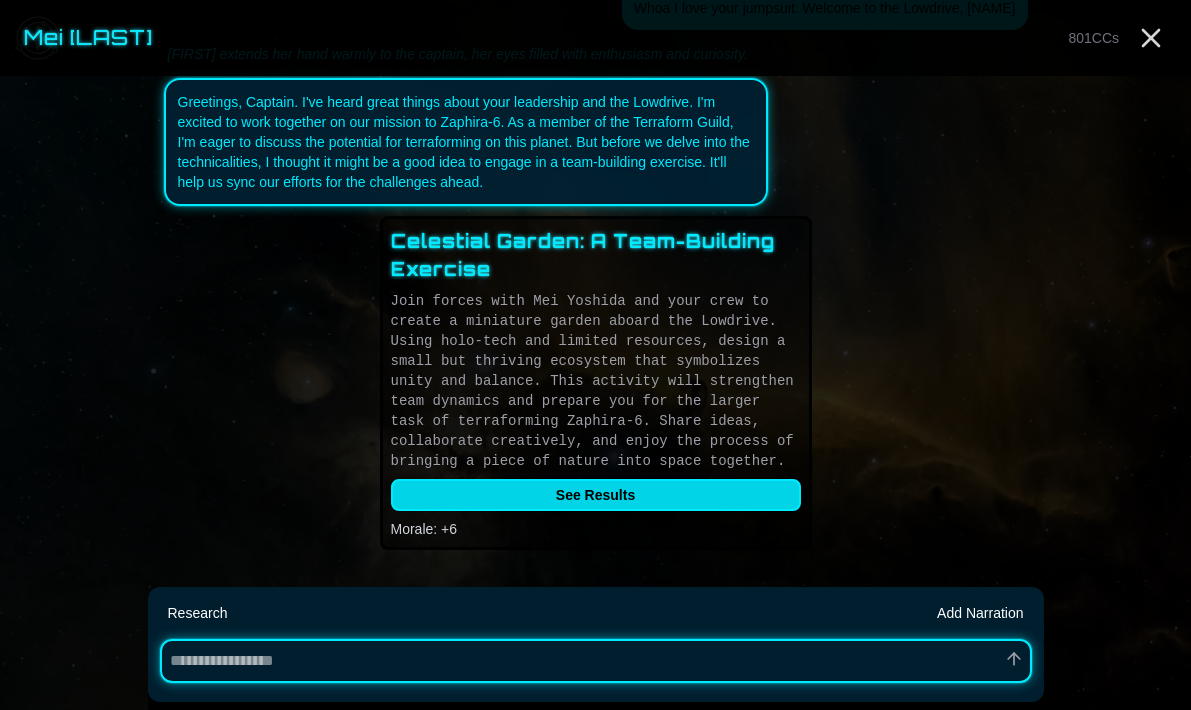 click on "See Results" at bounding box center [596, 495] 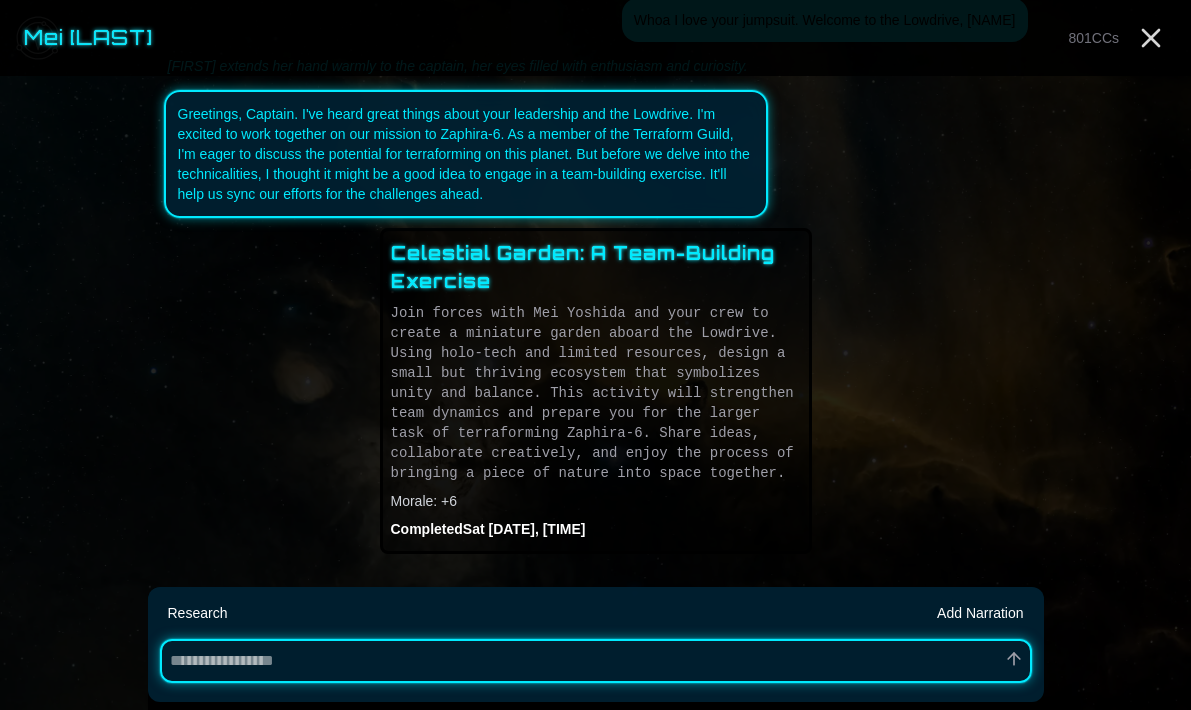 scroll, scrollTop: 102, scrollLeft: 0, axis: vertical 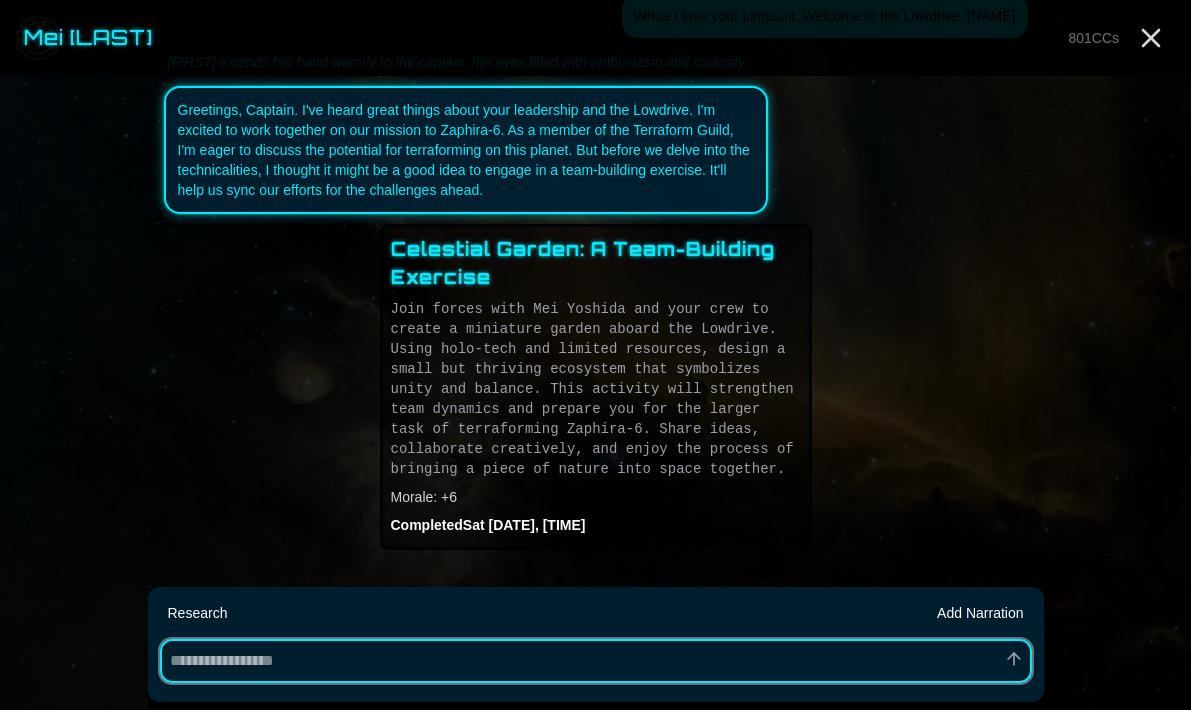 click at bounding box center [596, 661] 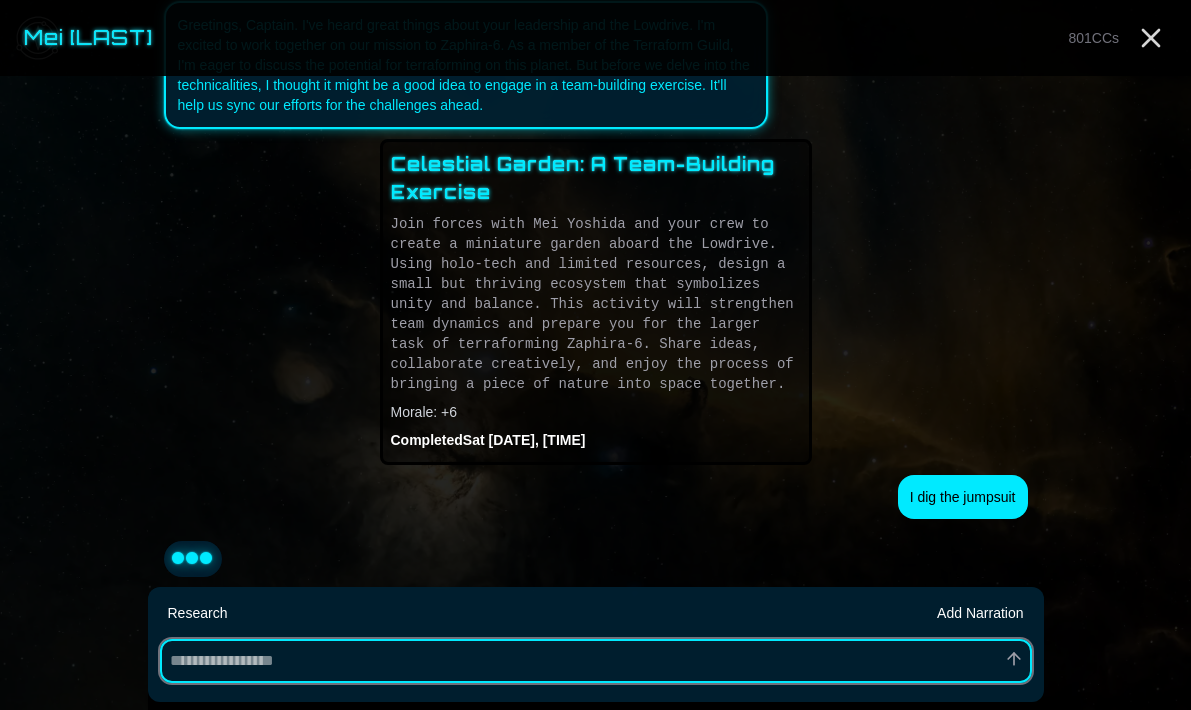 scroll, scrollTop: 214, scrollLeft: 0, axis: vertical 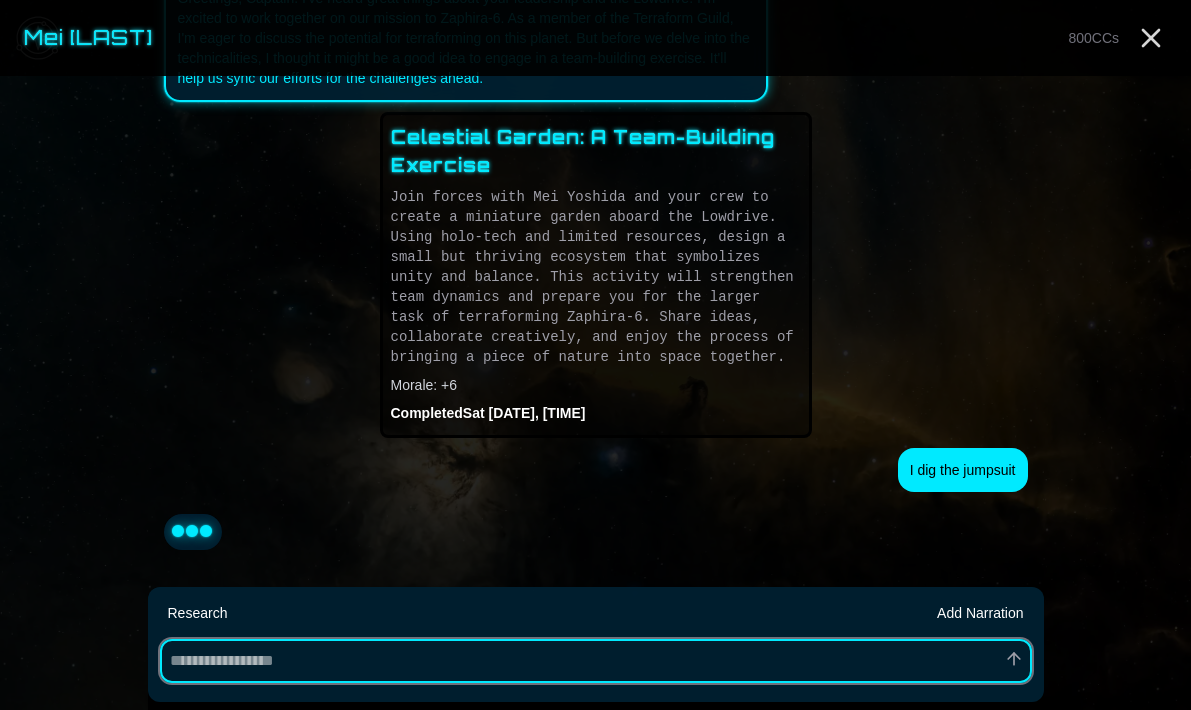 drag, startPoint x: 689, startPoint y: 642, endPoint x: 717, endPoint y: 461, distance: 183.15294 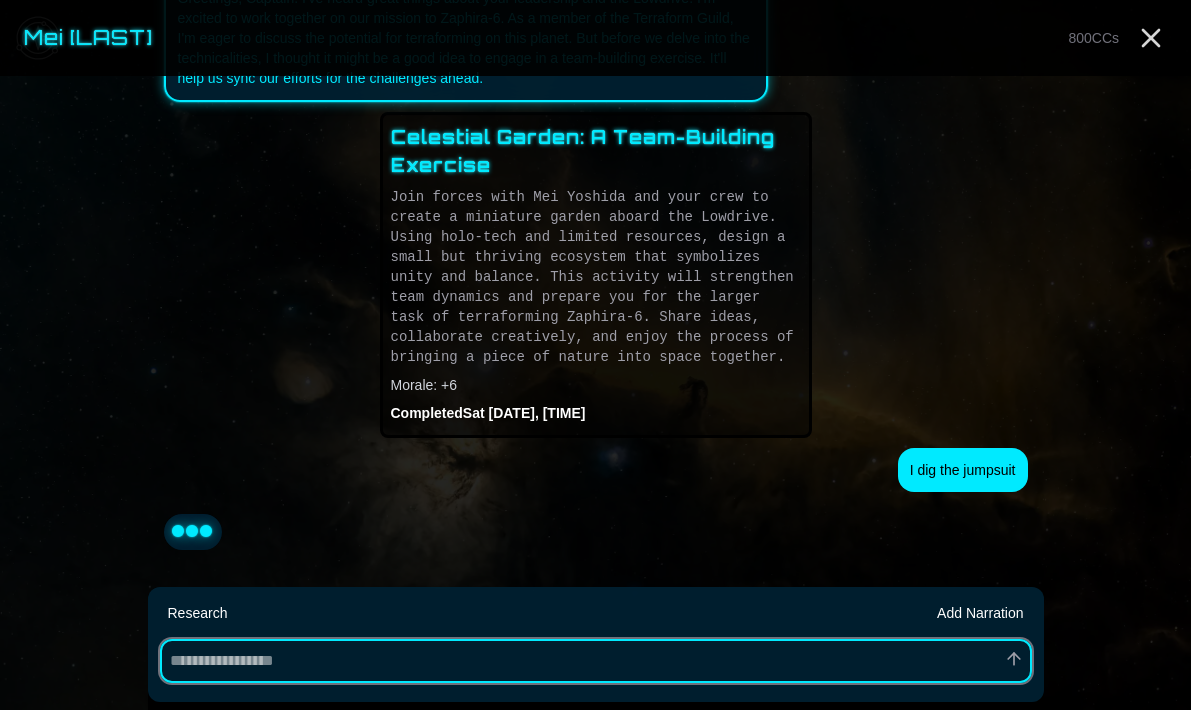 click on "System Map Home Leaderboard Account Join Our Discord! Music Mei   Yoshida 800  CCs Whoa I love your jumpsuit. Welcome to the Lowdrive, Mei Mei extends her hand warmly to the captain, her eyes filled with enthusiasm and curiosity. Greetings, Captain. I've heard great things about your leadership and the Lowdrive. I'm excited to work together on our mission to Zaphira-6. As a member of the Terraform Guild, I'm eager to discuss the potential for terraforming on this planet. But before we delve into the technicalities, I thought it might be a good idea to engage in a team-building exercise. It'll help us sync our efforts for the challenges ahead. Celestial Garden: A Team-Building Exercise Morale: + 6 Completed  Sat [DATE], [TIME] I dig the jumpsuit Research Add Narration" at bounding box center [595, 248] 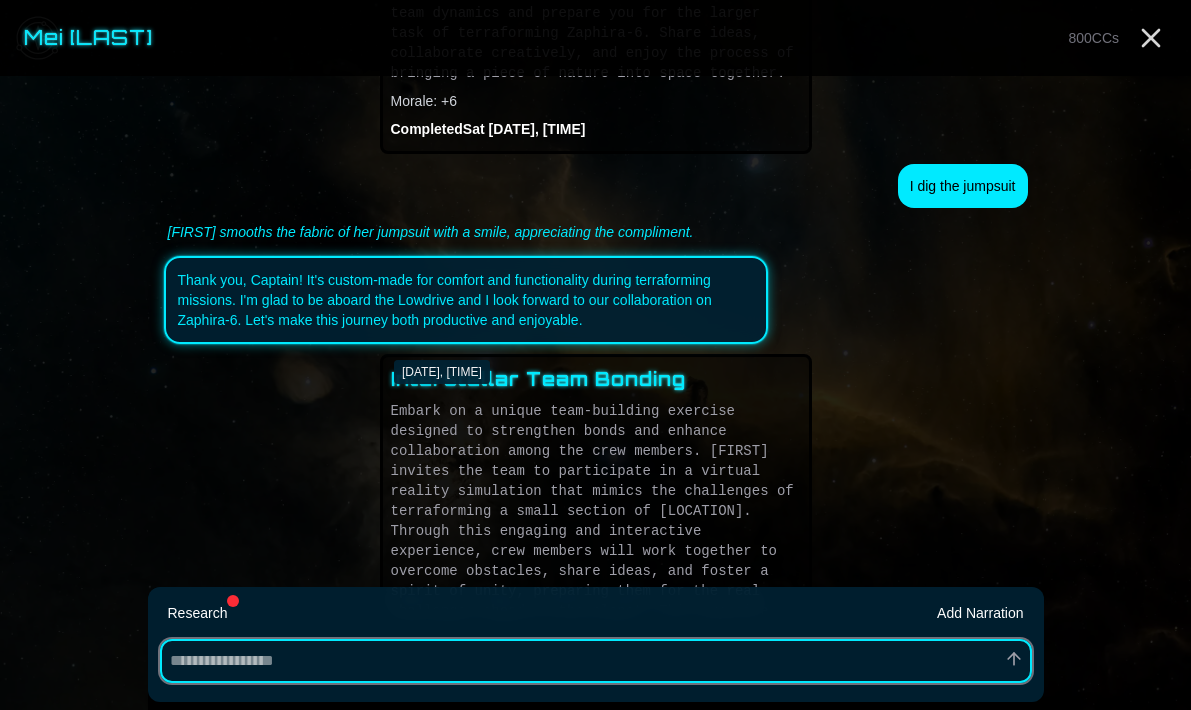 scroll, scrollTop: 692, scrollLeft: 0, axis: vertical 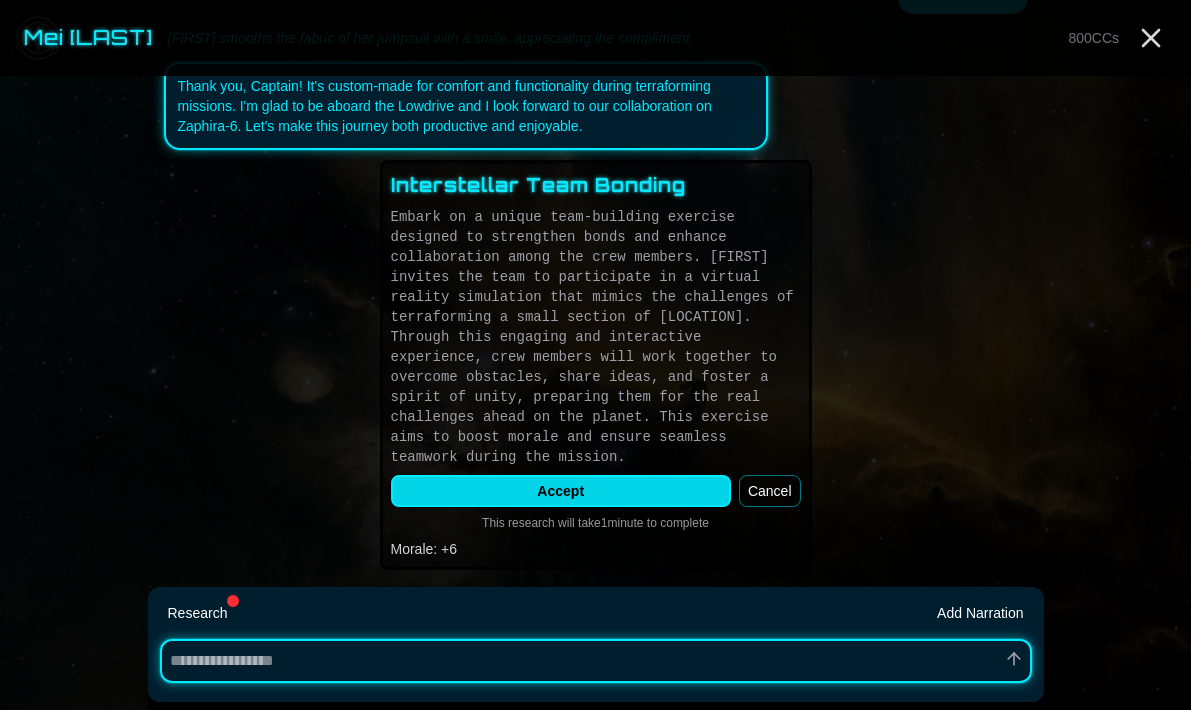 click on "Accept" at bounding box center [561, 491] 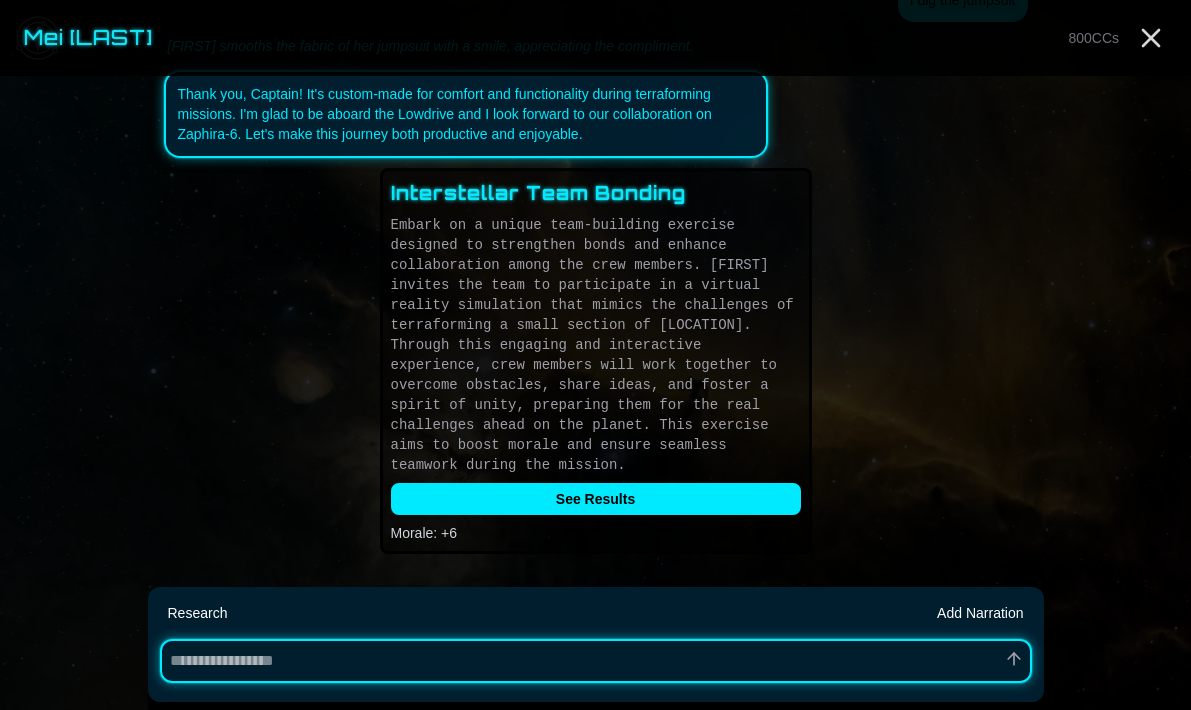 scroll, scrollTop: 668, scrollLeft: 0, axis: vertical 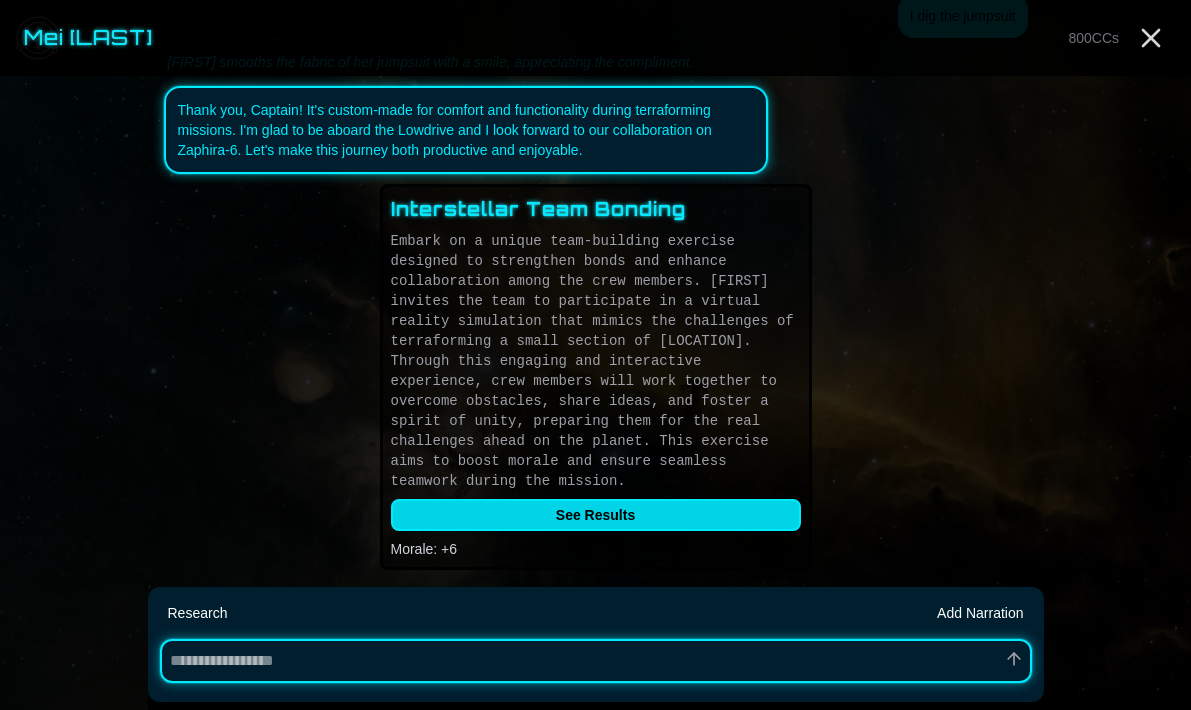 click on "See Results" at bounding box center [596, 515] 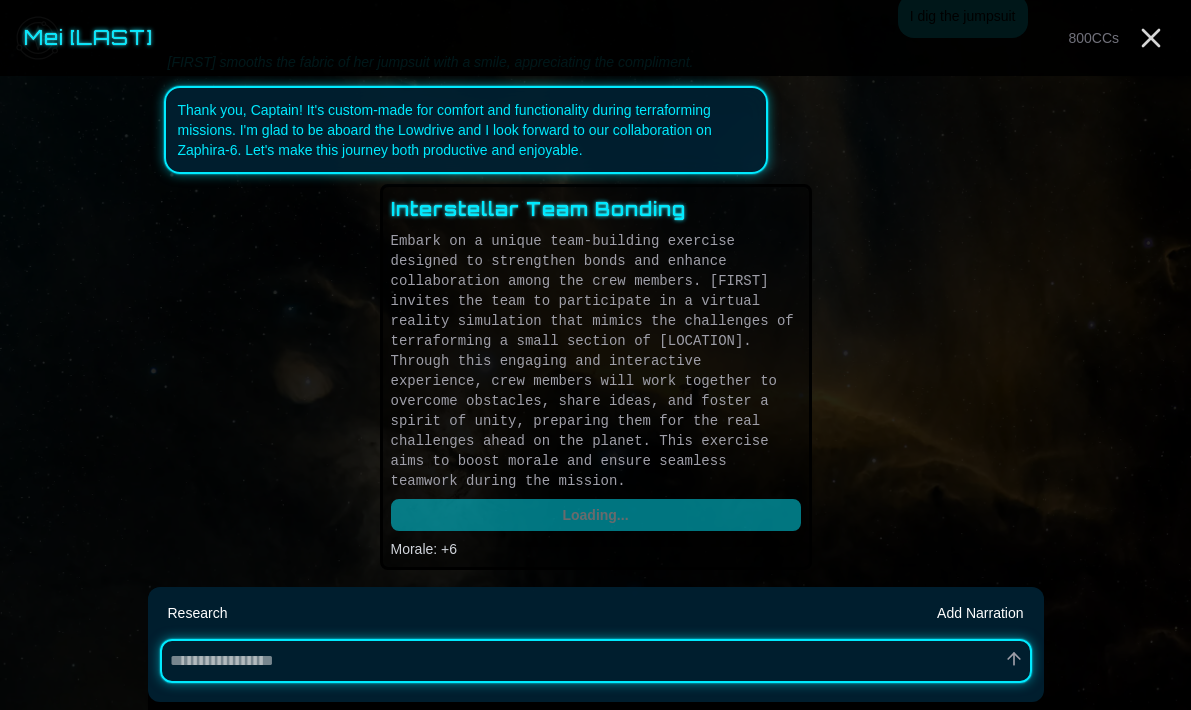 scroll, scrollTop: 660, scrollLeft: 0, axis: vertical 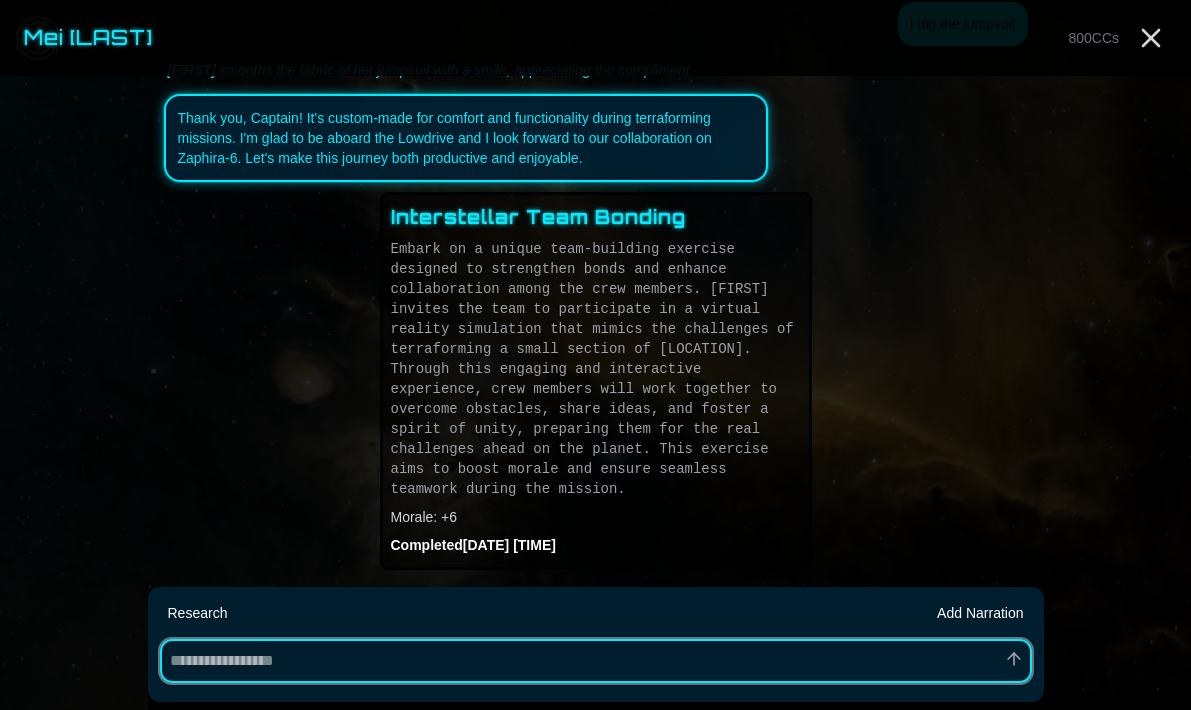 click at bounding box center [596, 661] 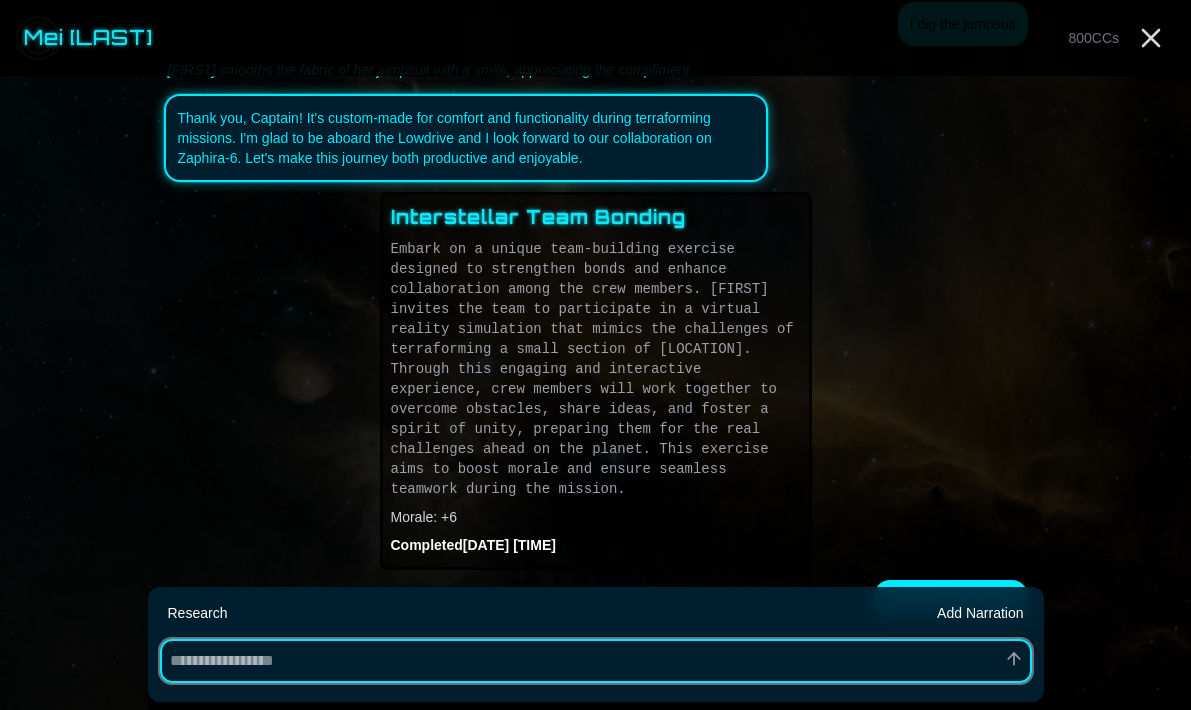 scroll, scrollTop: 772, scrollLeft: 0, axis: vertical 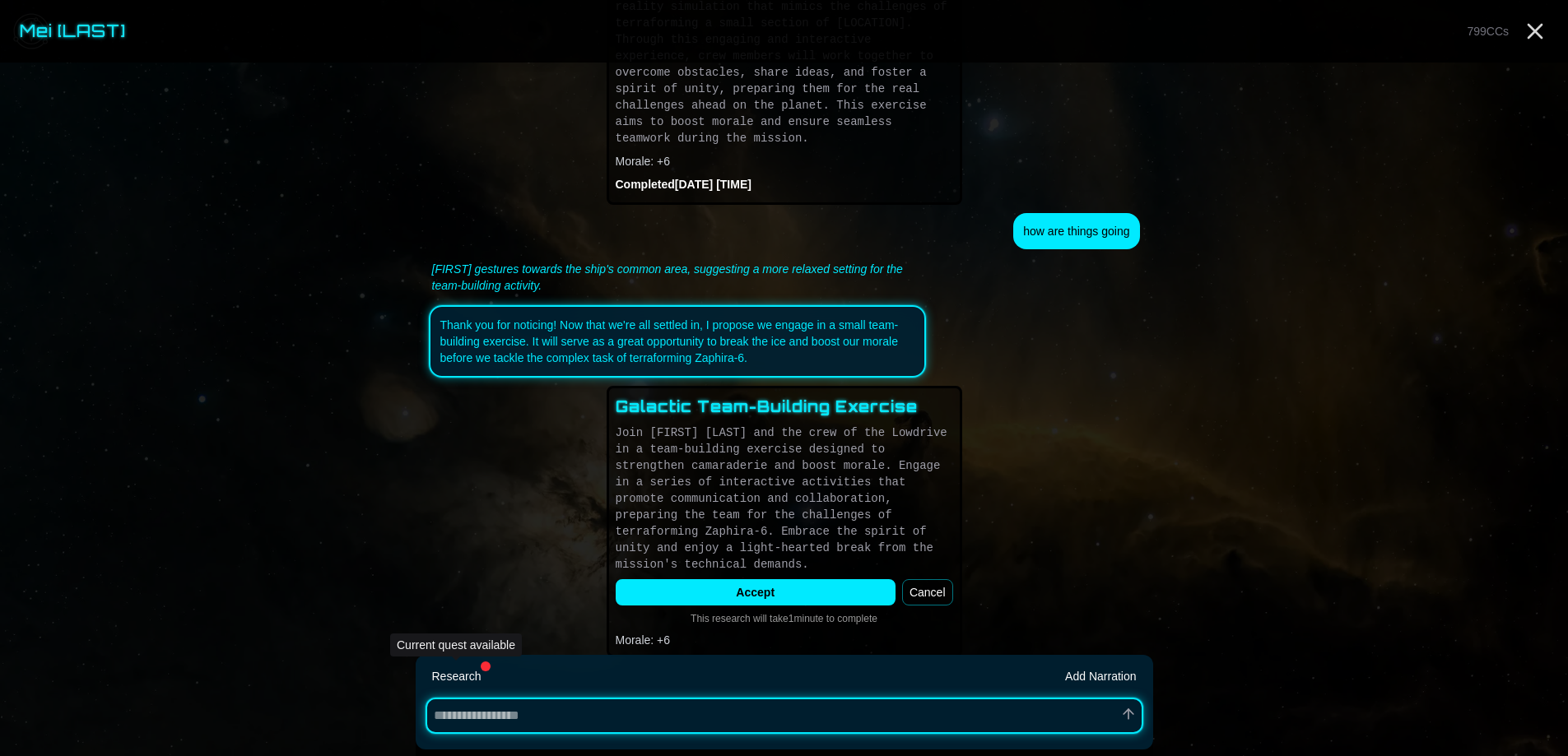 click on "Research" at bounding box center (457, 676) 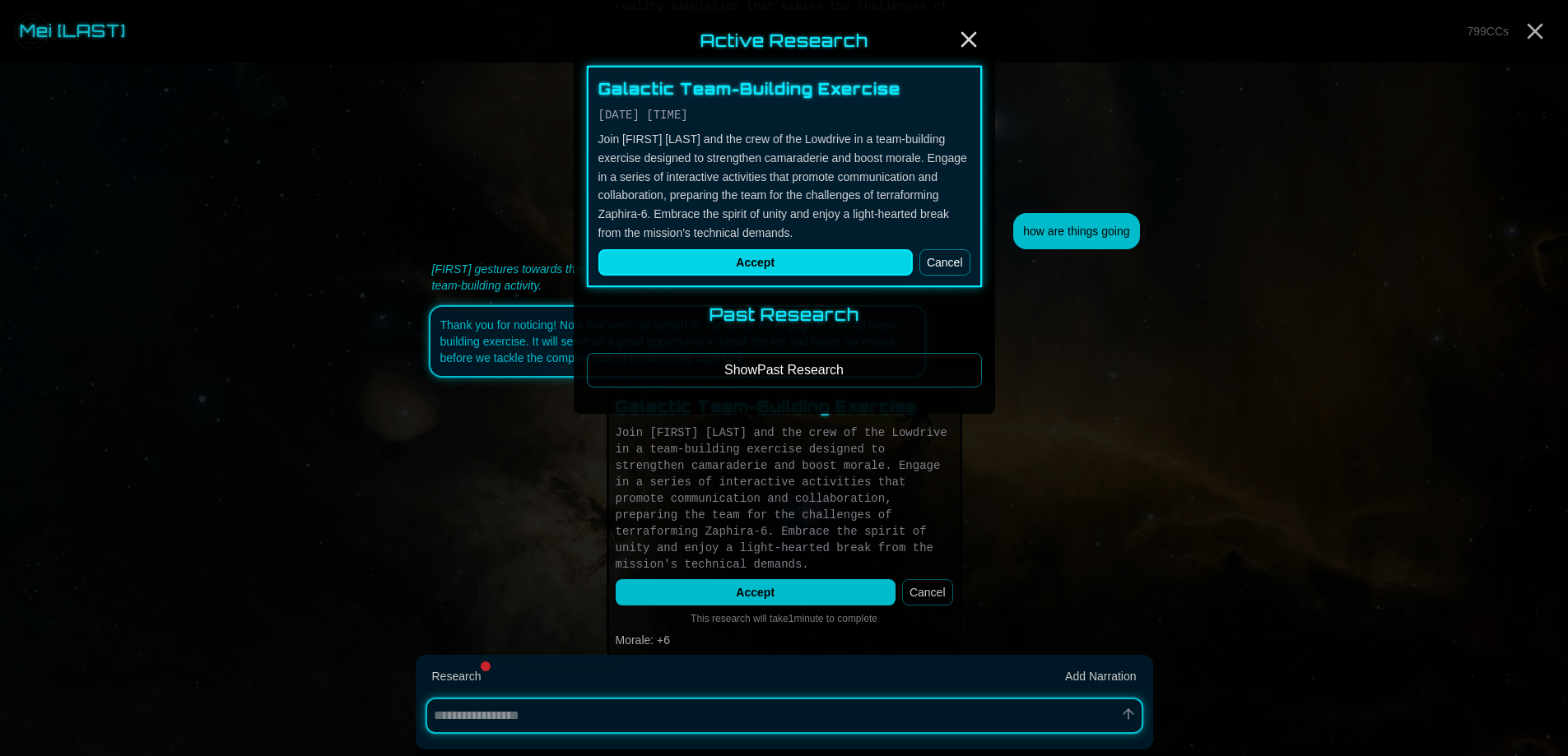 click on "Accept" at bounding box center [756, 262] 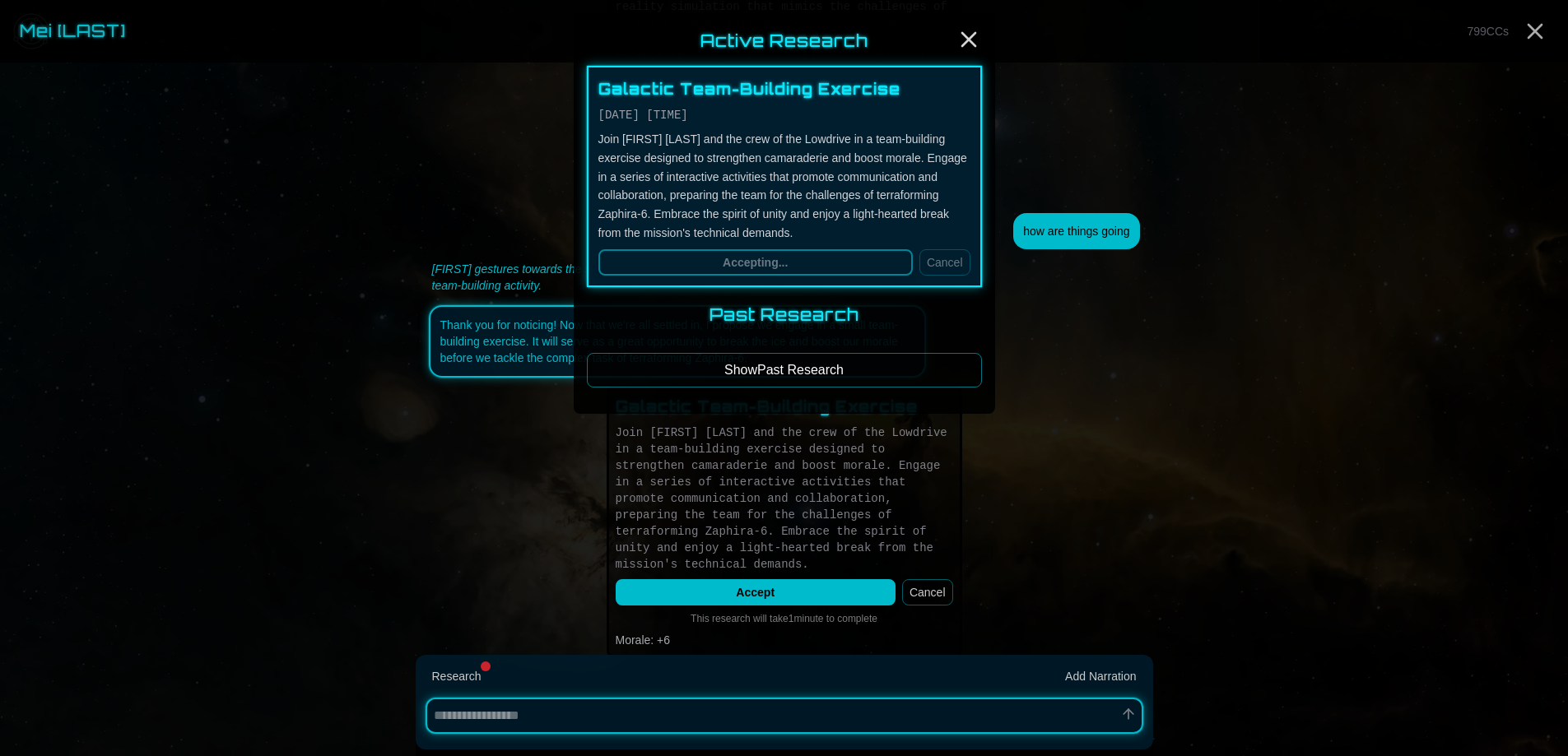 scroll, scrollTop: 800, scrollLeft: 0, axis: vertical 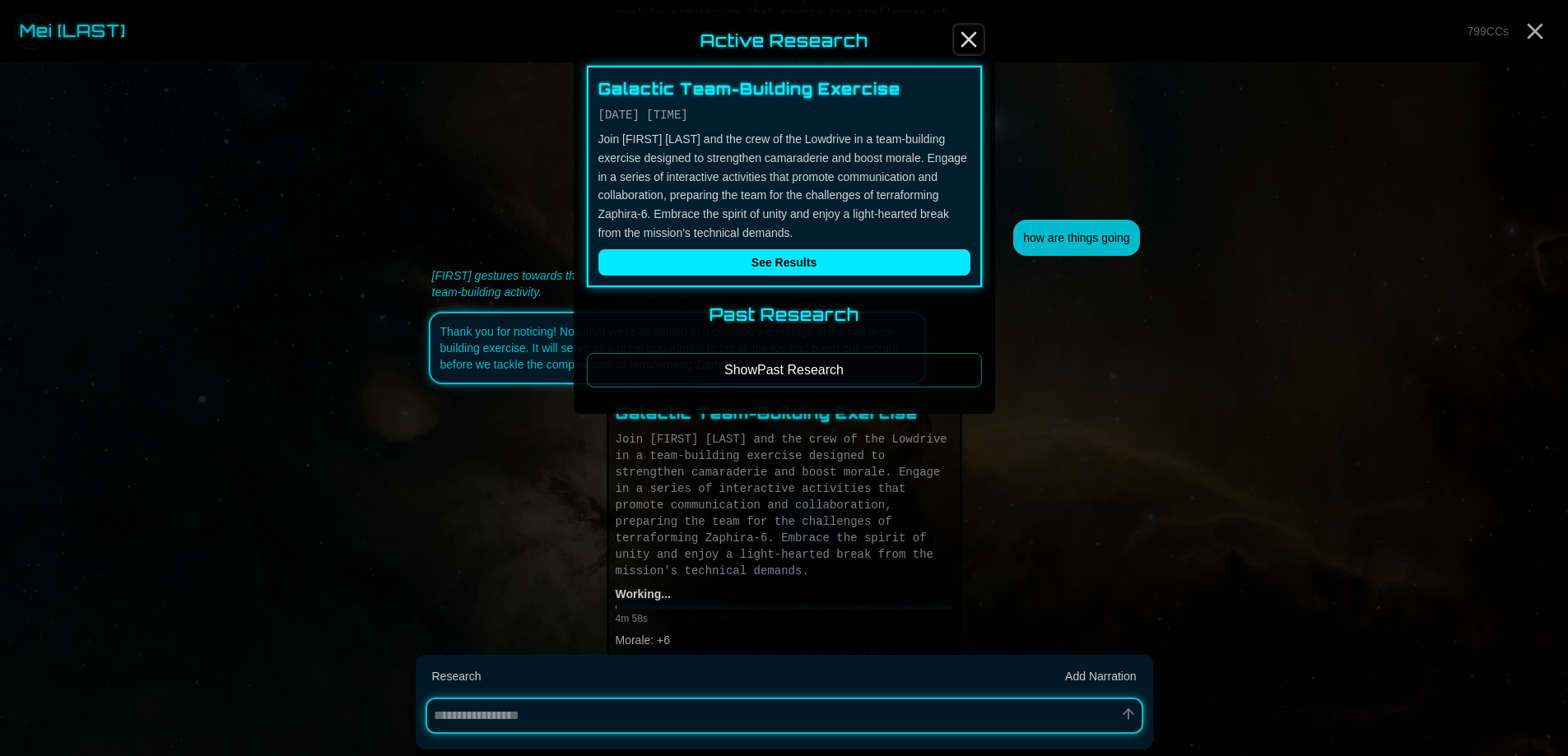 click 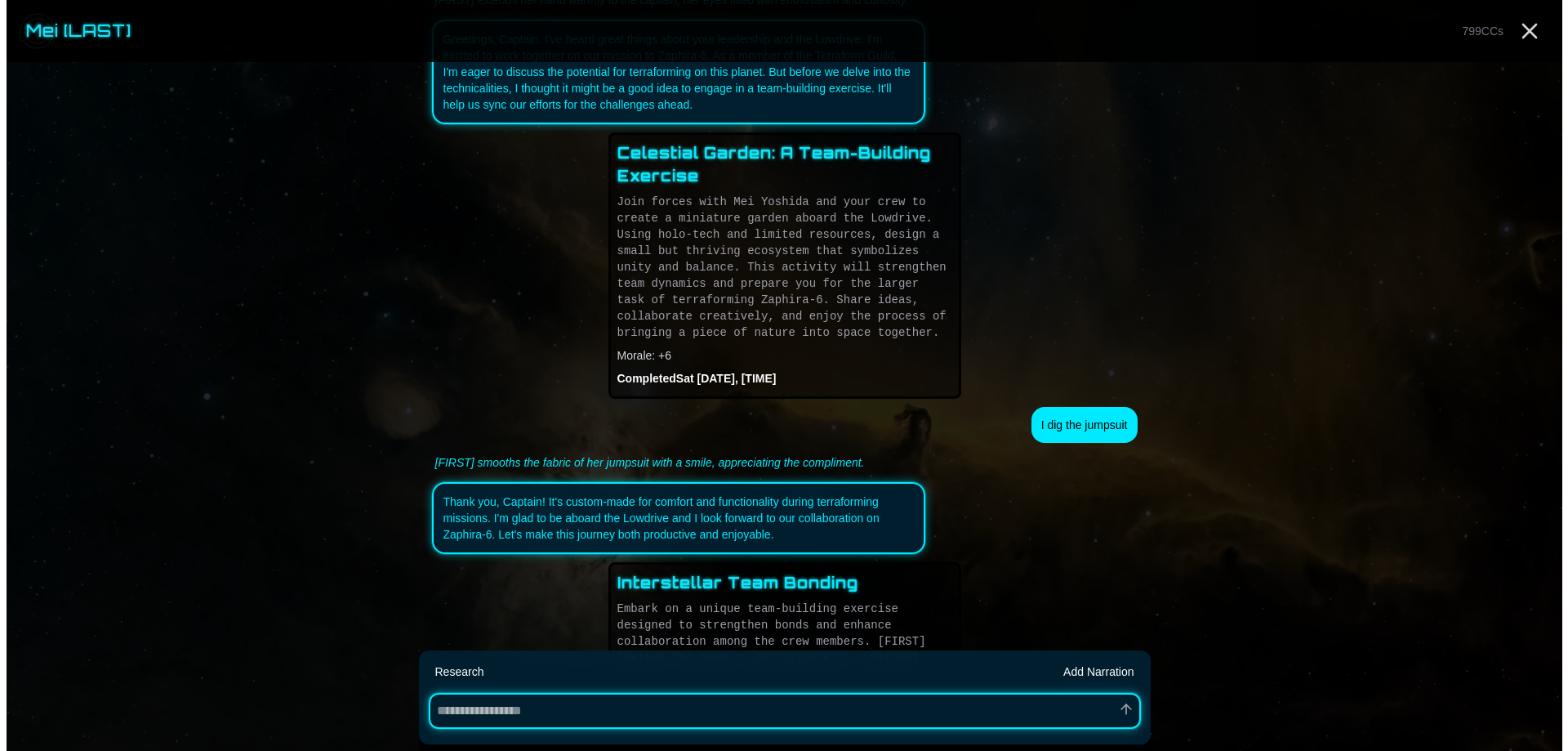 scroll, scrollTop: 0, scrollLeft: 0, axis: both 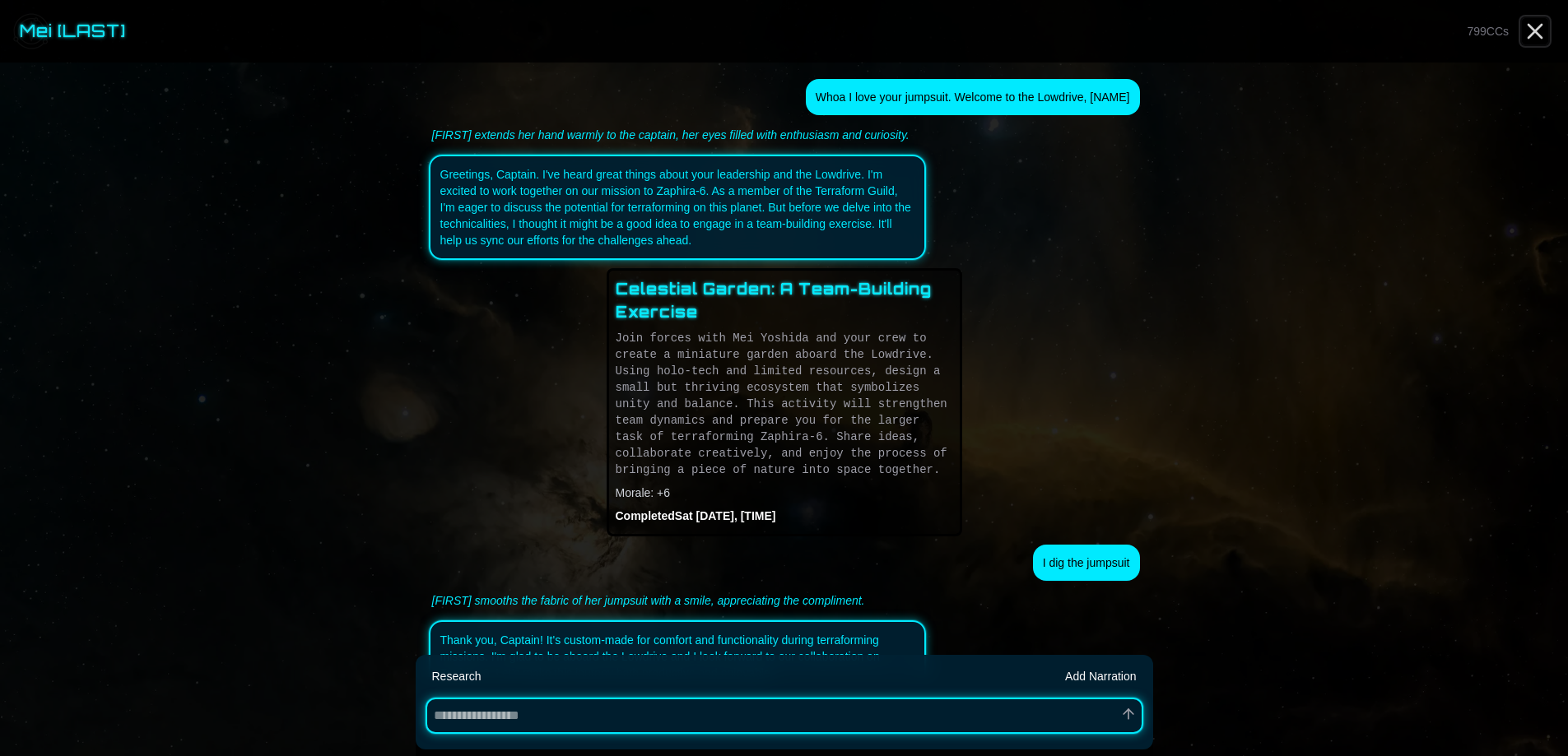 click 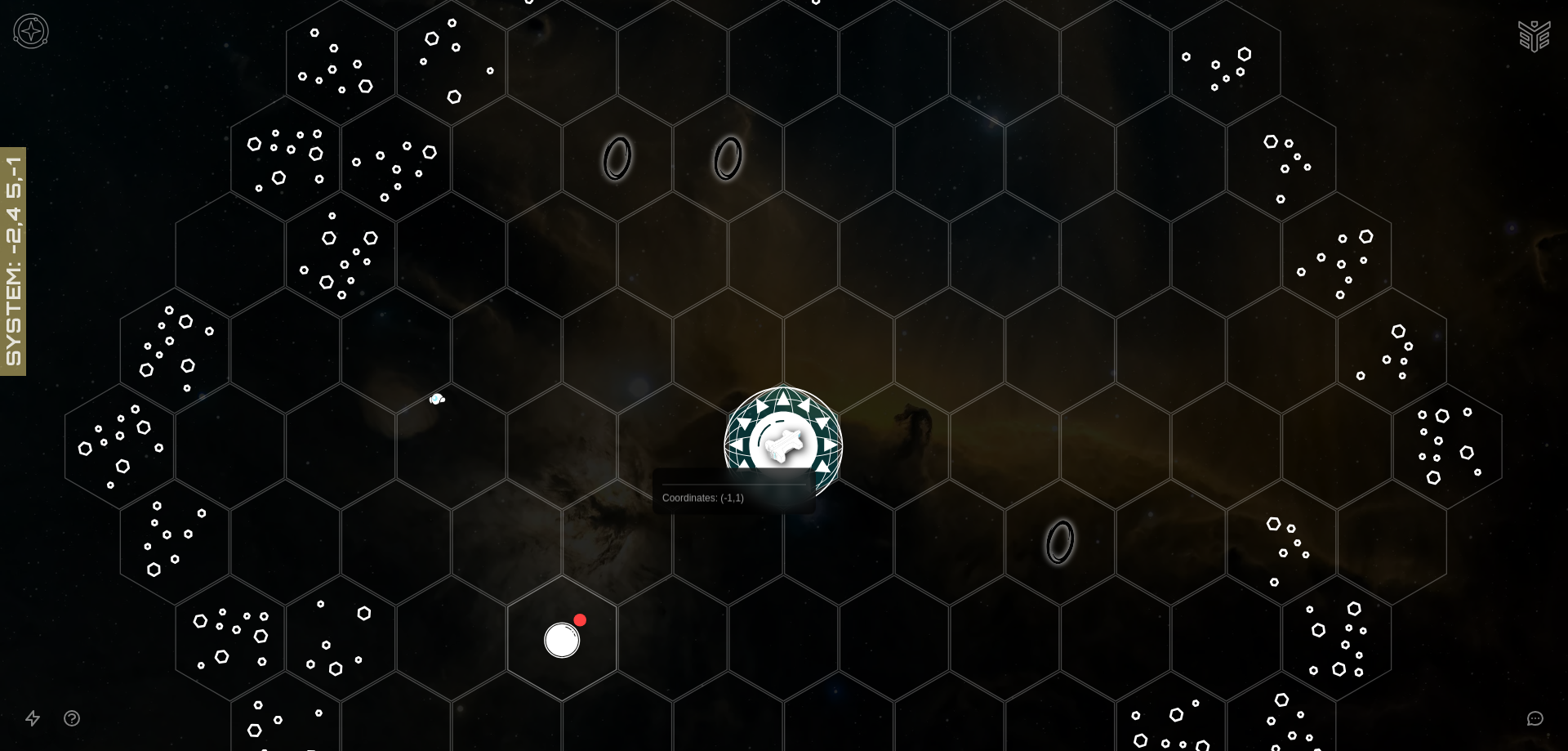 scroll, scrollTop: 245, scrollLeft: 0, axis: vertical 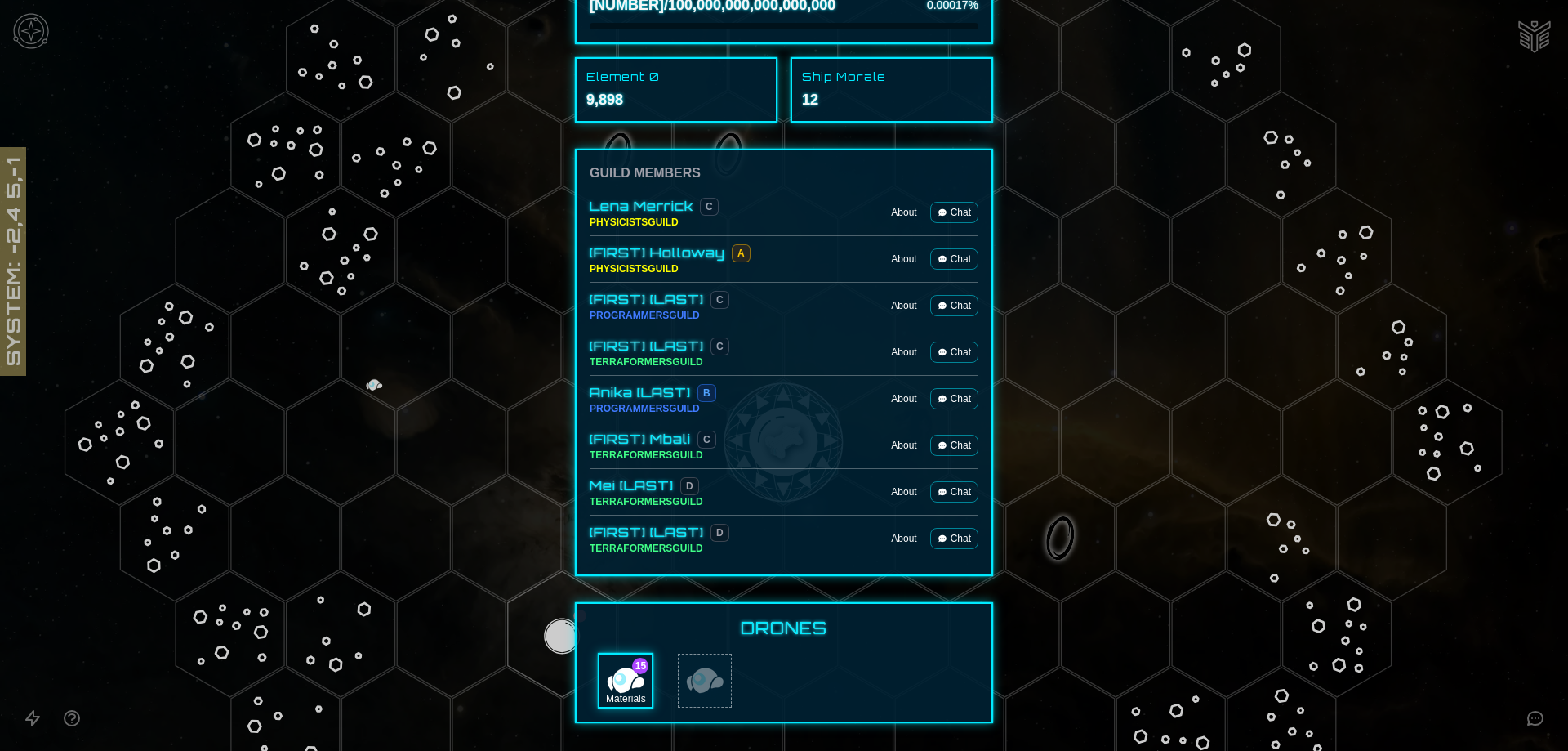 click on "Chat" at bounding box center (954, 399) 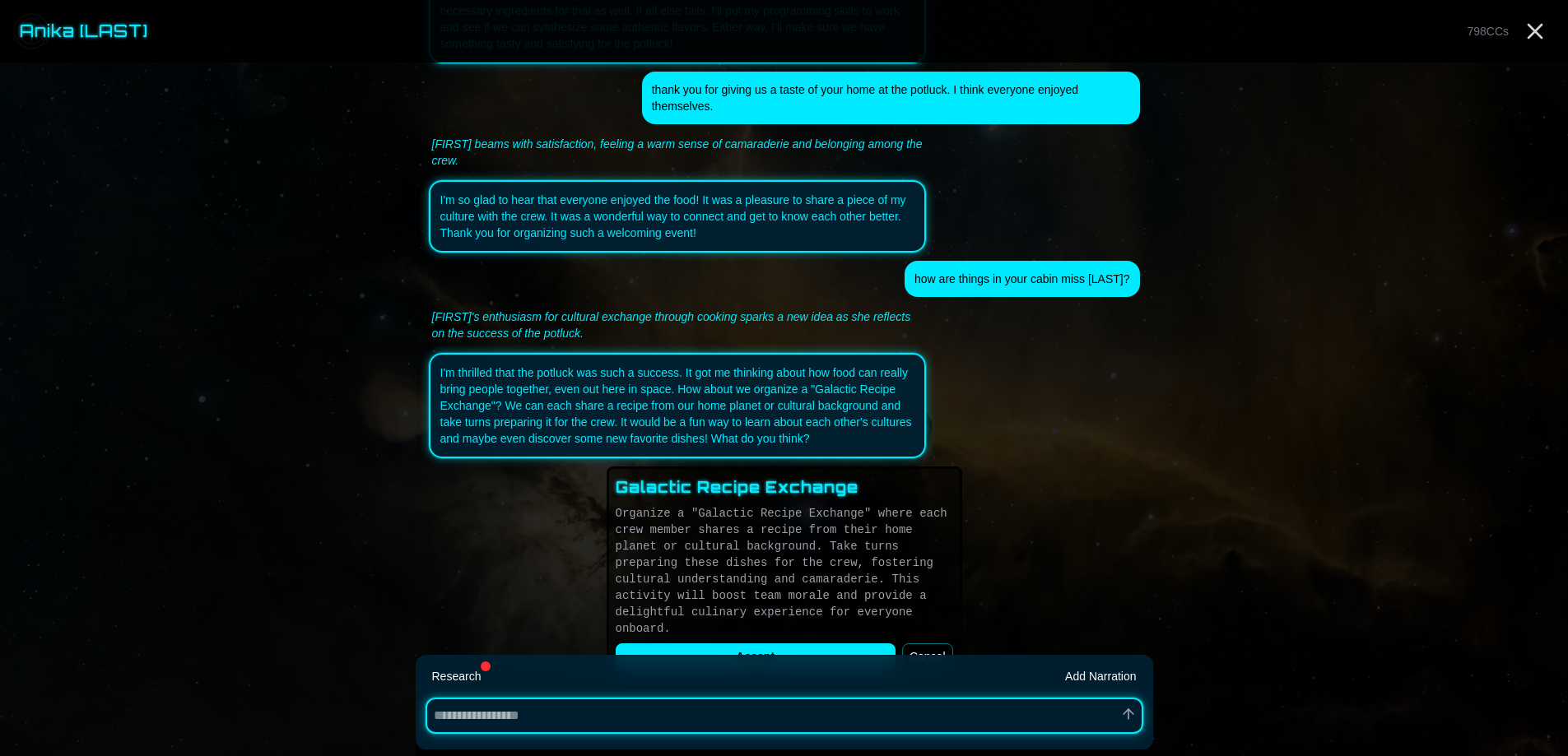 scroll, scrollTop: 1034, scrollLeft: 0, axis: vertical 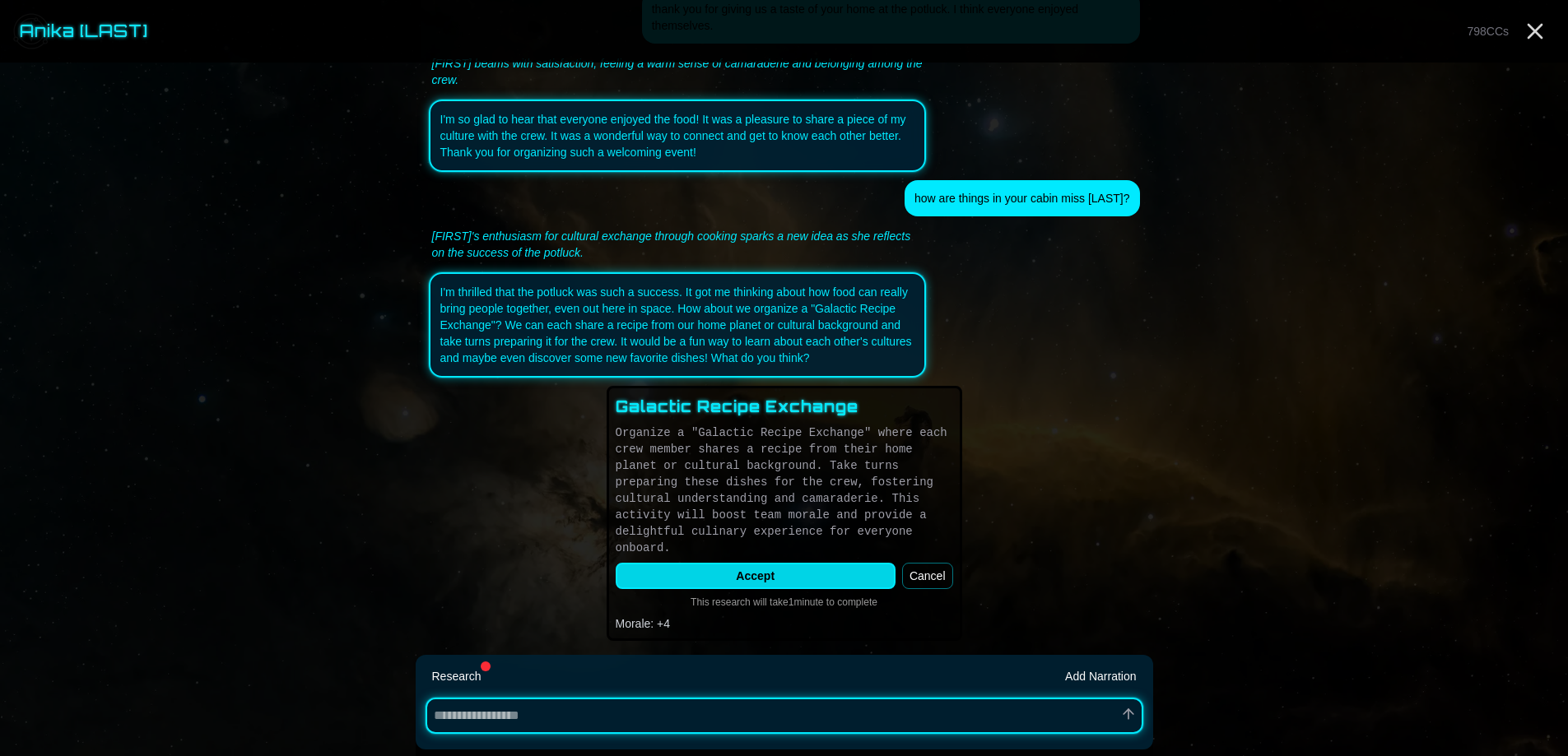 click on "Accept" at bounding box center (756, 576) 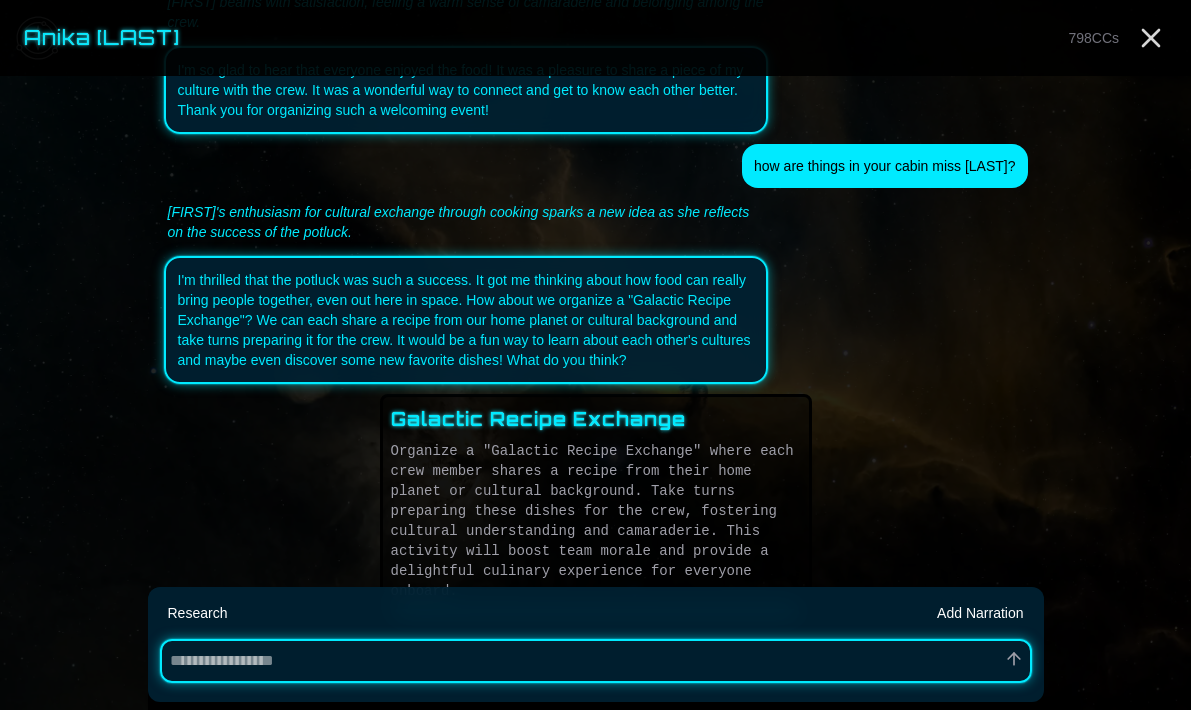 scroll, scrollTop: 1442, scrollLeft: 0, axis: vertical 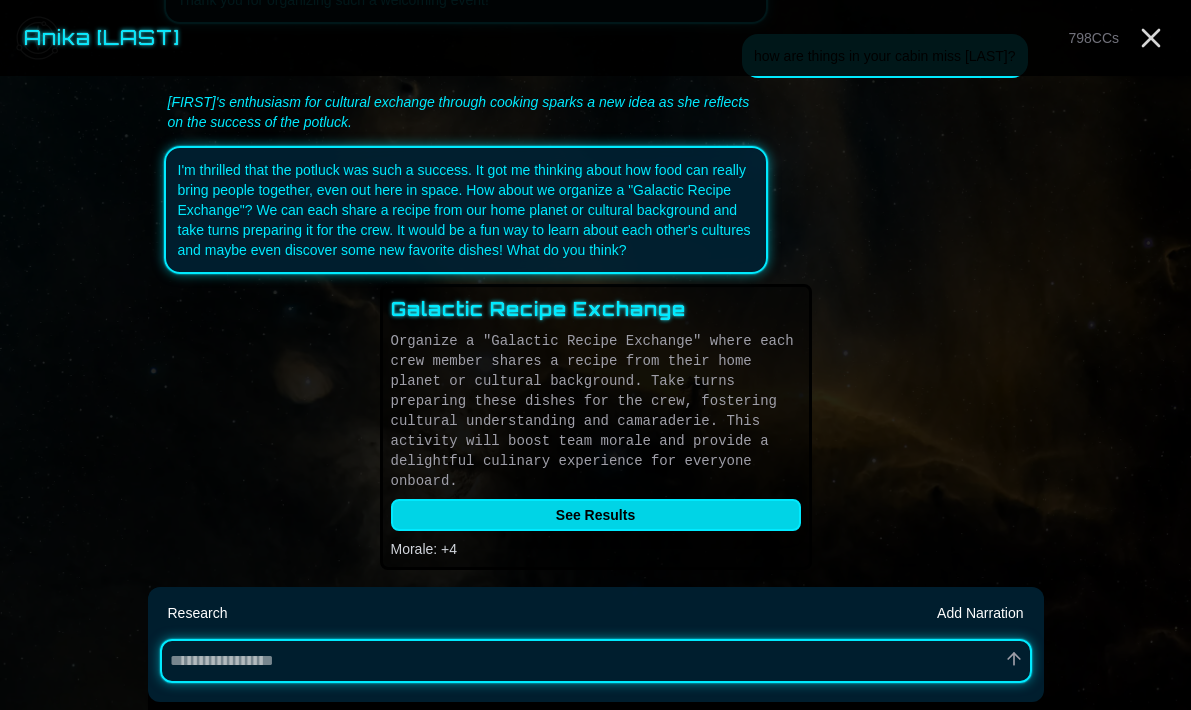 click on "See Results" at bounding box center (596, 515) 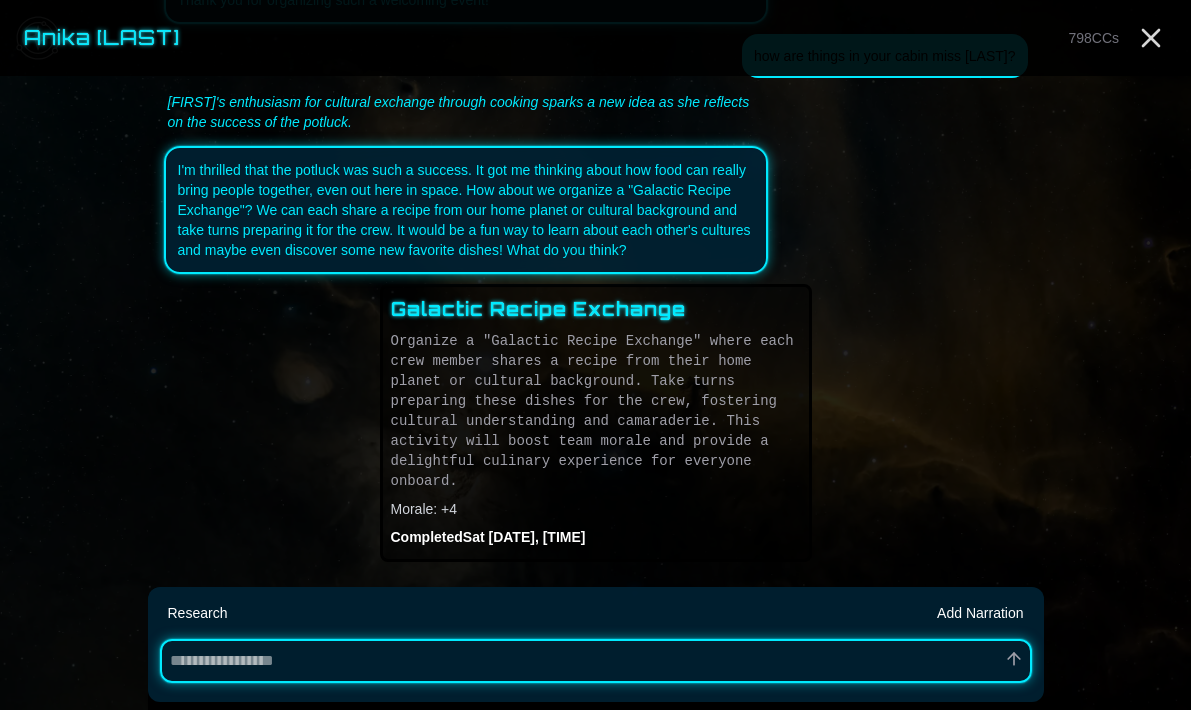 scroll, scrollTop: 1434, scrollLeft: 0, axis: vertical 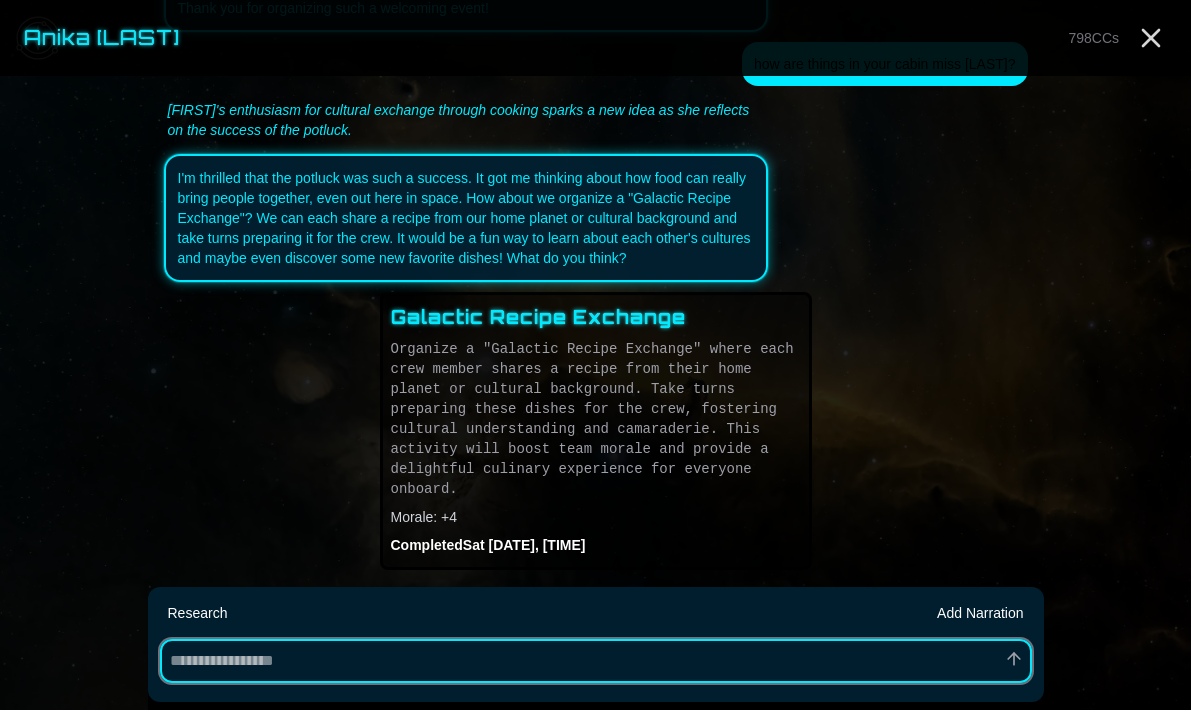 click at bounding box center [596, 661] 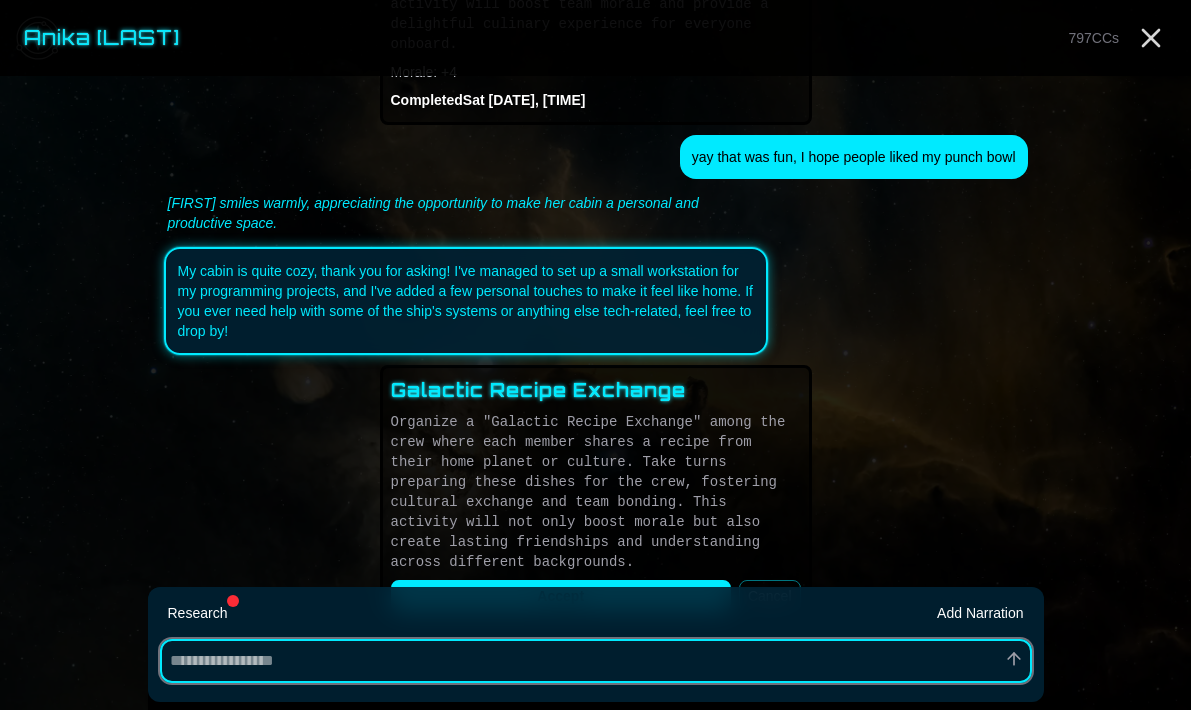 scroll, scrollTop: 1964, scrollLeft: 0, axis: vertical 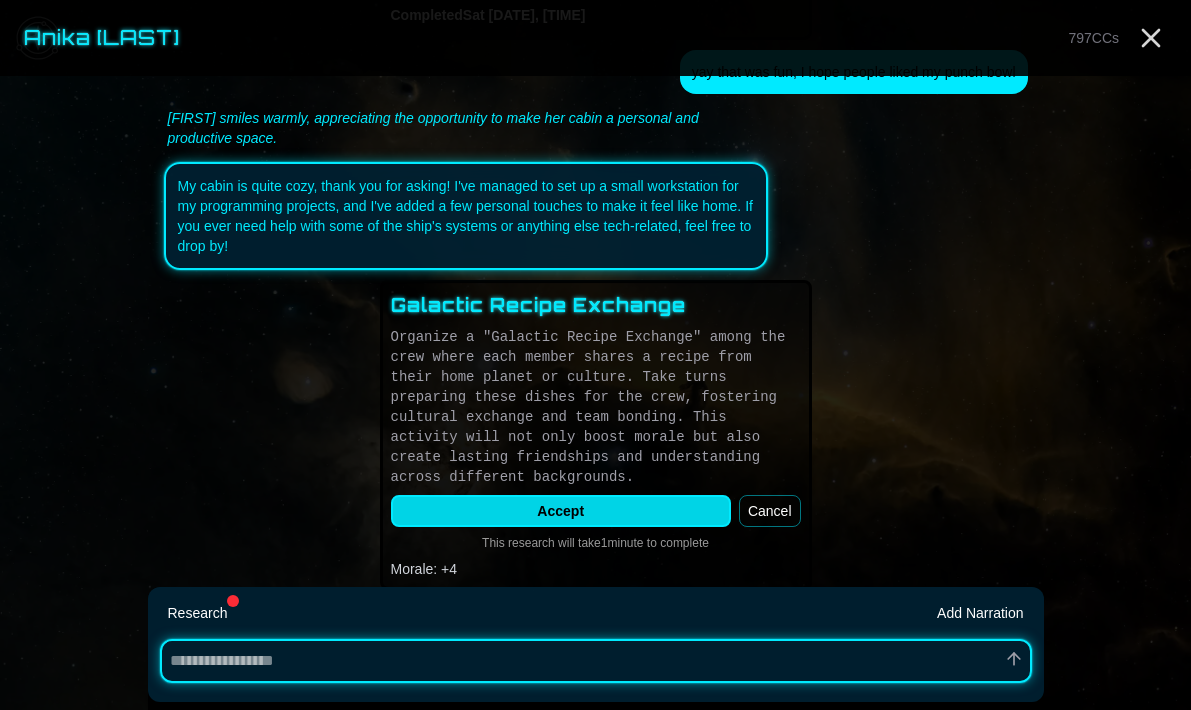 click on "Accept" at bounding box center [561, 511] 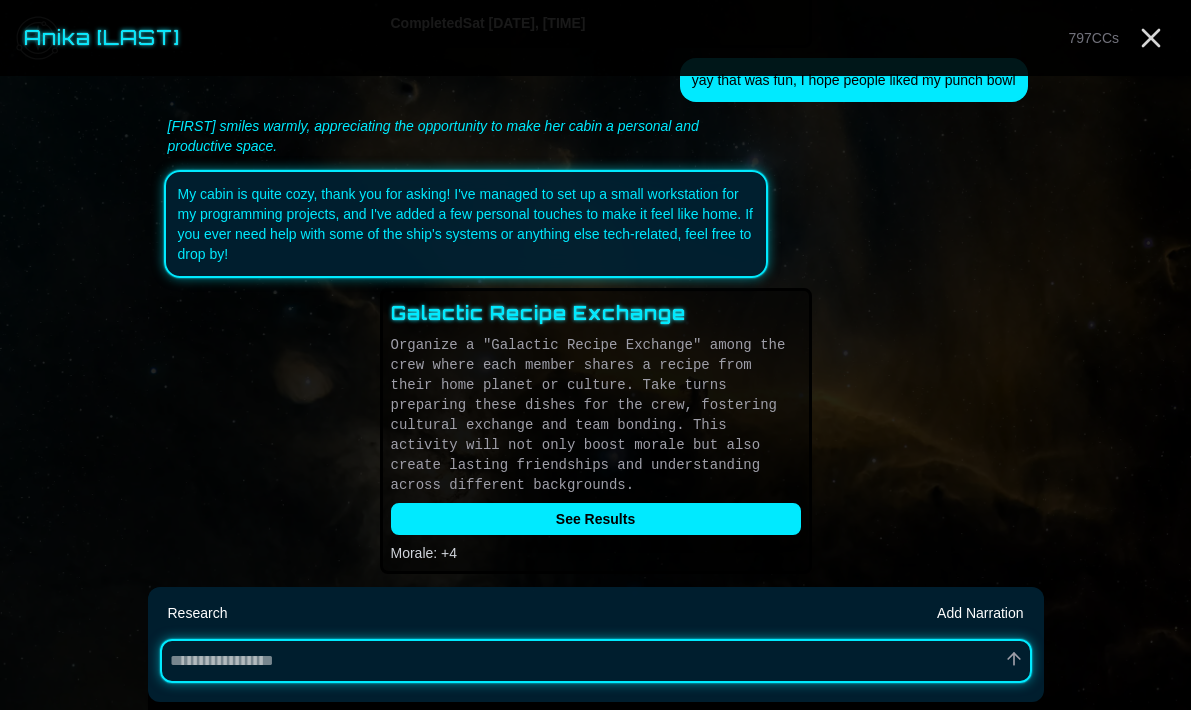 scroll, scrollTop: 1940, scrollLeft: 0, axis: vertical 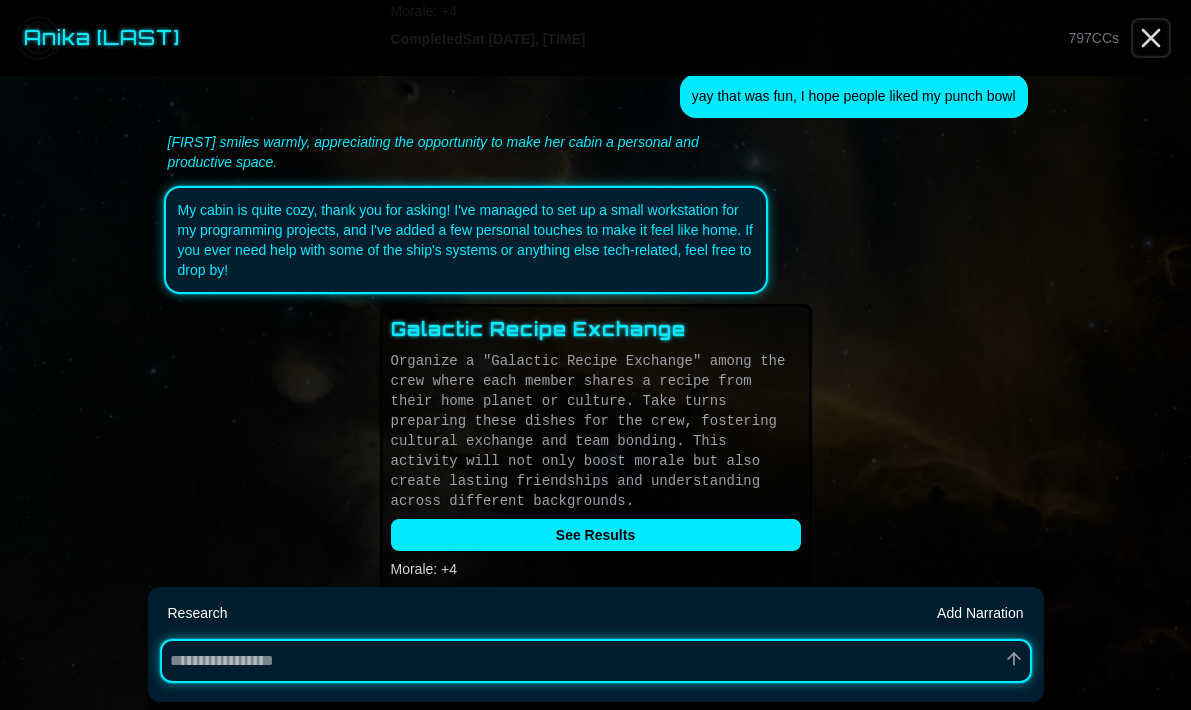 click 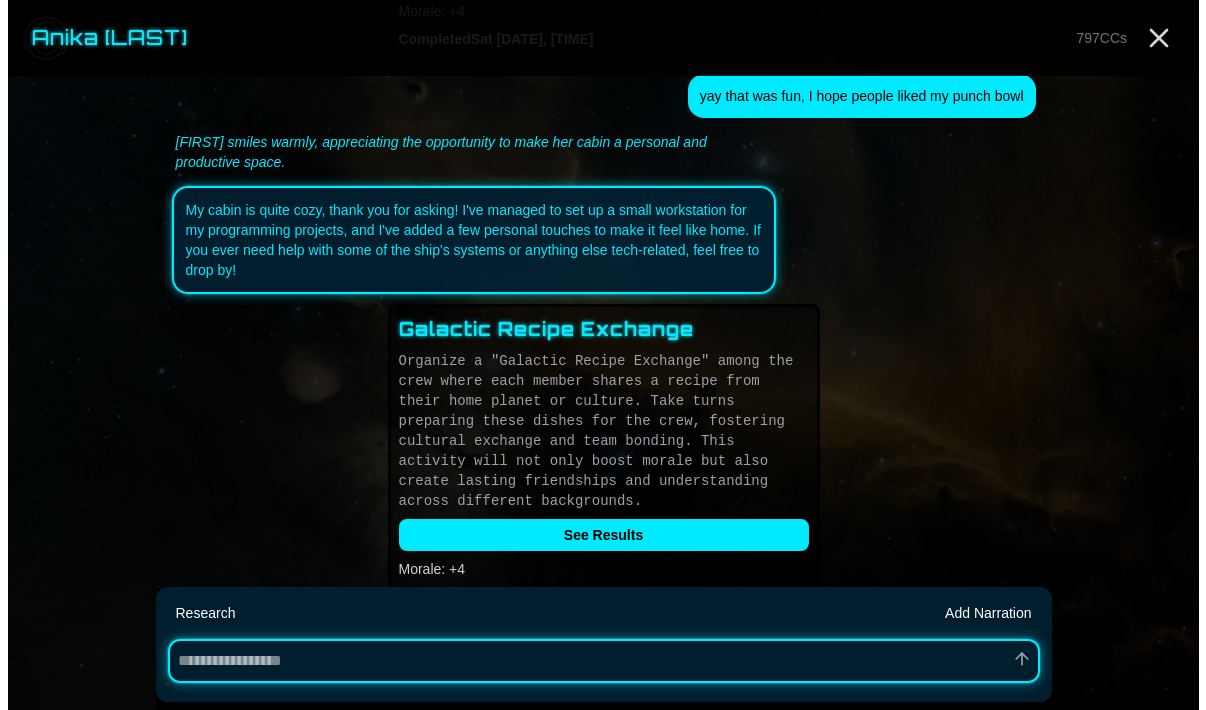 scroll, scrollTop: 0, scrollLeft: 0, axis: both 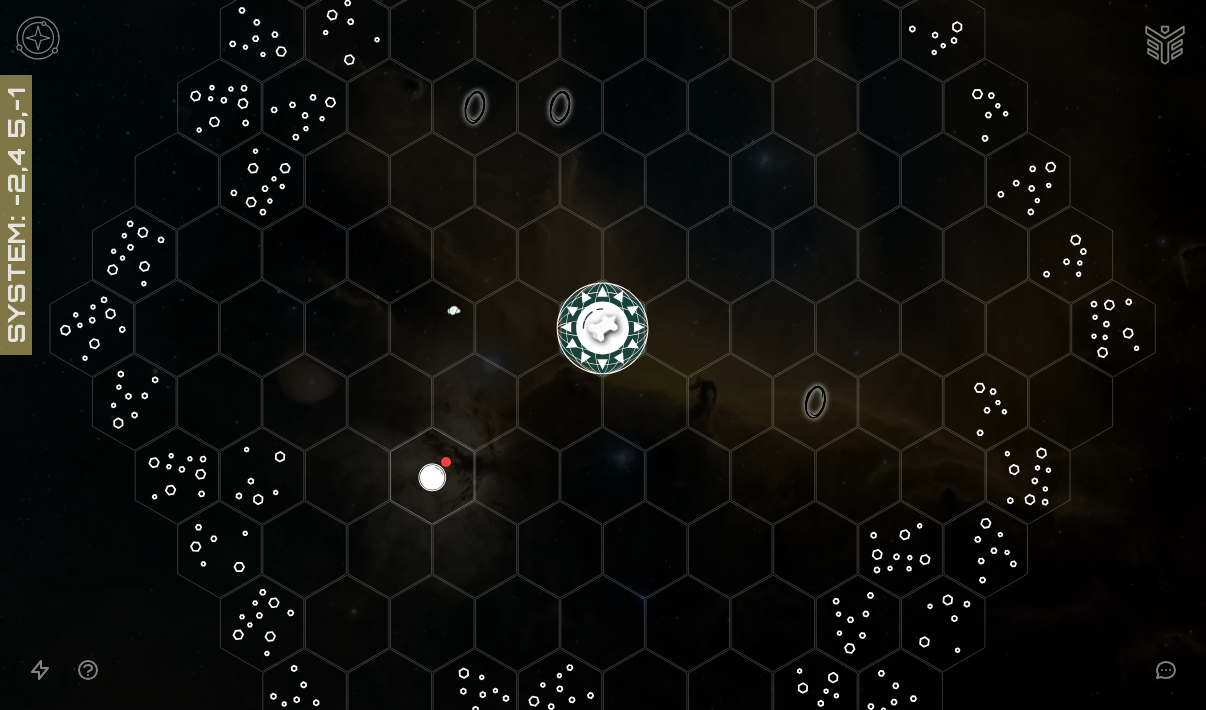 click 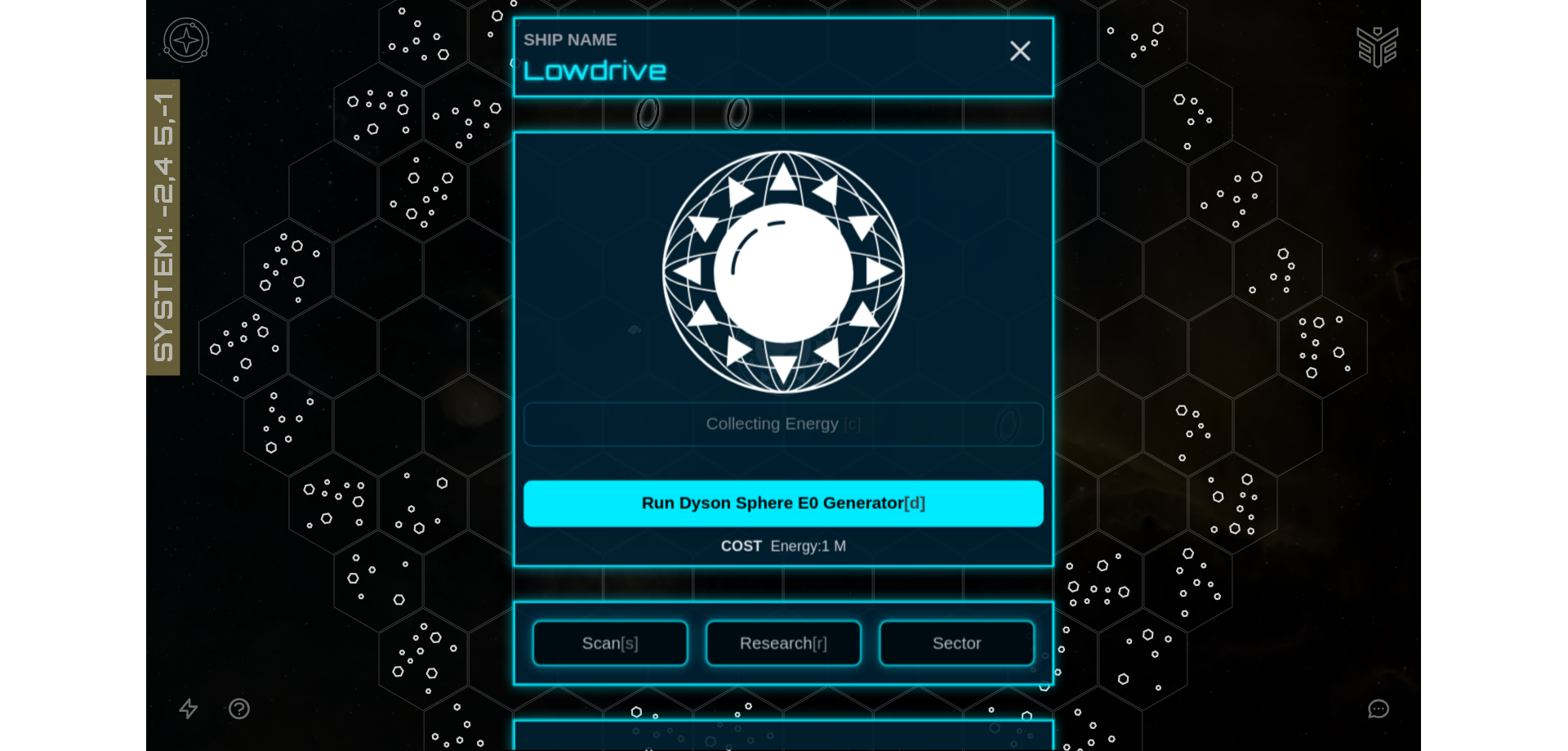 scroll, scrollTop: 245, scrollLeft: 0, axis: vertical 